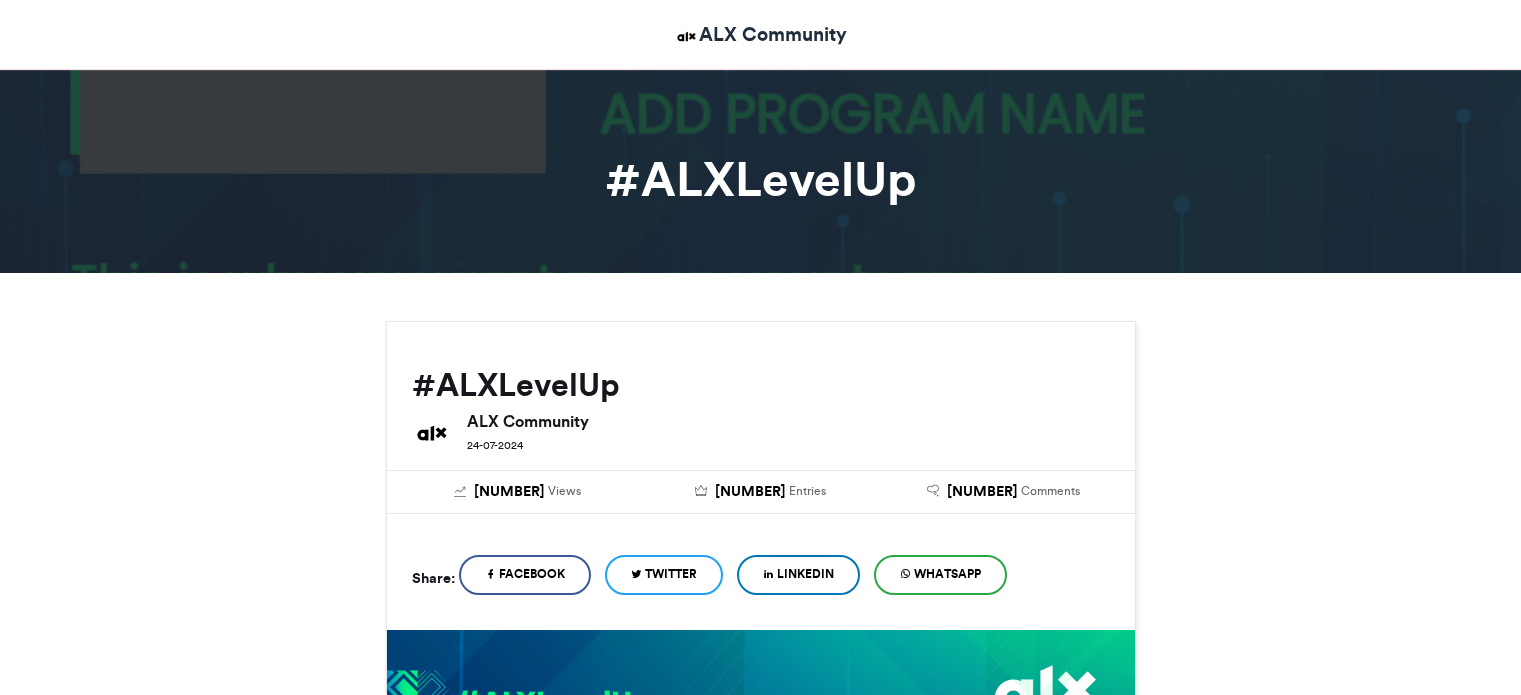 scroll, scrollTop: 100, scrollLeft: 0, axis: vertical 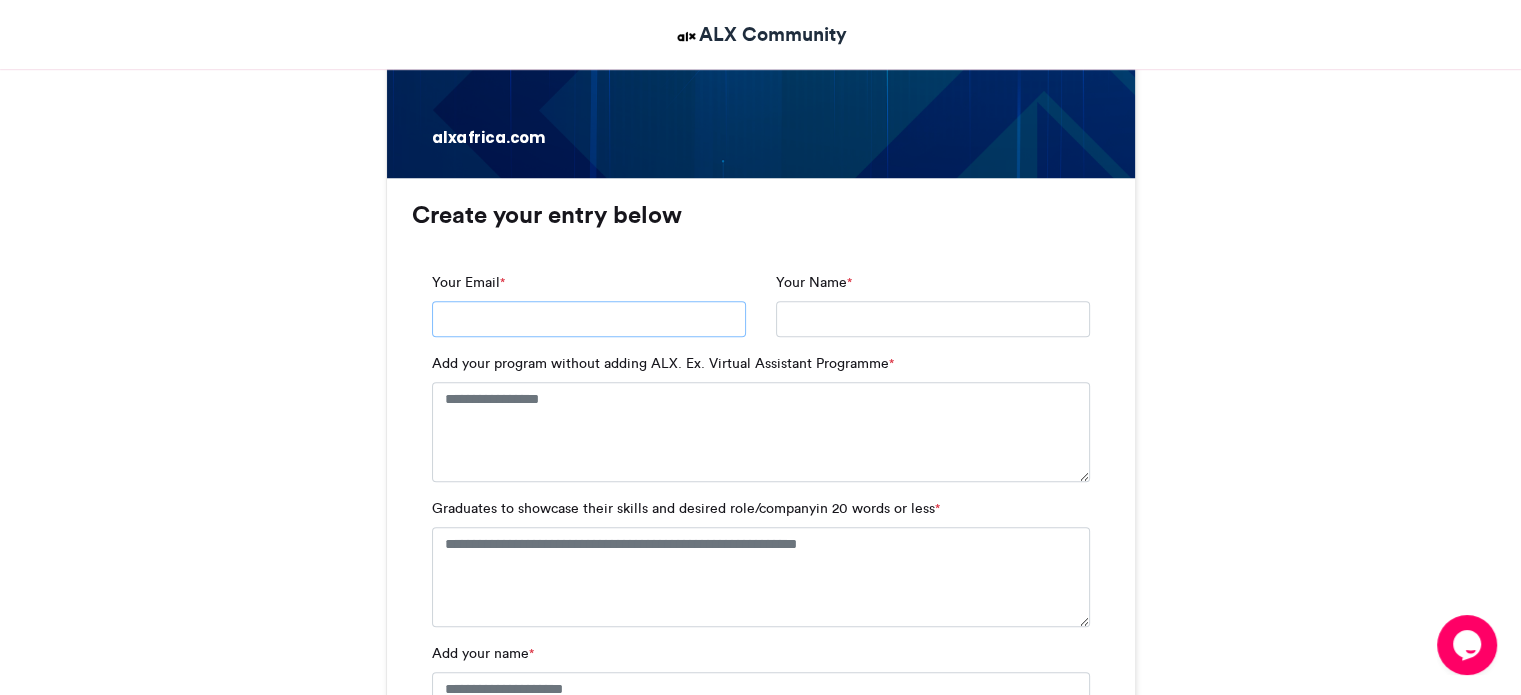 click on "Your Email  *" at bounding box center (589, 319) 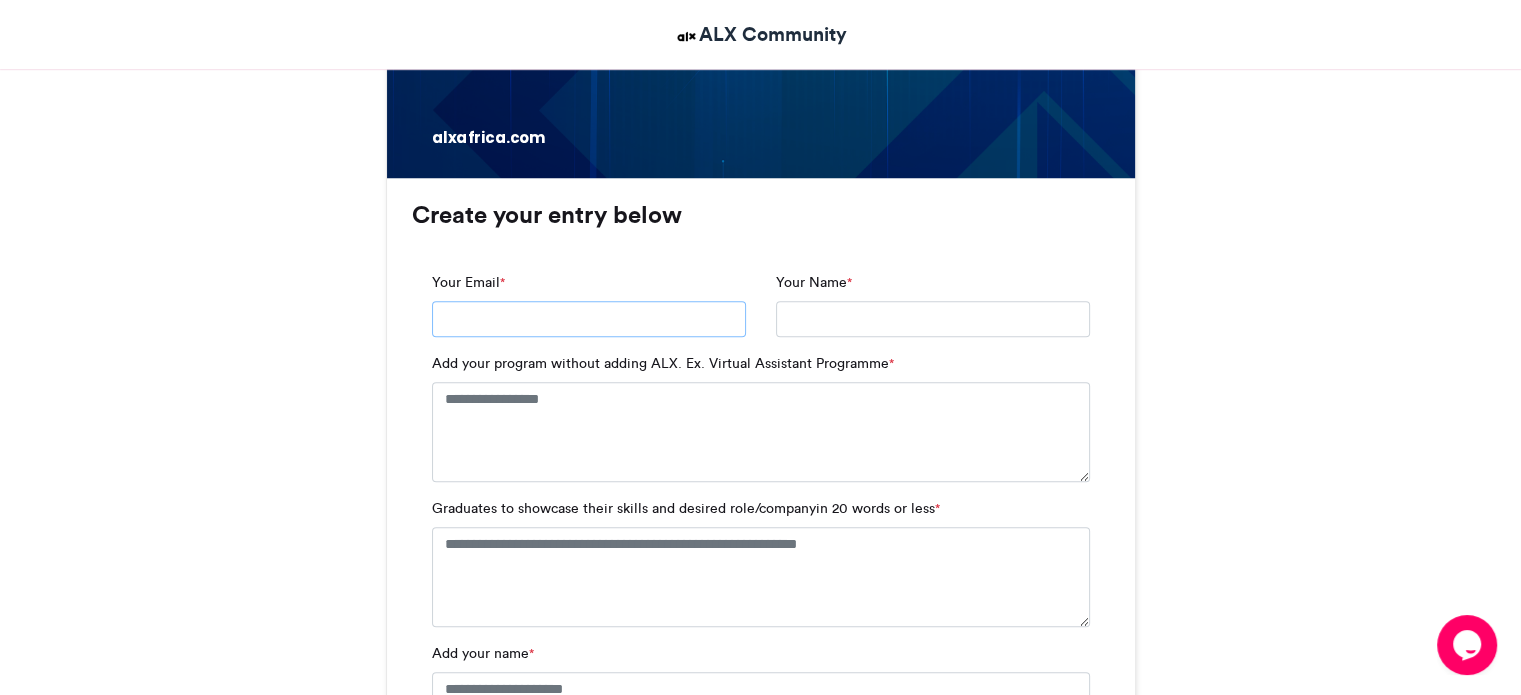 type on "**********" 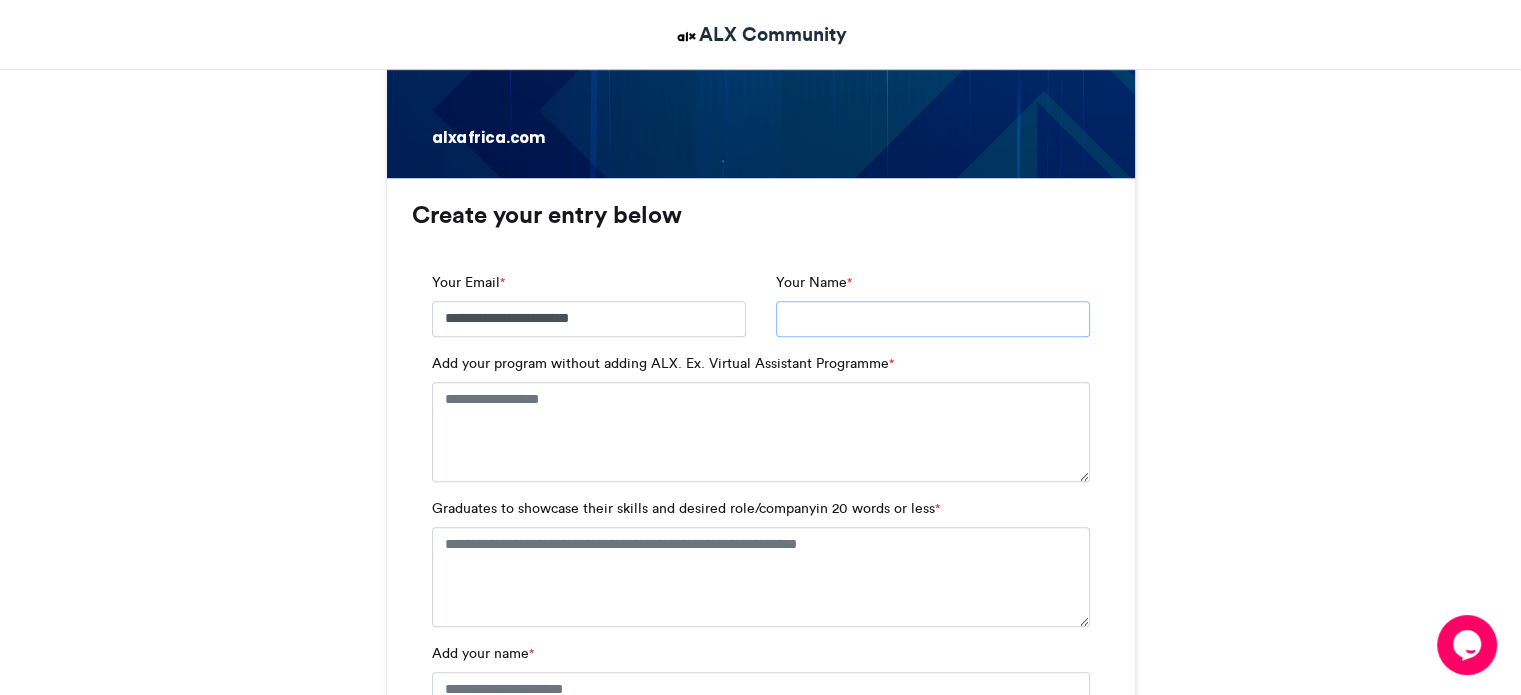click on "Your Name  *" at bounding box center [933, 319] 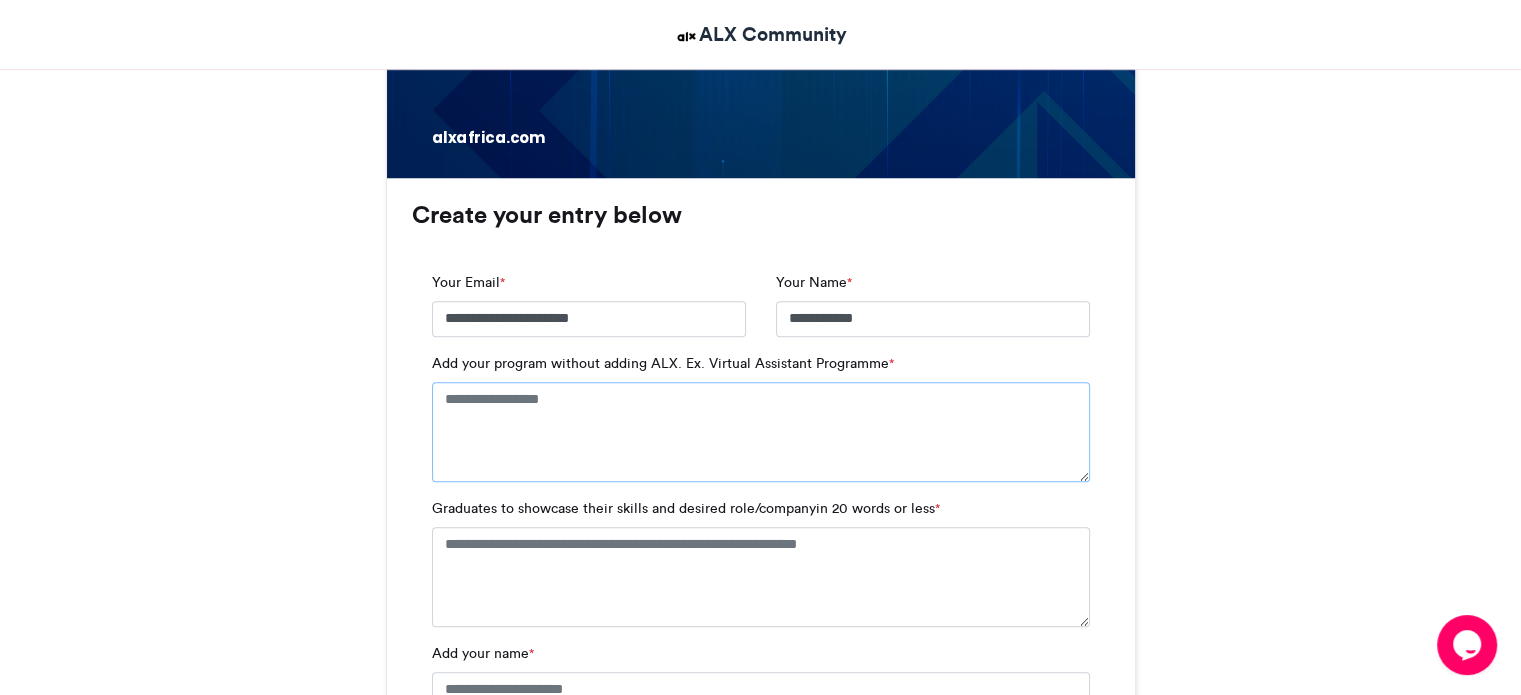 click on "Add your program without adding ALX. Ex. Virtual Assistant Programme  *" at bounding box center (761, 432) 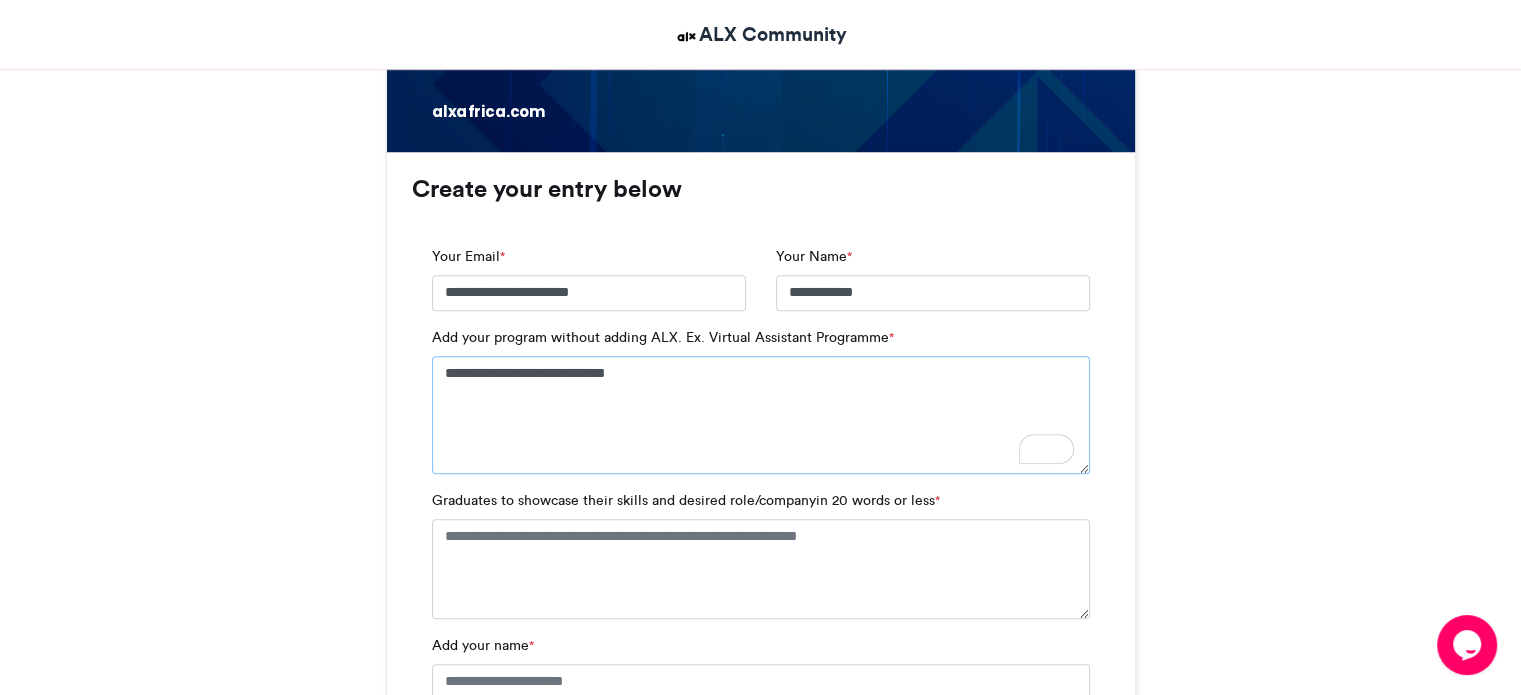 scroll, scrollTop: 1300, scrollLeft: 0, axis: vertical 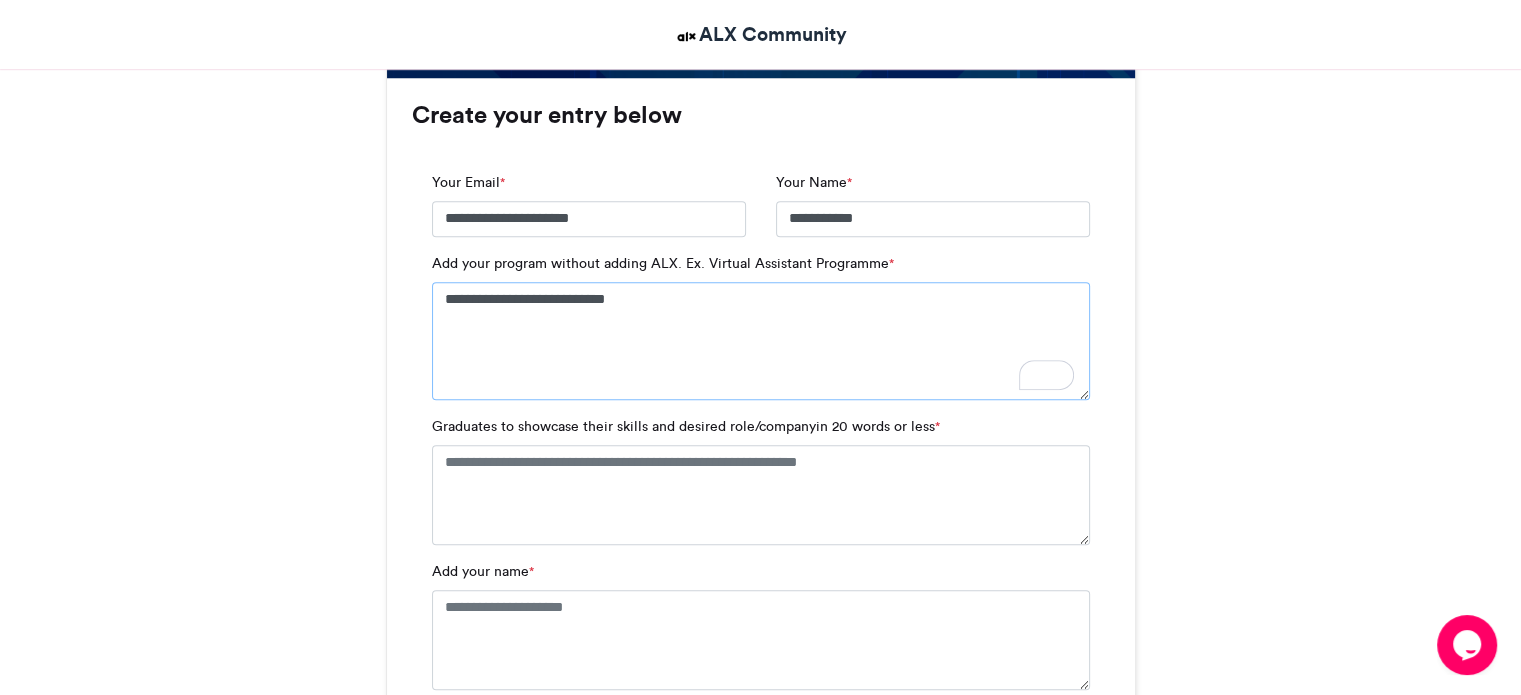 type on "**********" 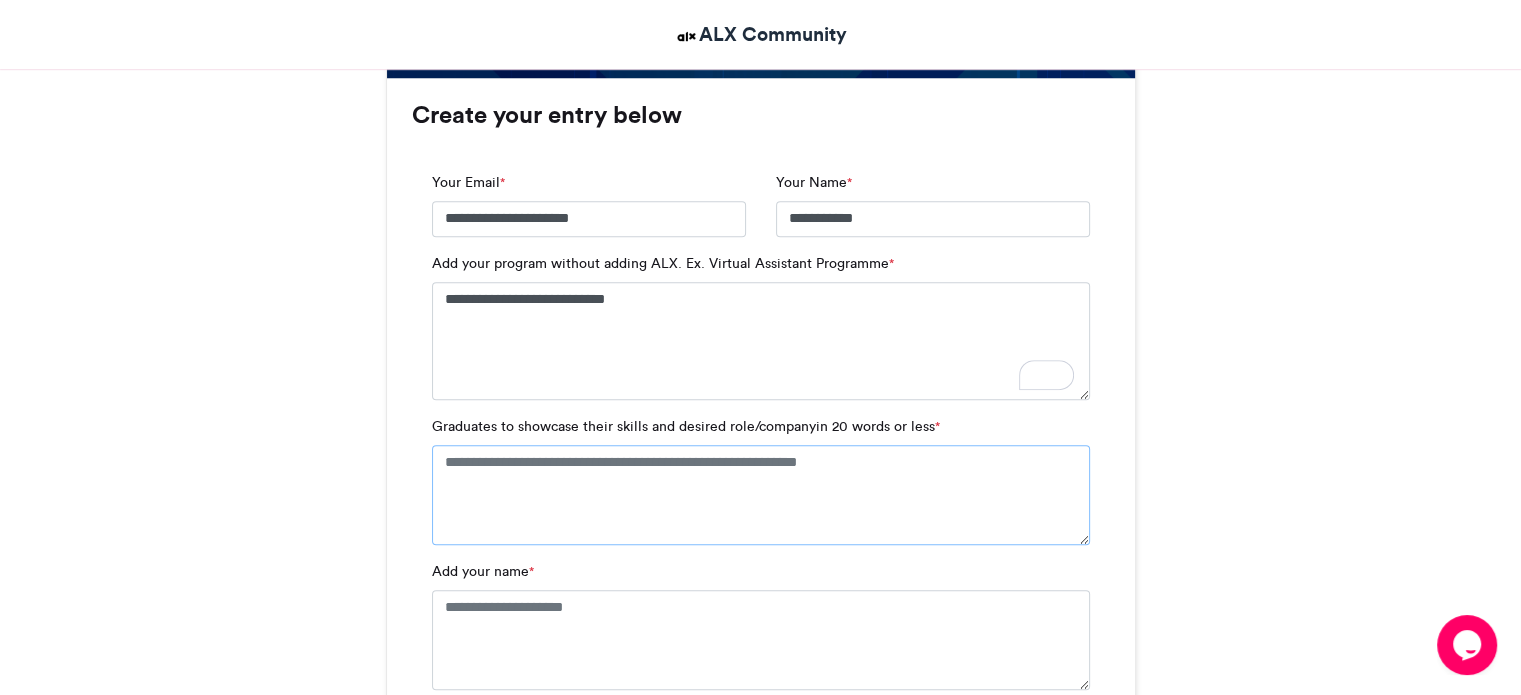 click on "Graduates to showcase their skills and desired role/companyin 20 words or less  *" at bounding box center [761, 495] 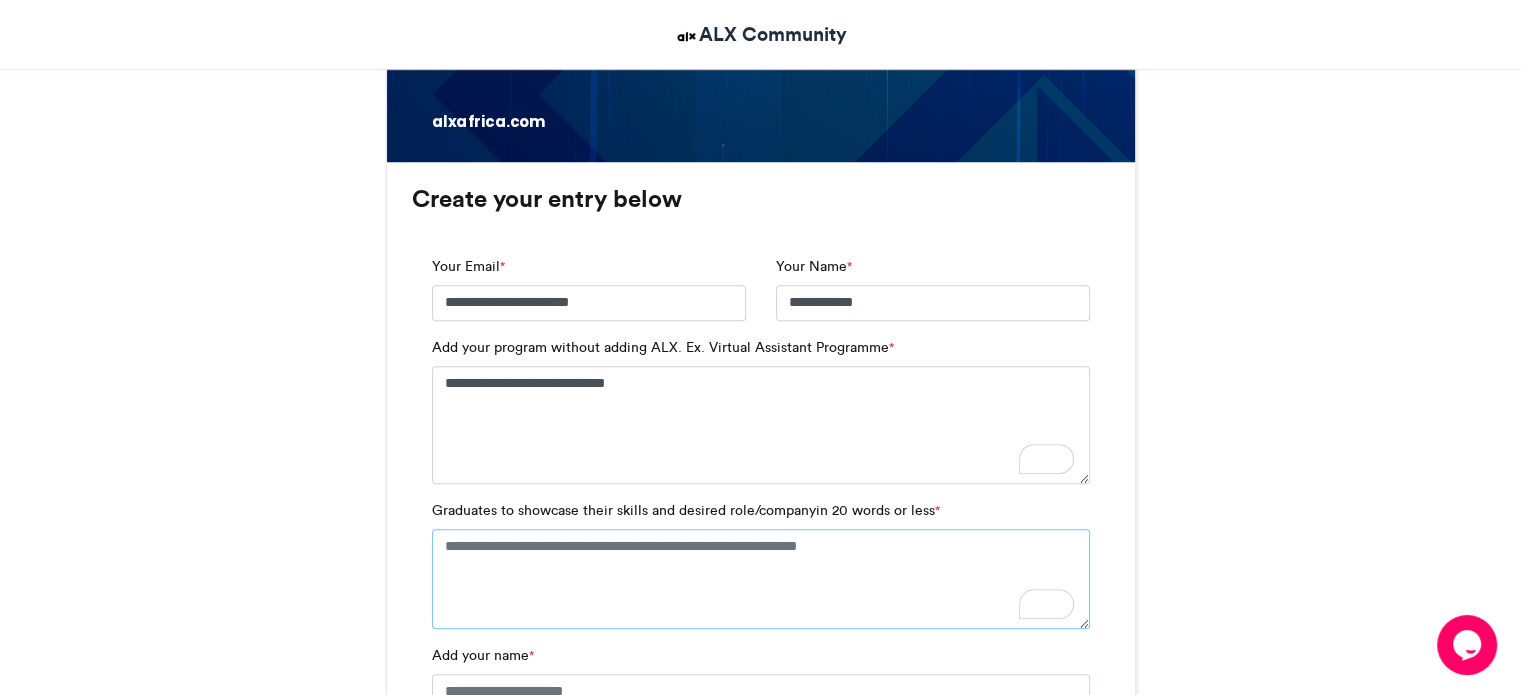 scroll, scrollTop: 1300, scrollLeft: 0, axis: vertical 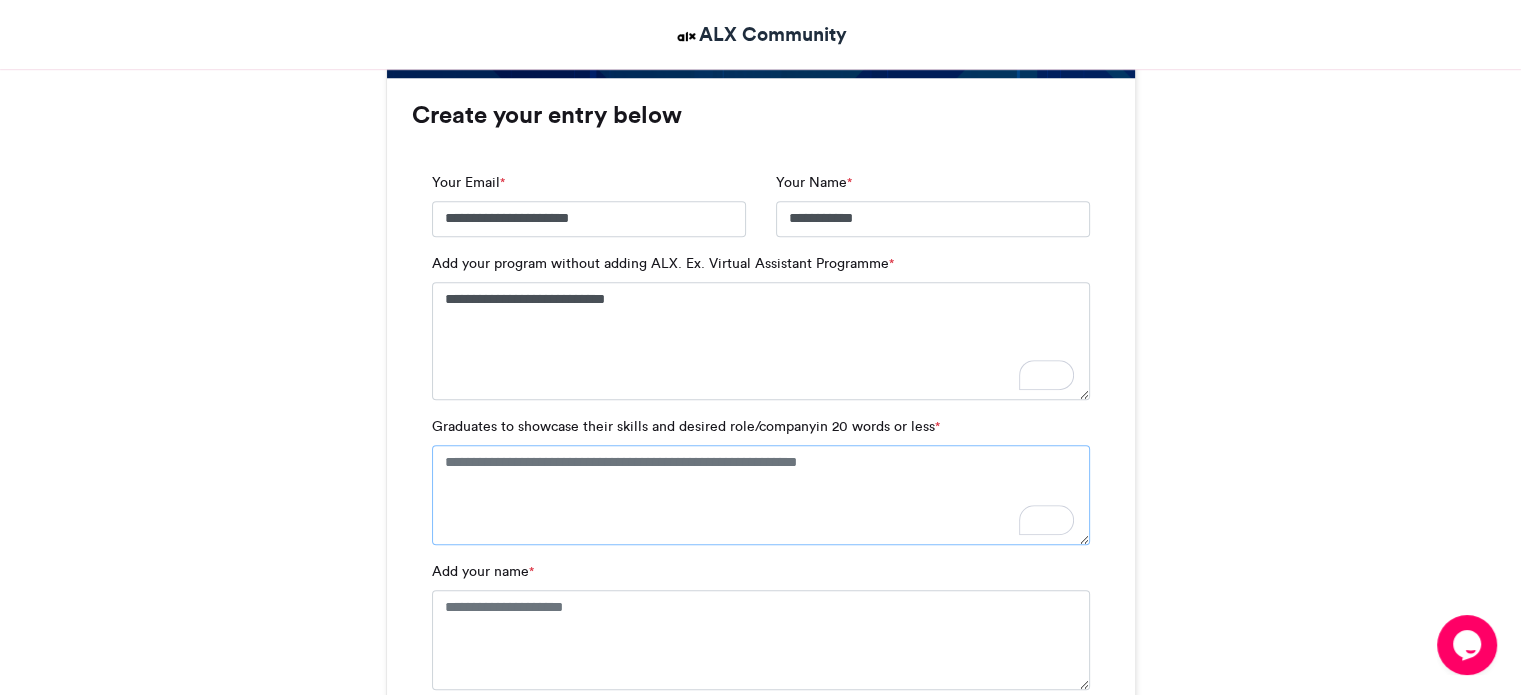 click on "Graduates to showcase their skills and desired role/companyin 20 words or less  *" at bounding box center (761, 495) 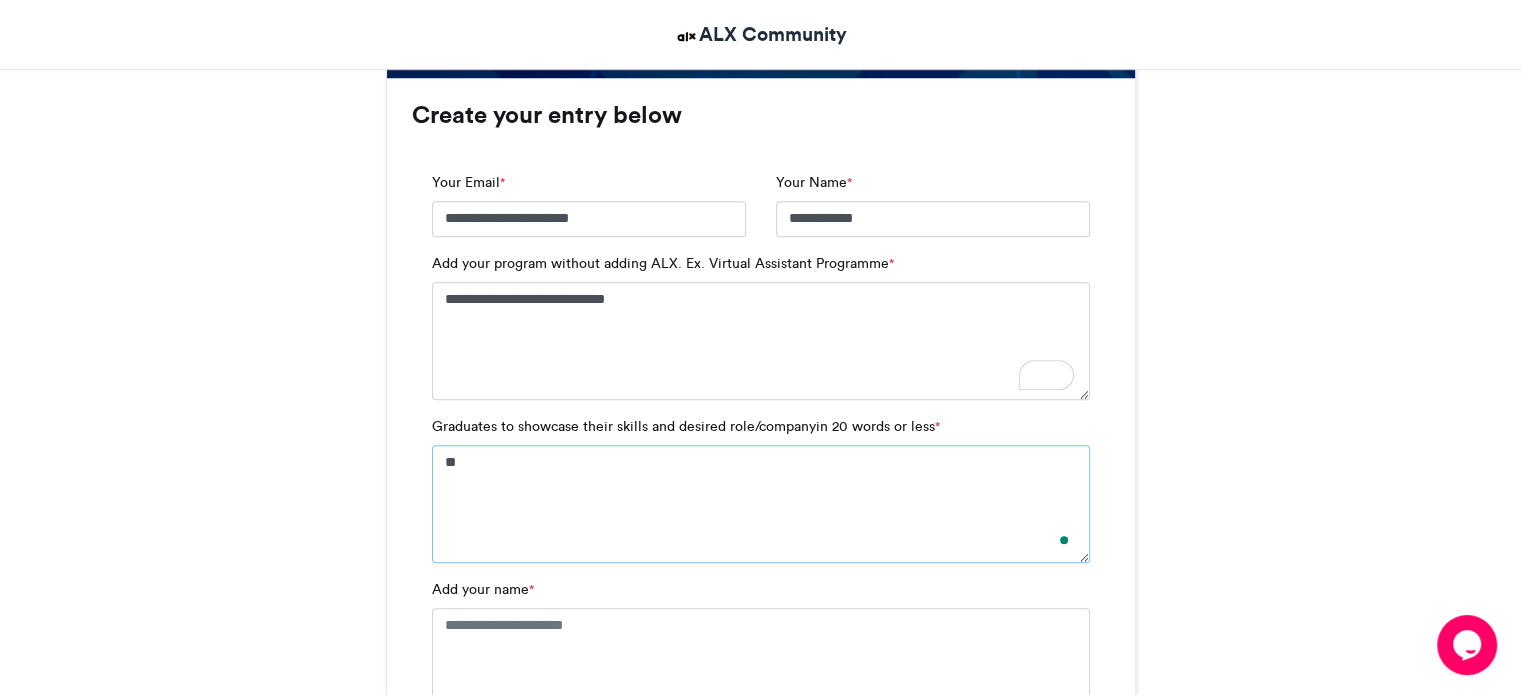 type on "*" 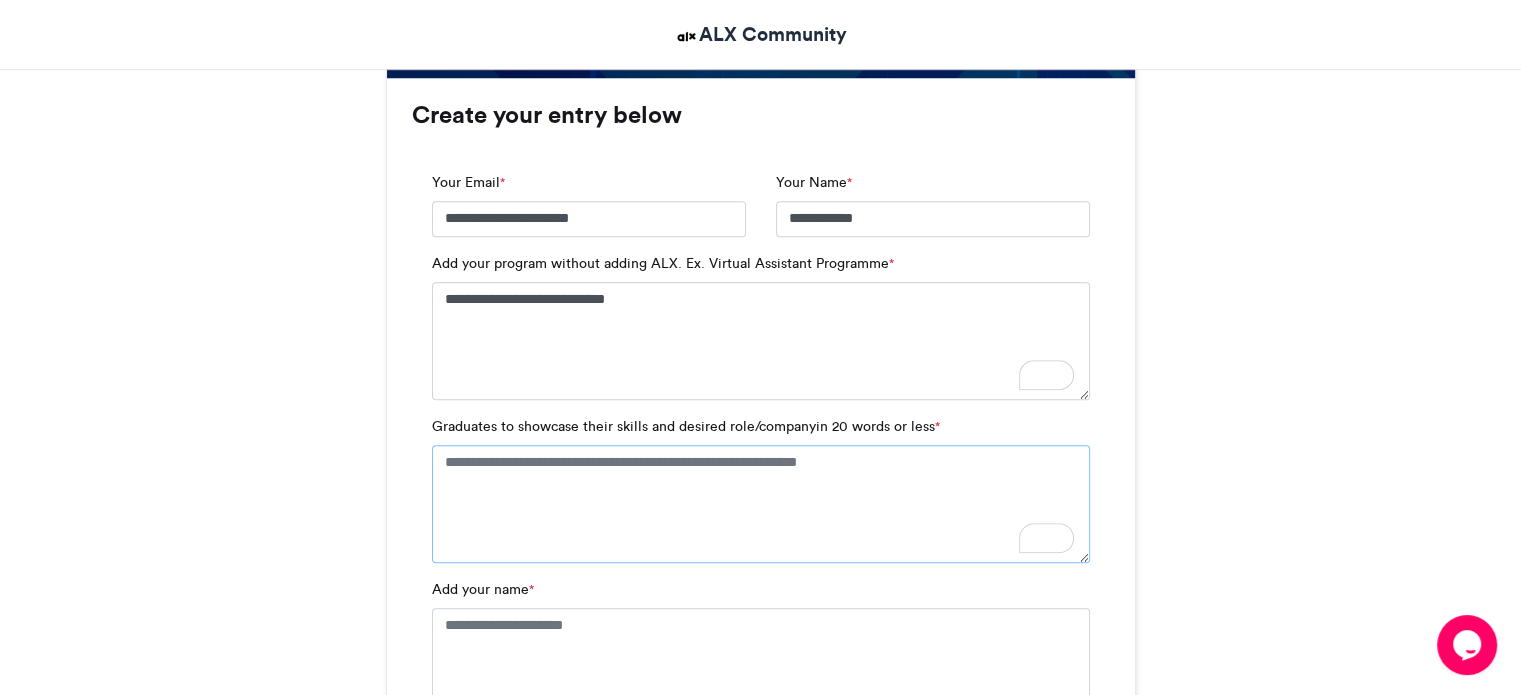 click on "Graduates to showcase their skills and desired role/companyin 20 words or less  *" at bounding box center [761, 504] 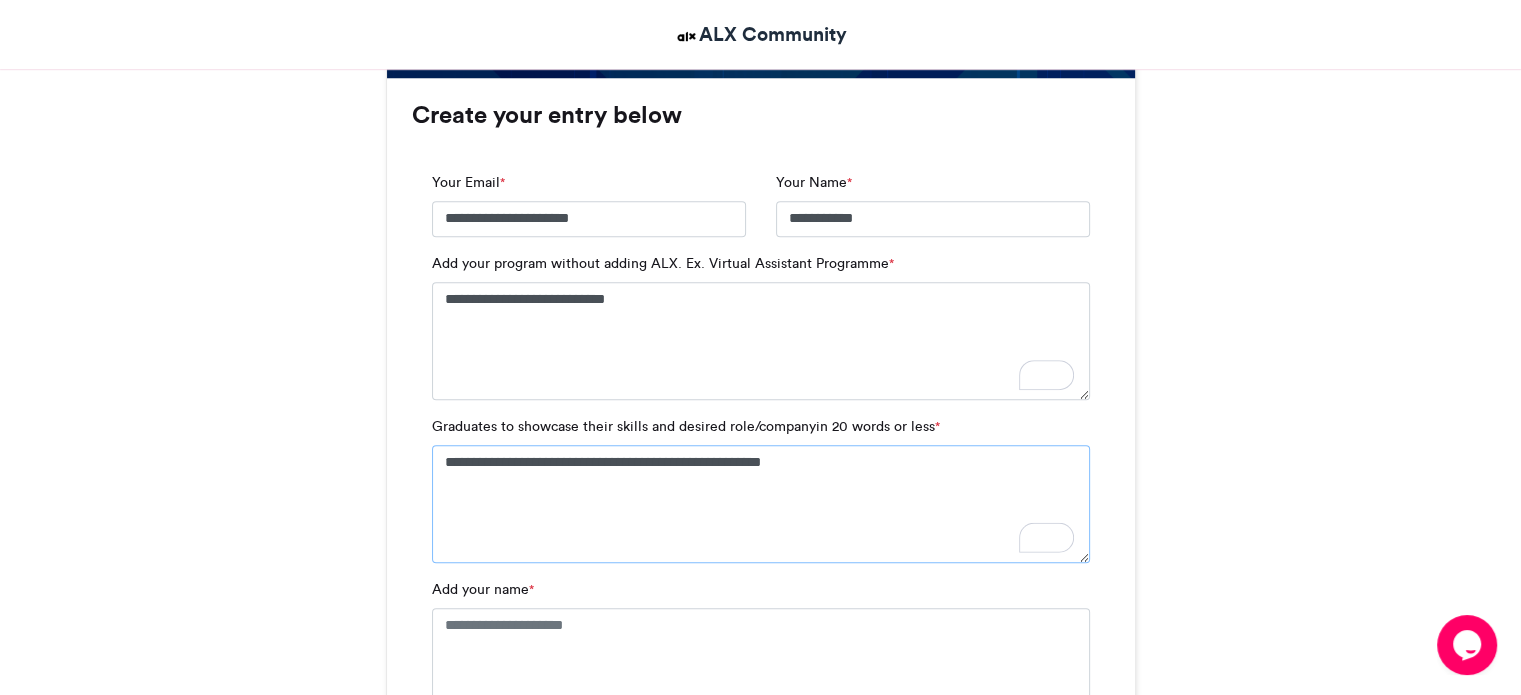 click on "**********" at bounding box center (761, 504) 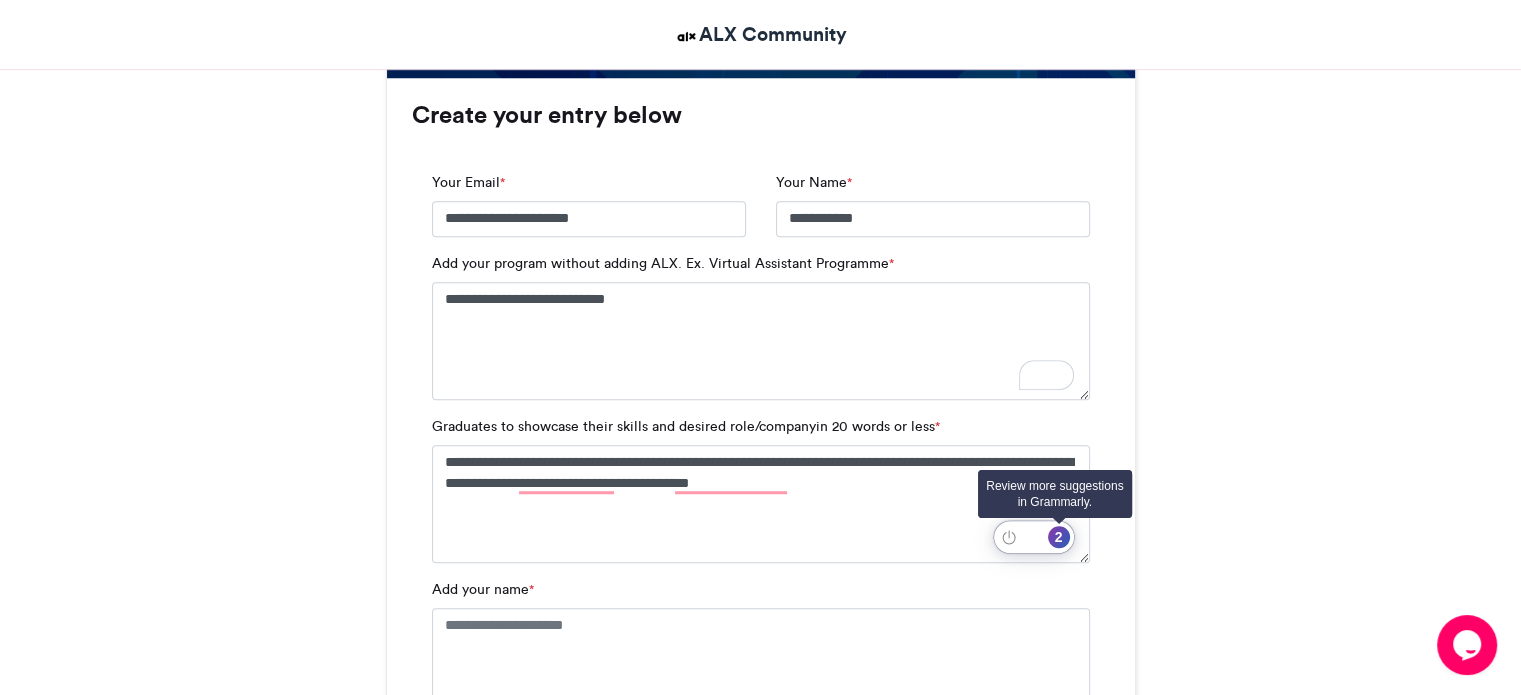 click on "2" 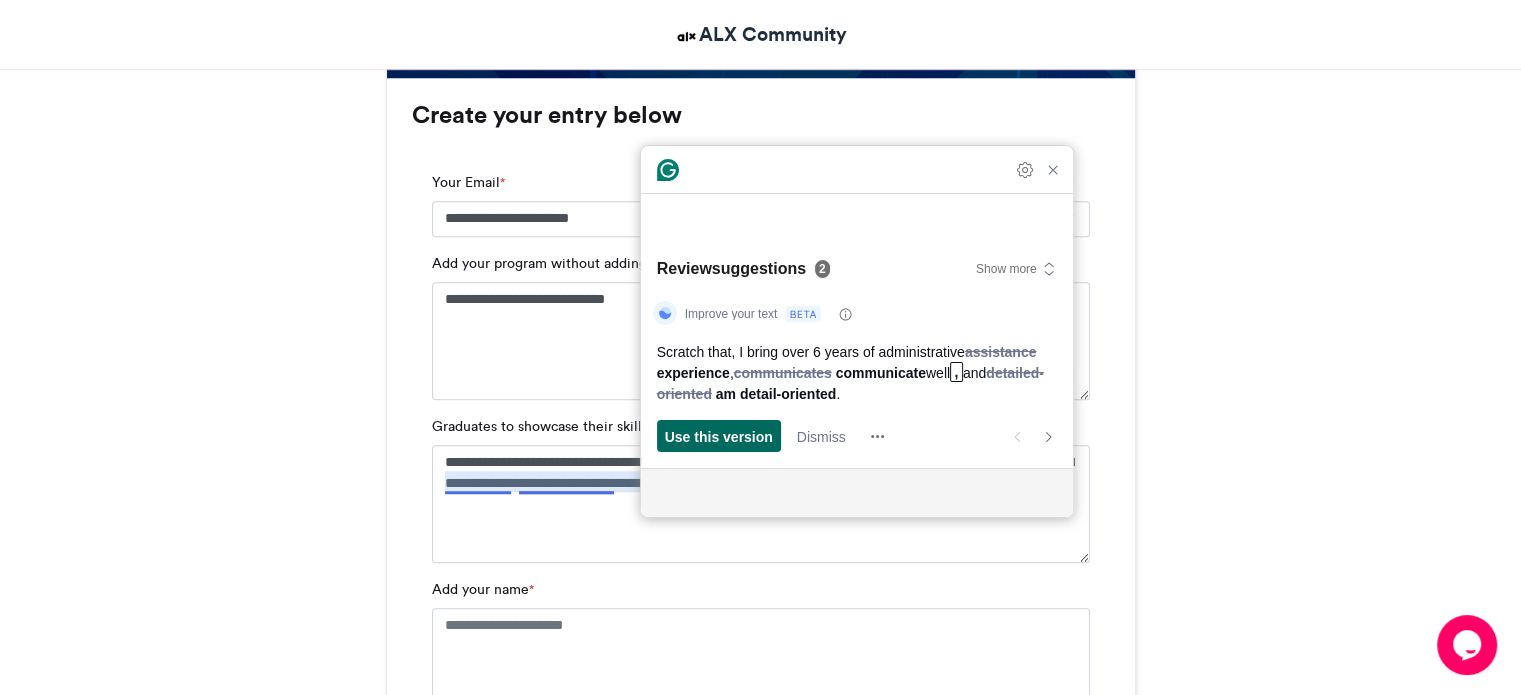 click on "Use this version" at bounding box center (719, 436) 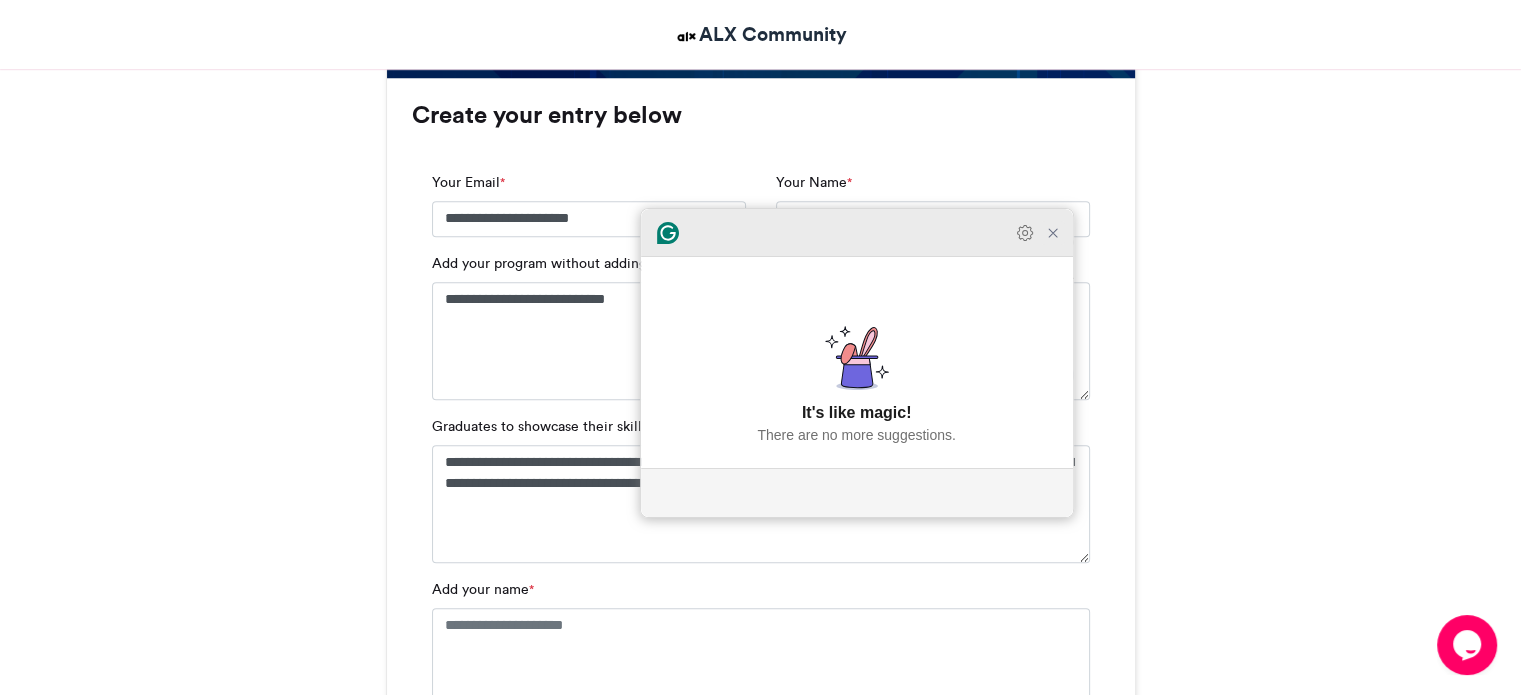 click 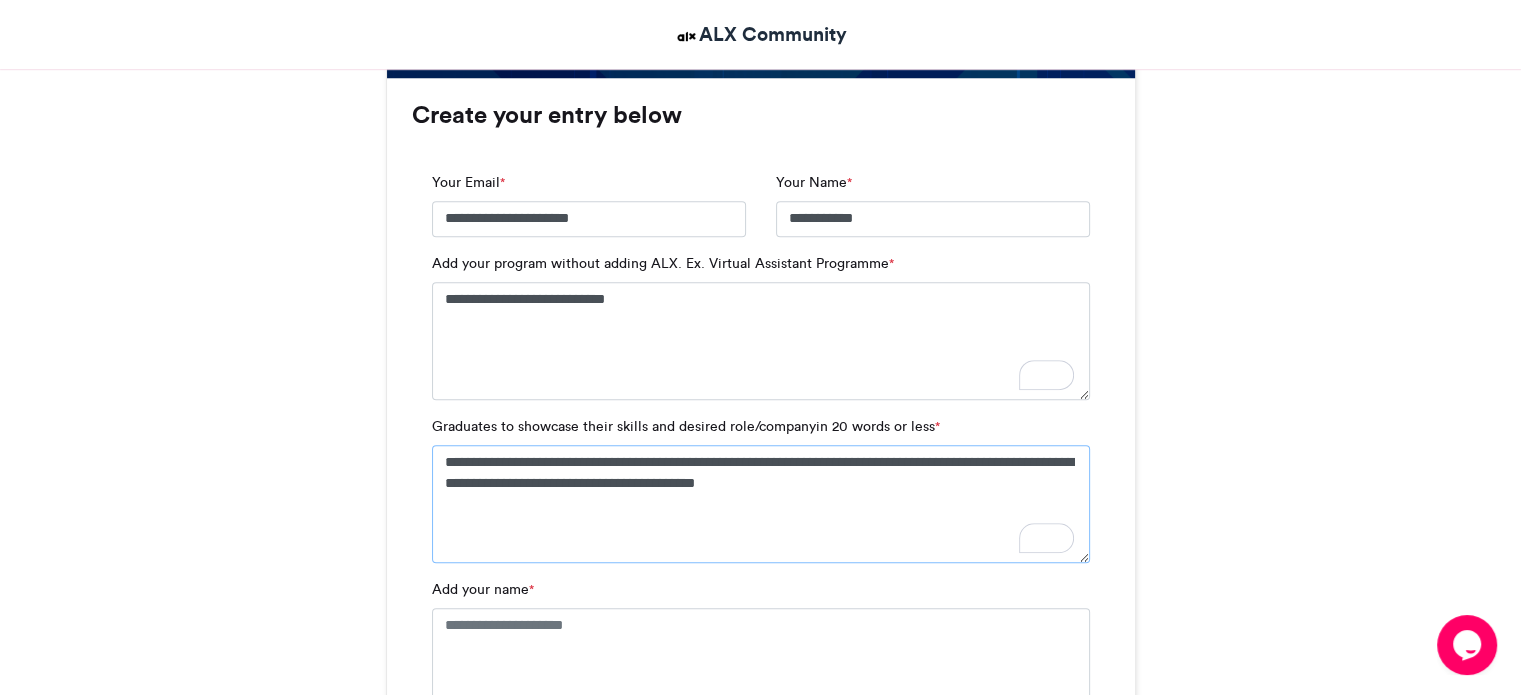 click on "**********" at bounding box center [761, 504] 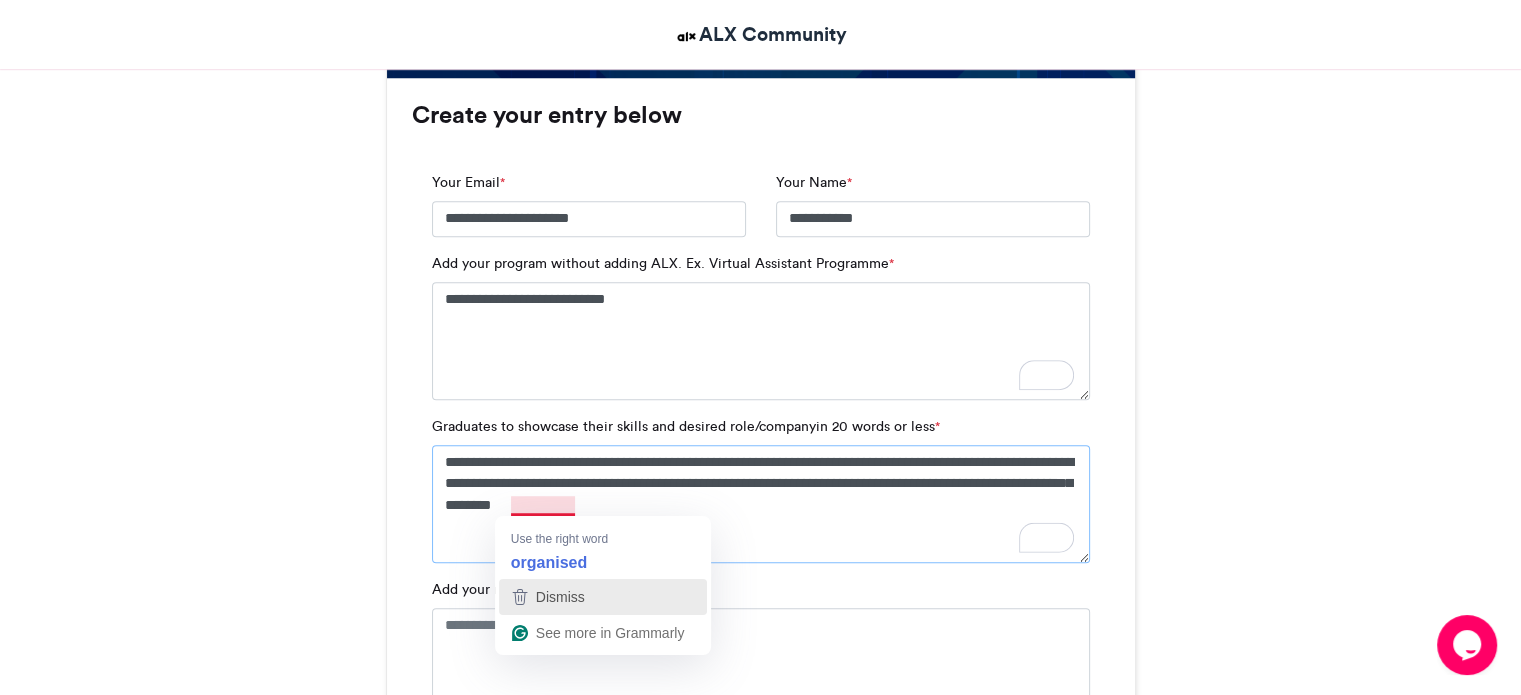 click on "Dismiss" at bounding box center [560, 597] 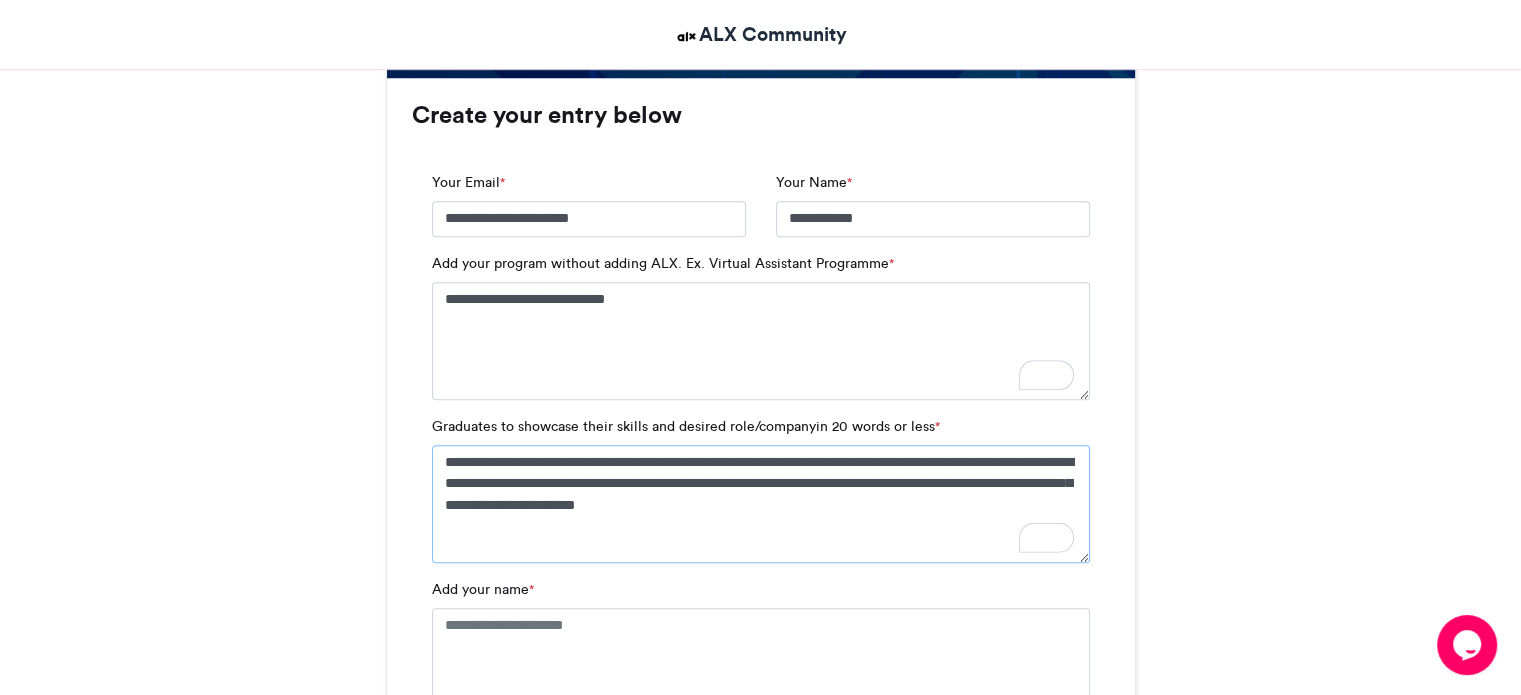 click on "**********" at bounding box center (761, 504) 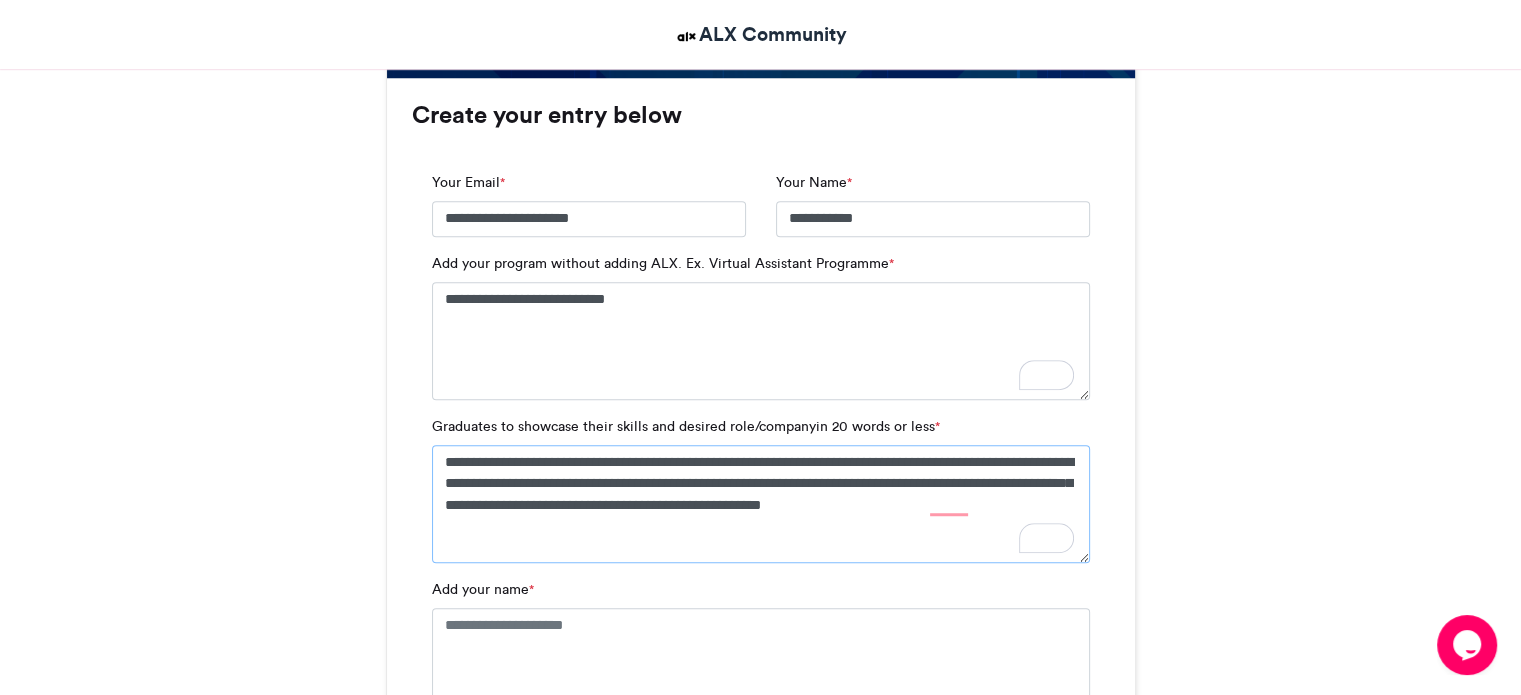 click on "**********" at bounding box center [761, 504] 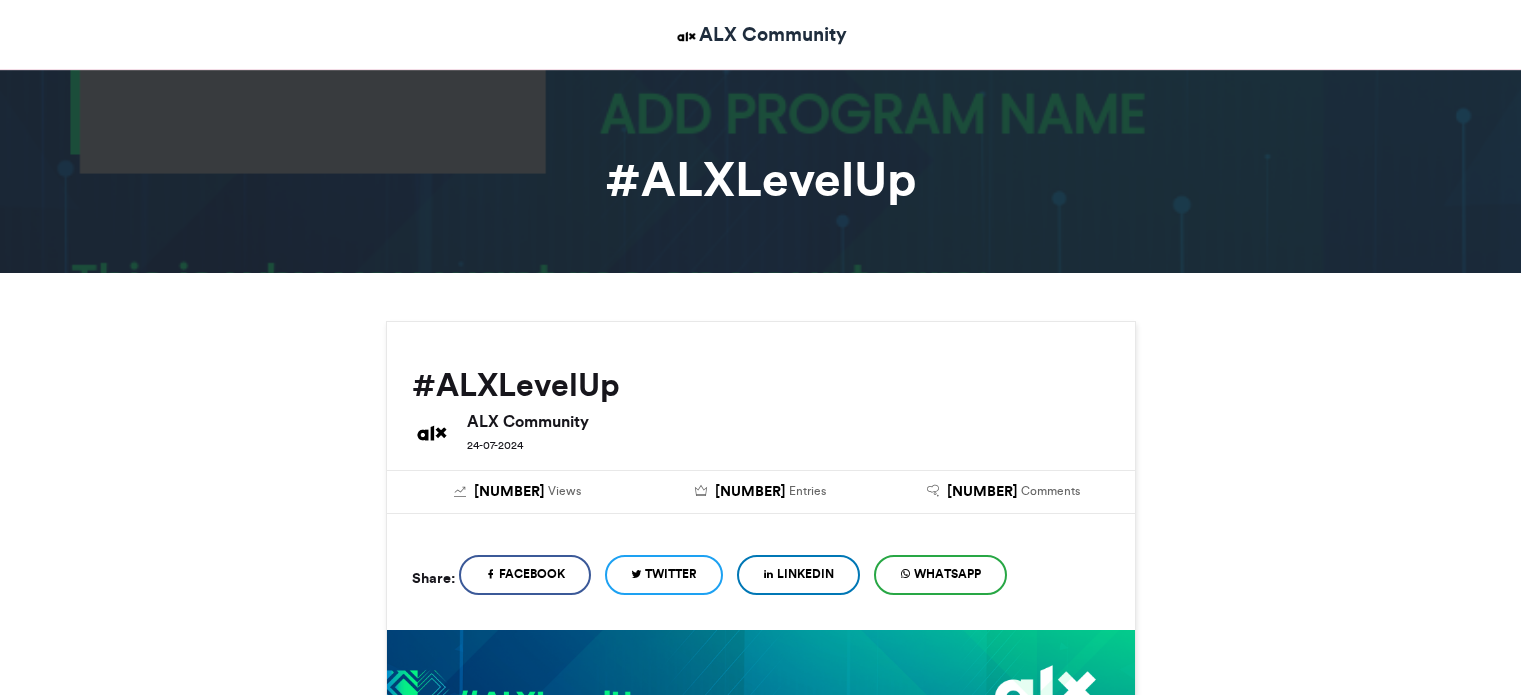 scroll, scrollTop: 1300, scrollLeft: 0, axis: vertical 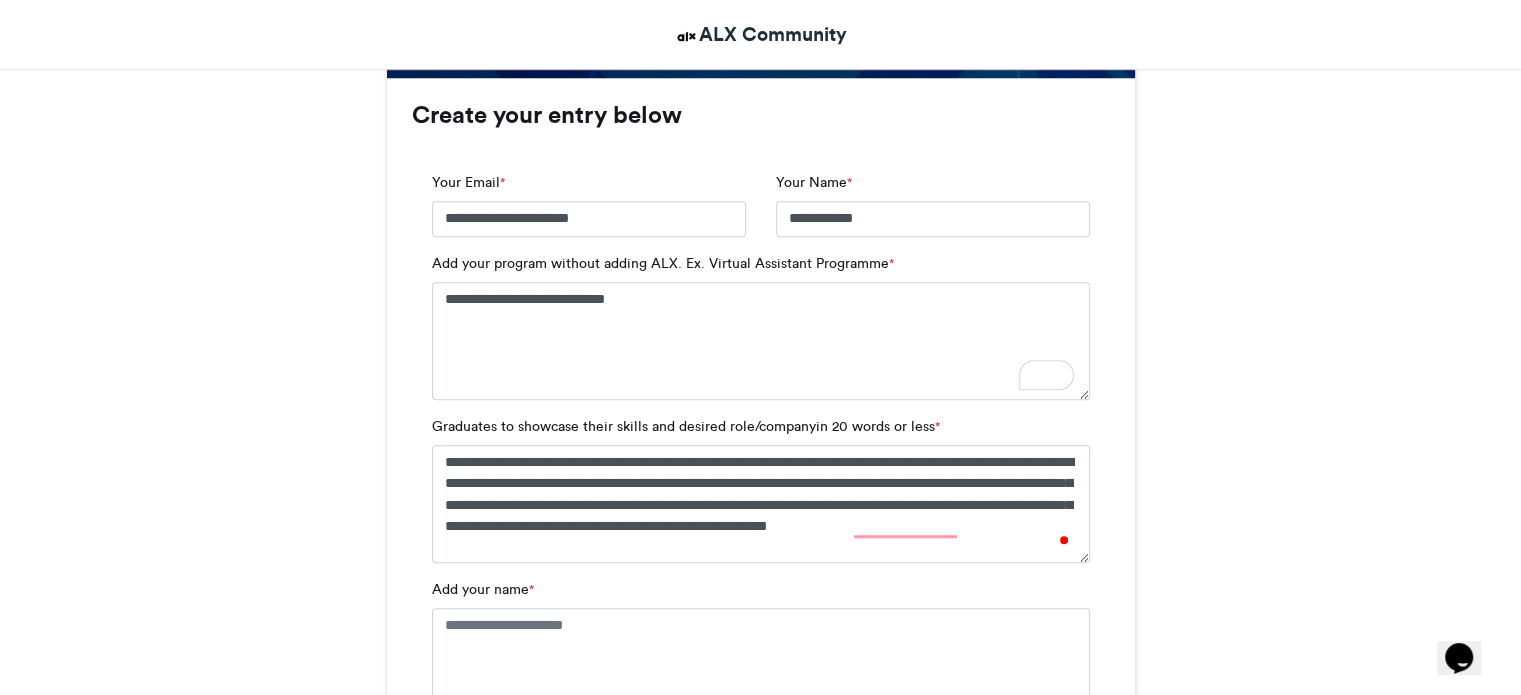 click on "**********" at bounding box center [761, 504] 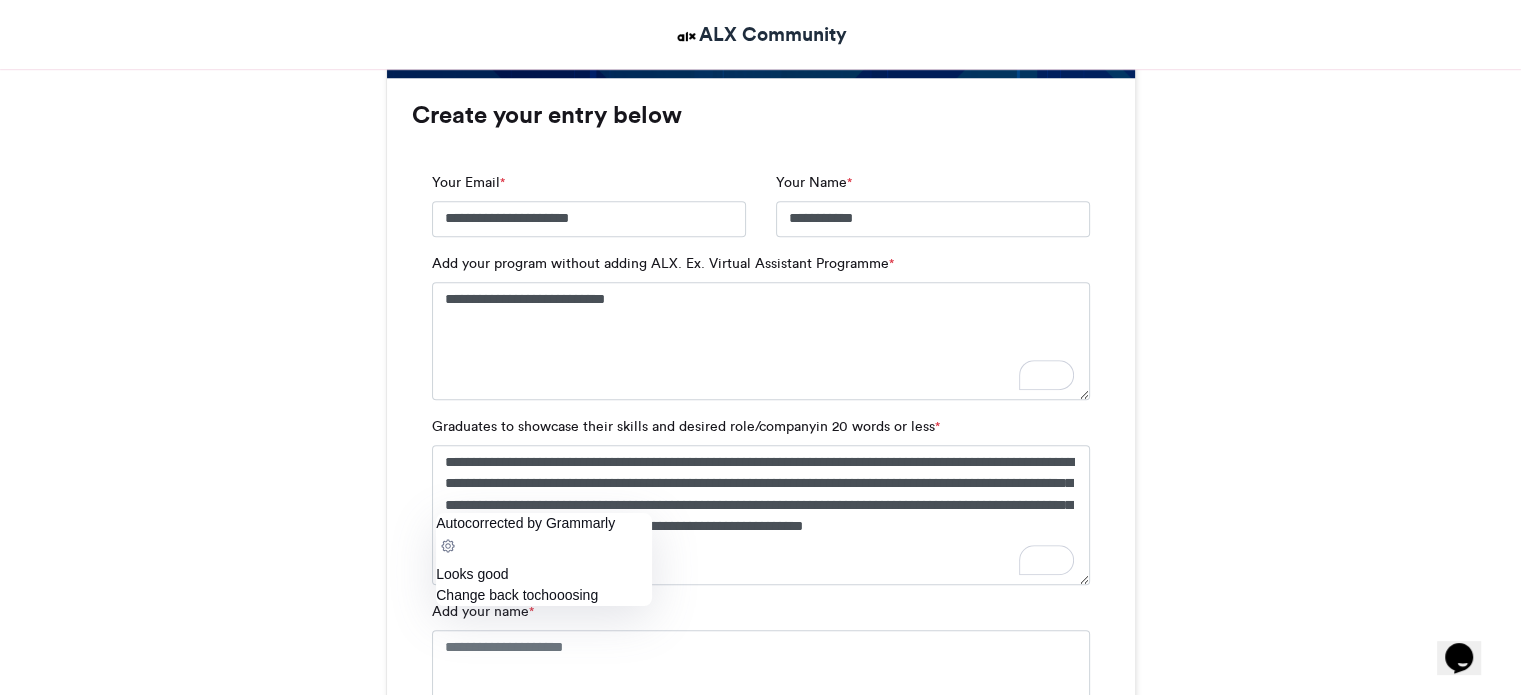 click on "Looks good" 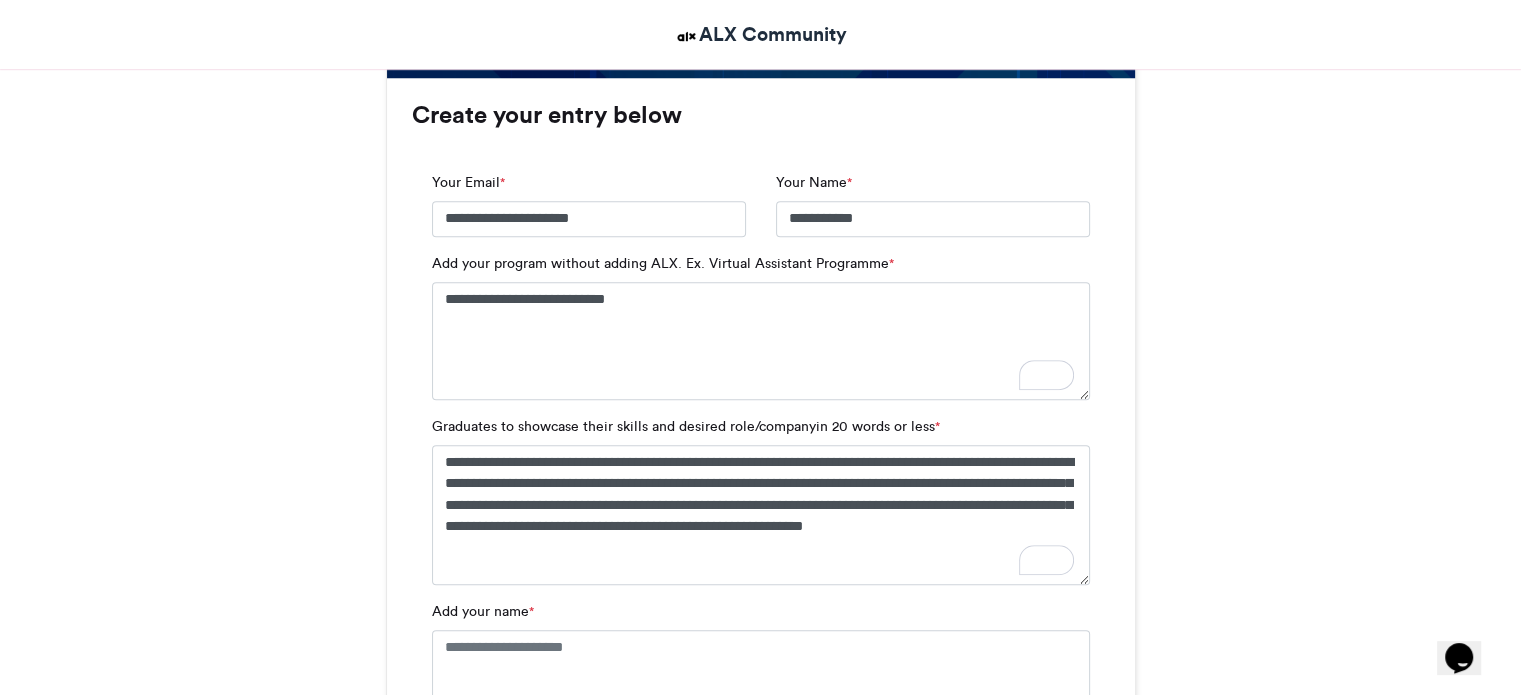 click on "**********" at bounding box center [761, 515] 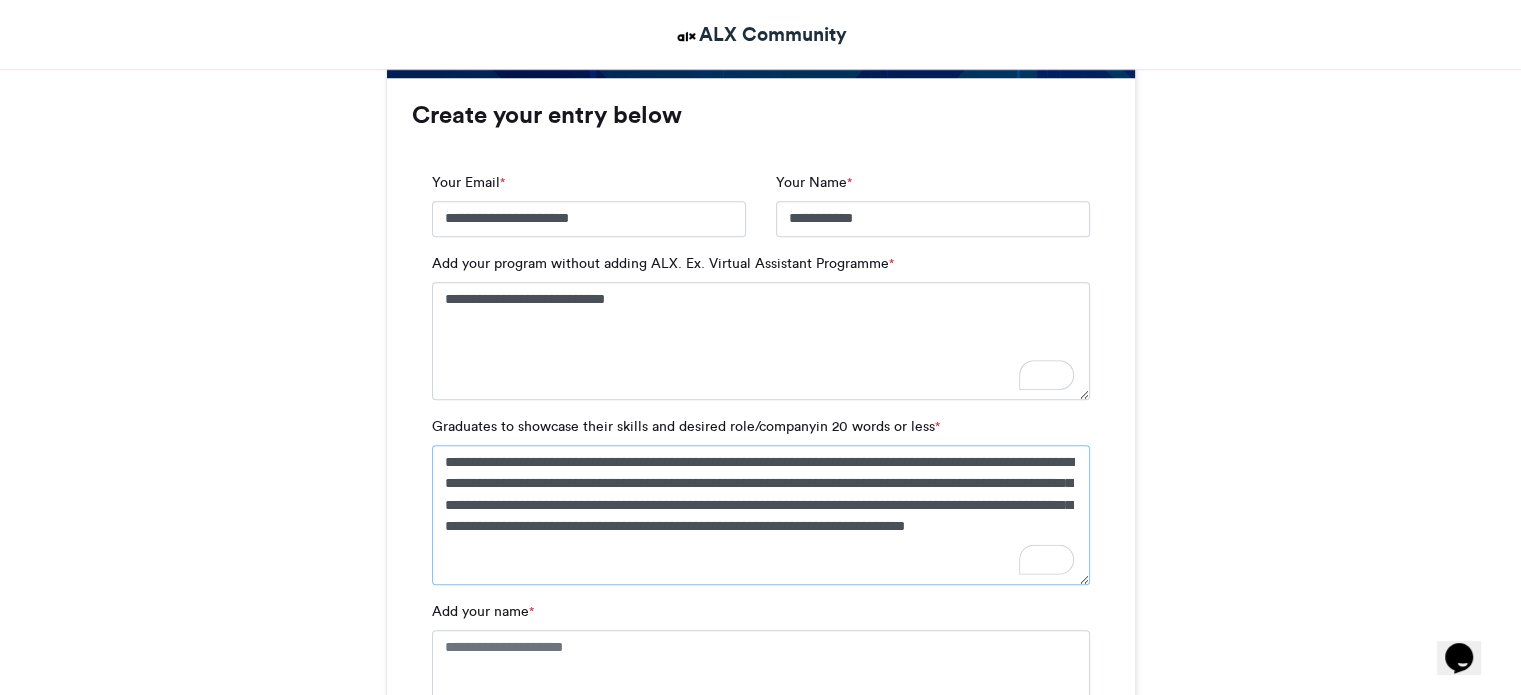 click on "**********" at bounding box center (761, 515) 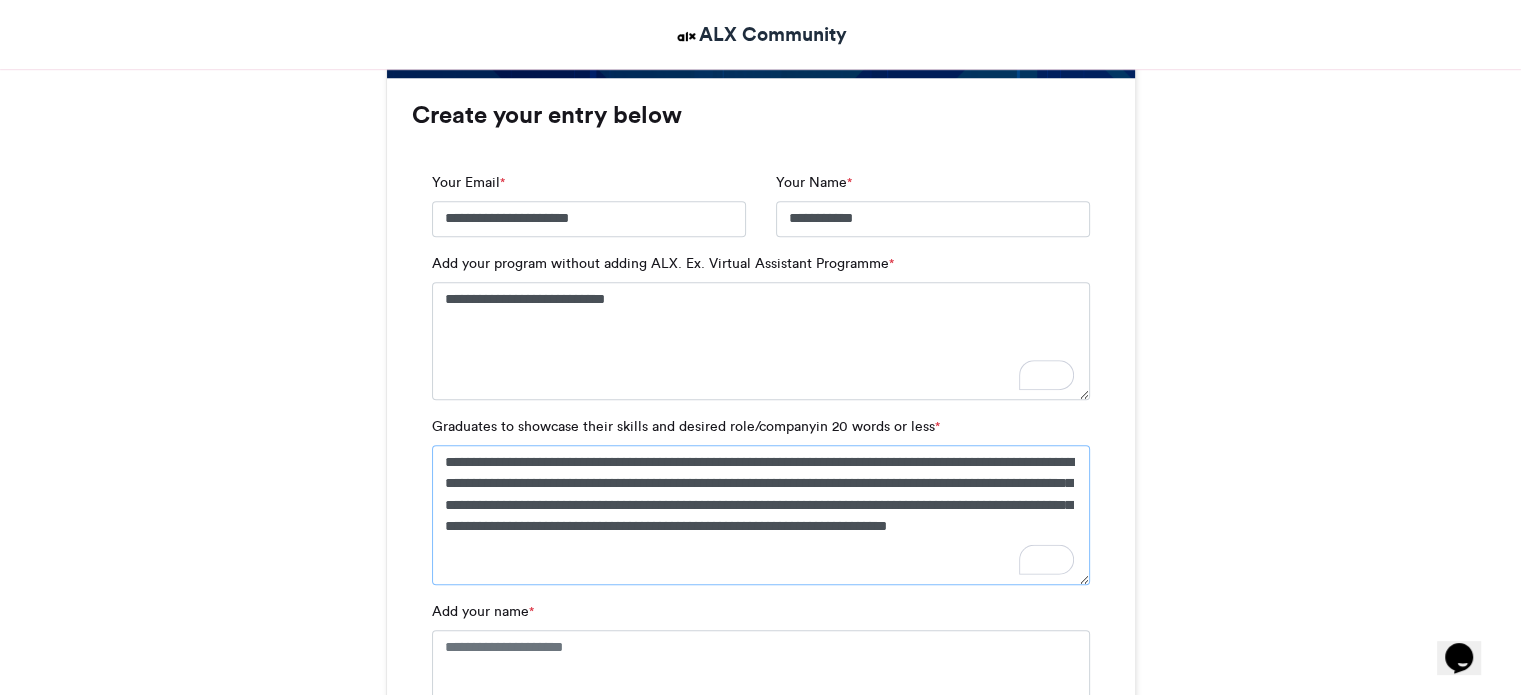click on "**********" at bounding box center [761, 515] 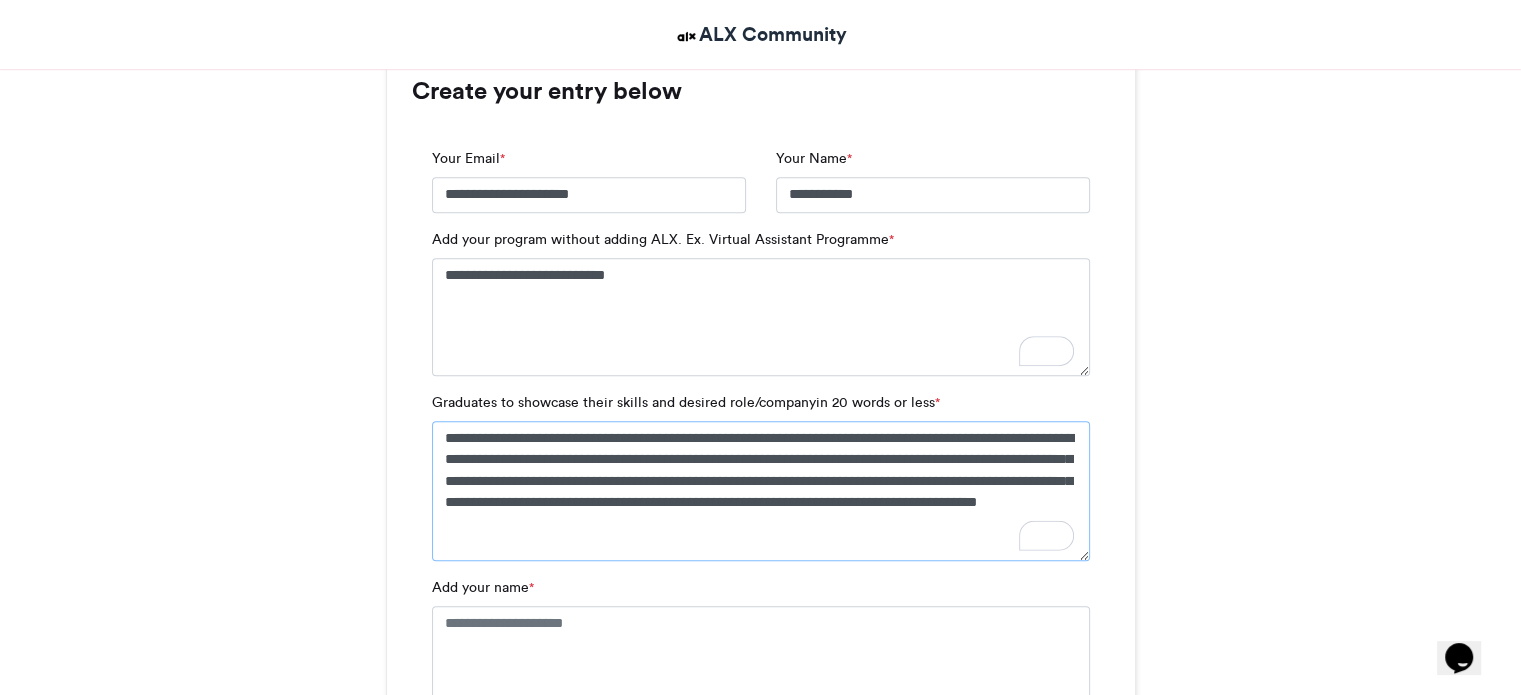 scroll, scrollTop: 1500, scrollLeft: 0, axis: vertical 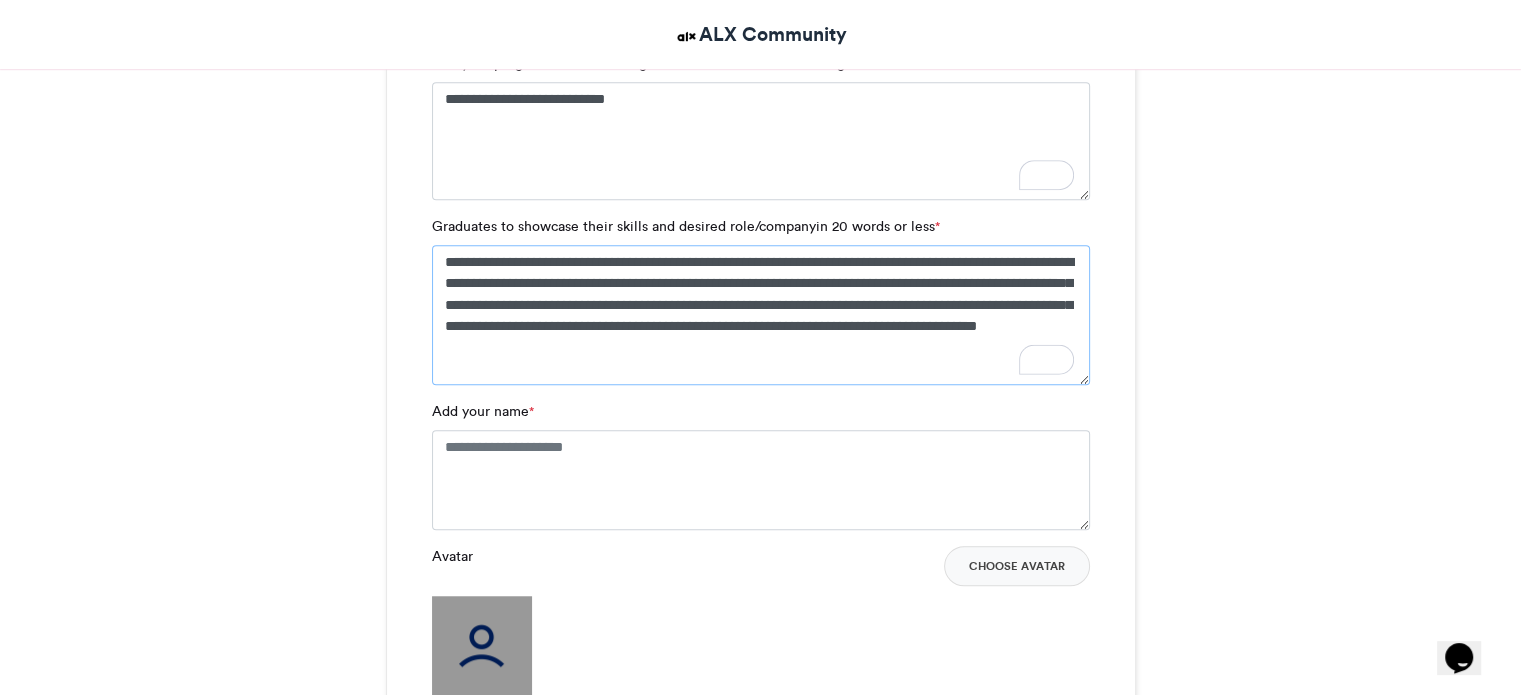 type on "**********" 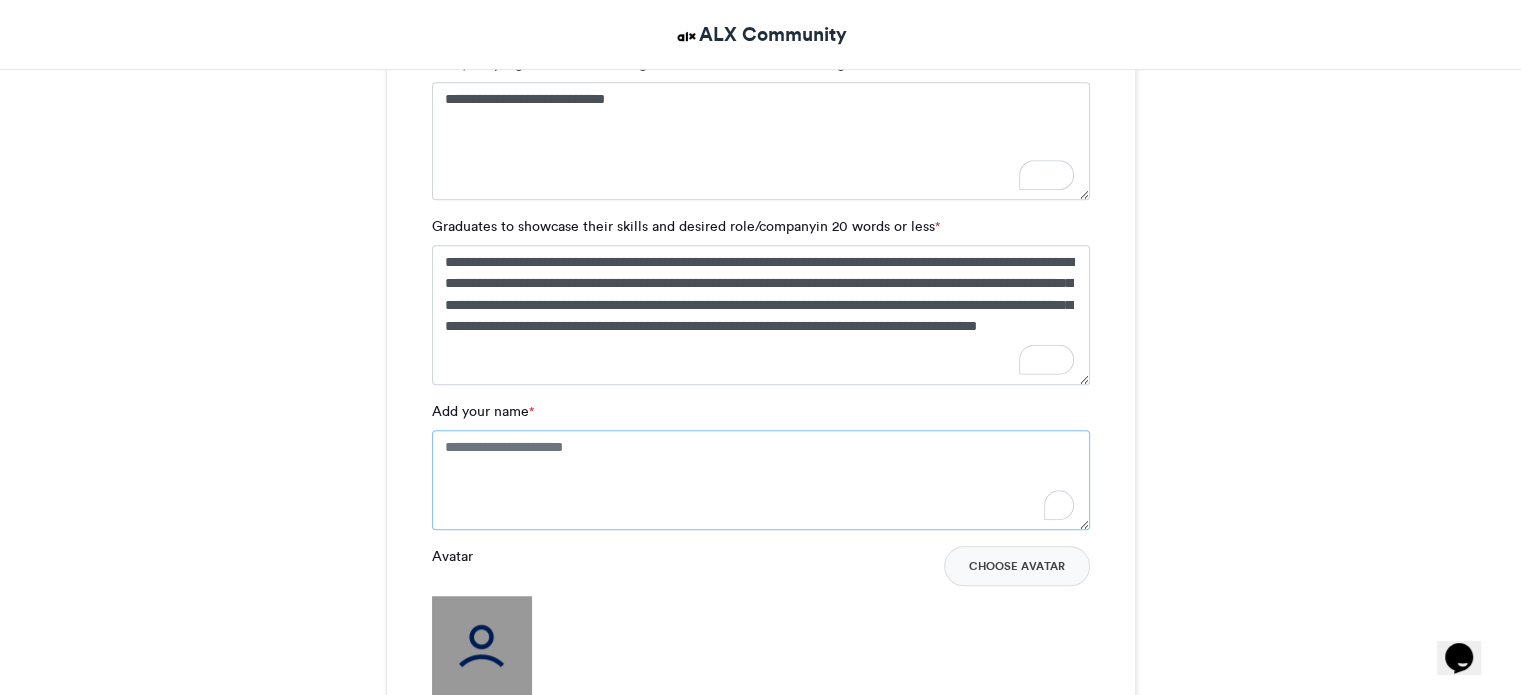 click on "Add your name  *" at bounding box center [761, 480] 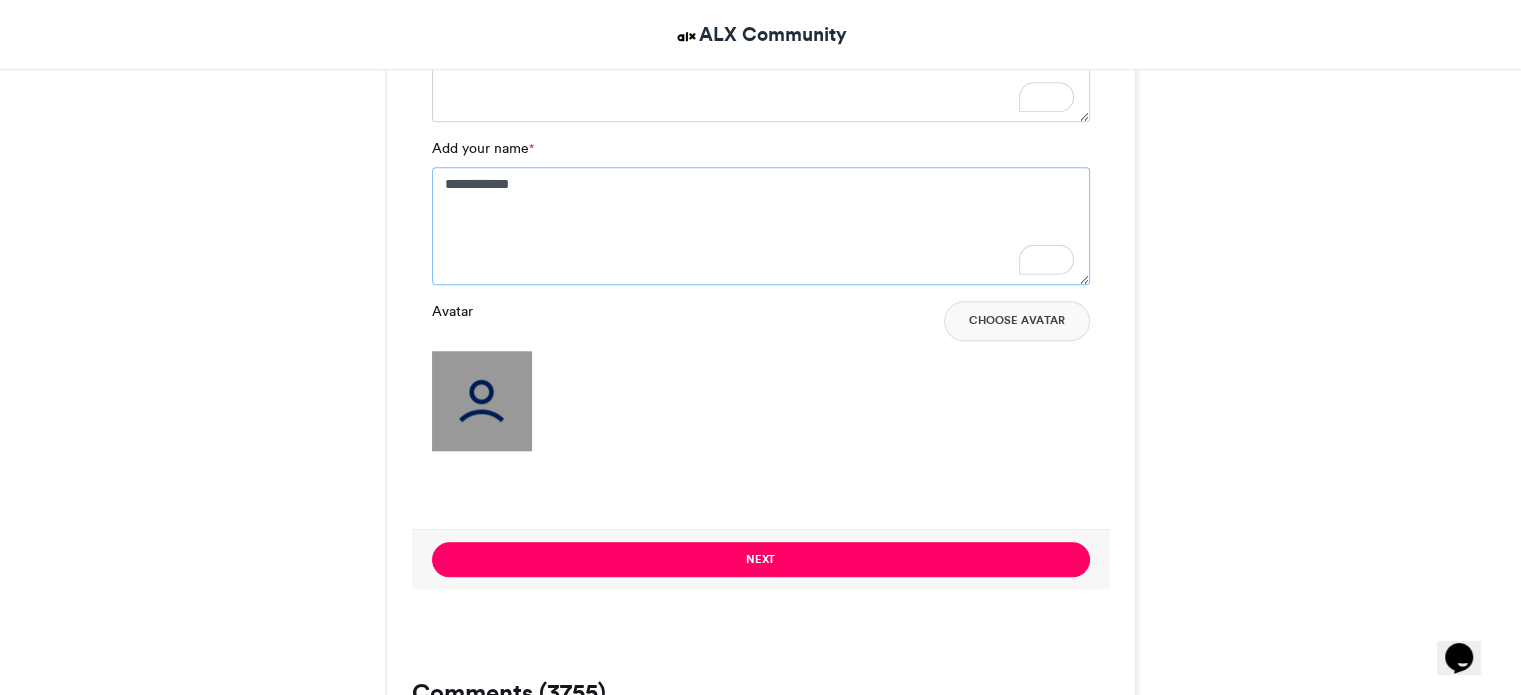 scroll, scrollTop: 1800, scrollLeft: 0, axis: vertical 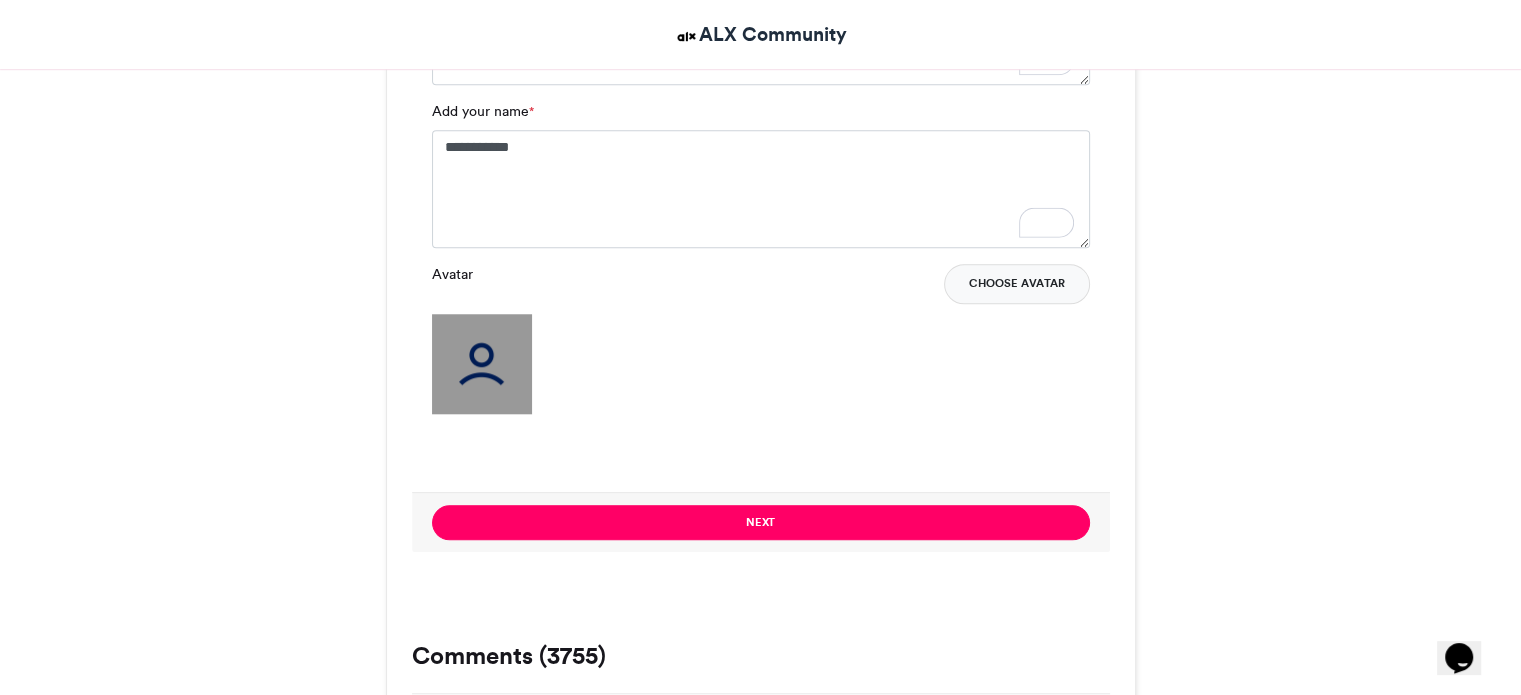 click on "Choose Avatar" at bounding box center (1017, 284) 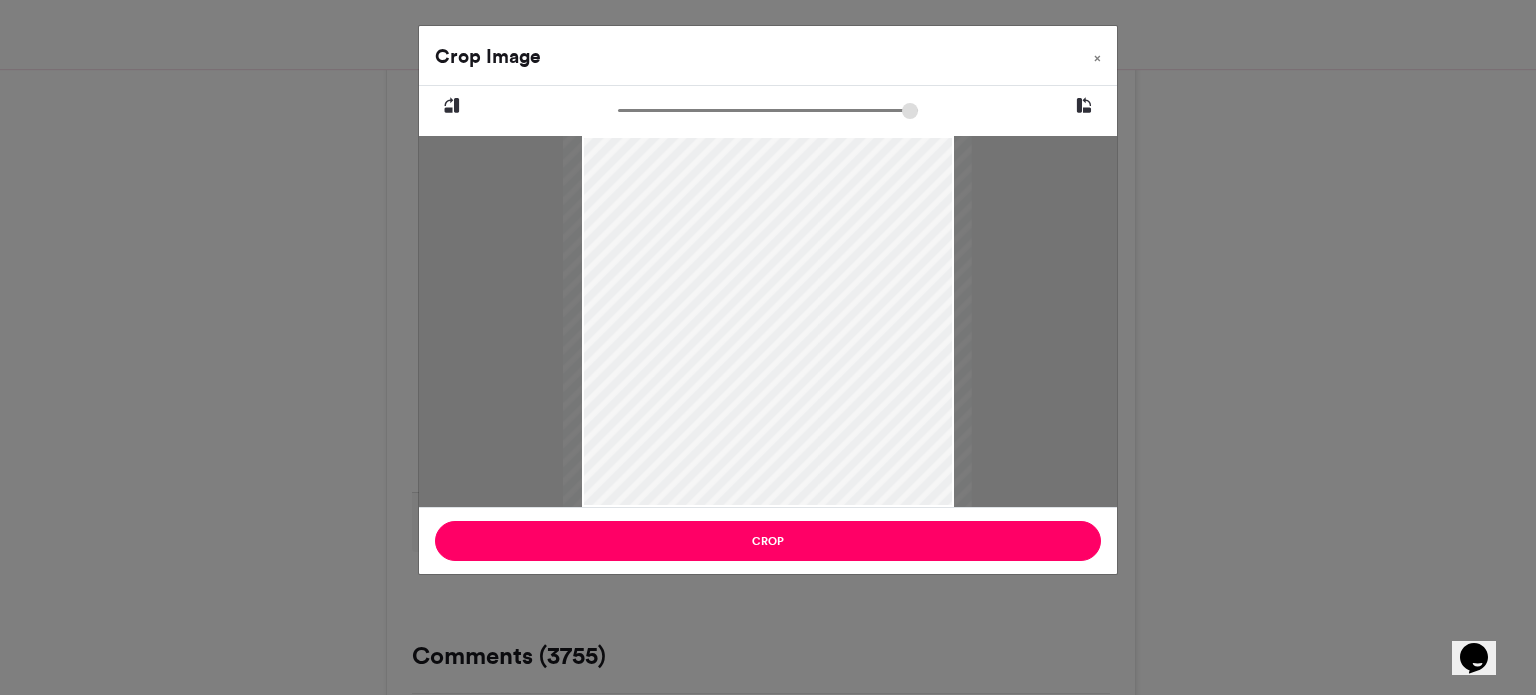 type on "******" 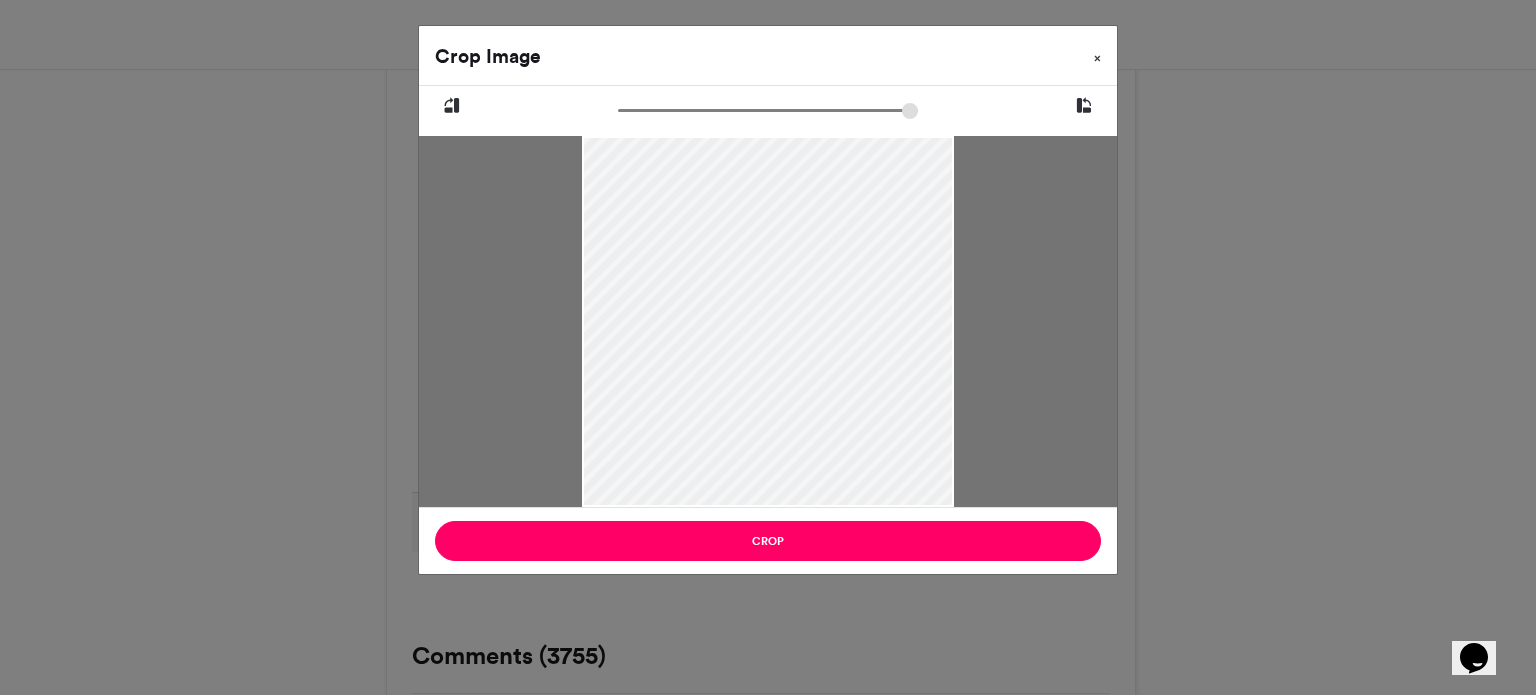 click on "×" at bounding box center (1097, 58) 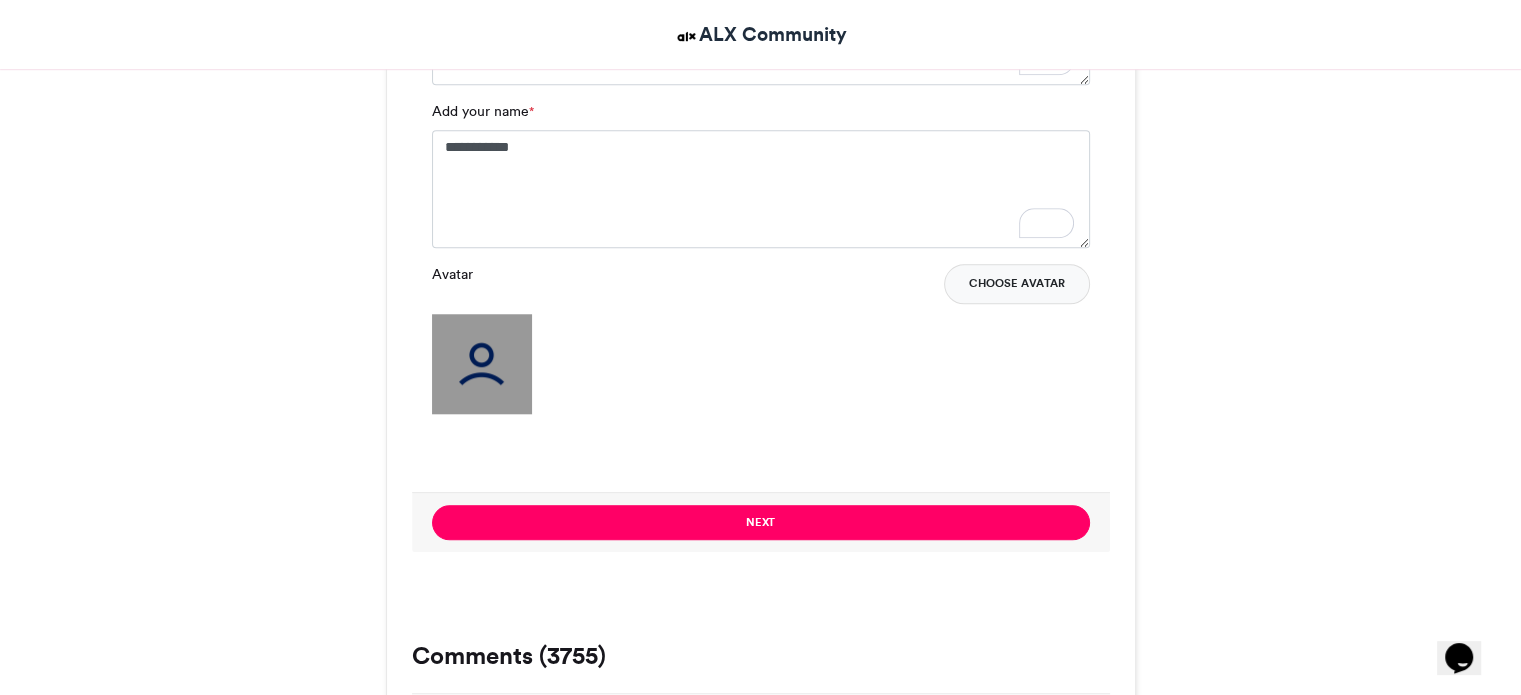 click on "Choose Avatar" at bounding box center [1017, 284] 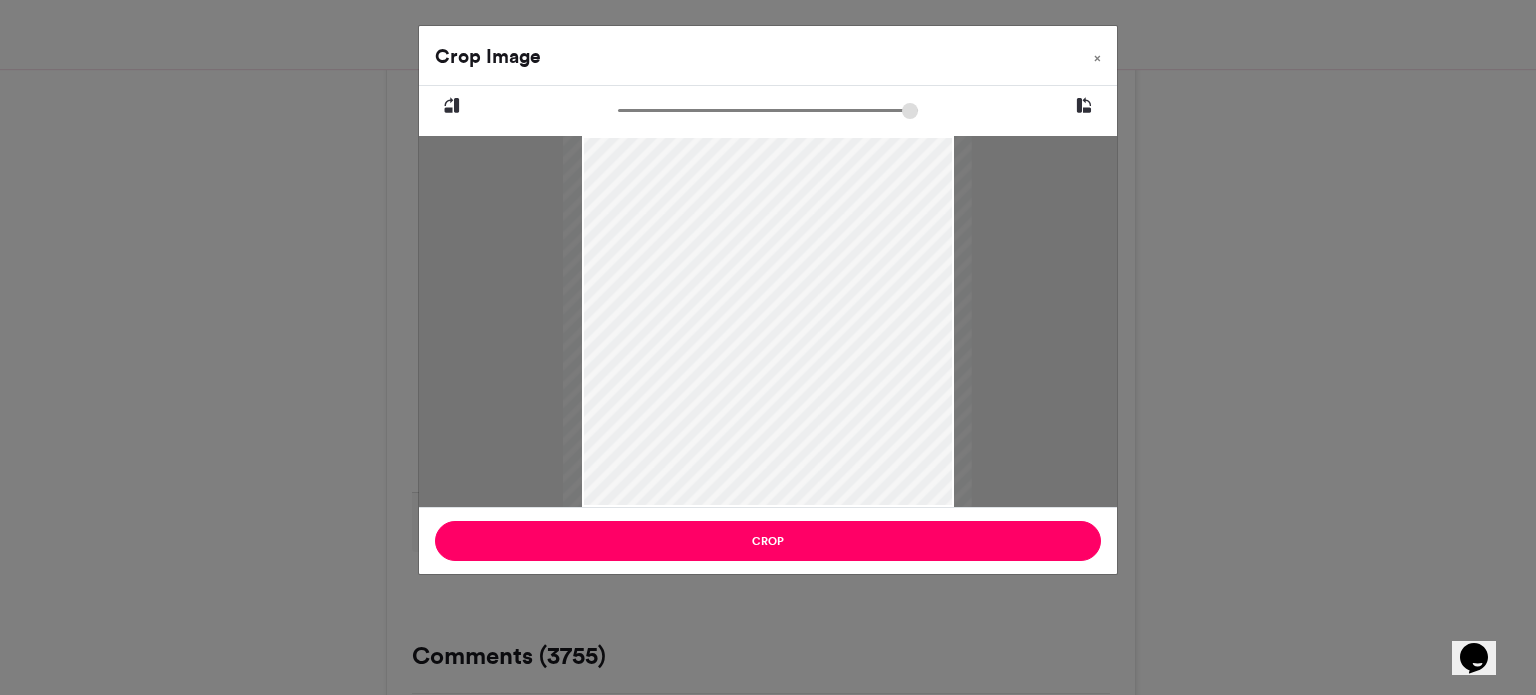 type on "******" 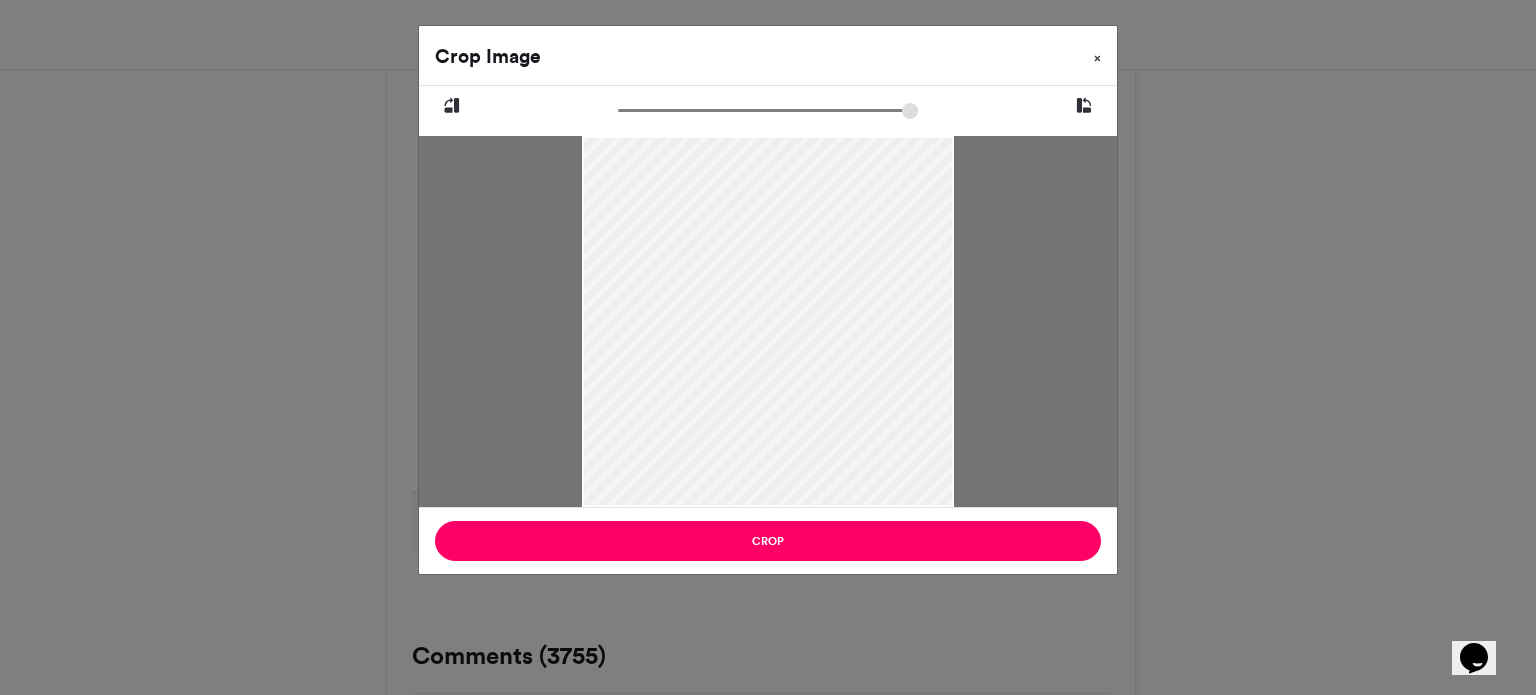 click on "×" at bounding box center [1097, 58] 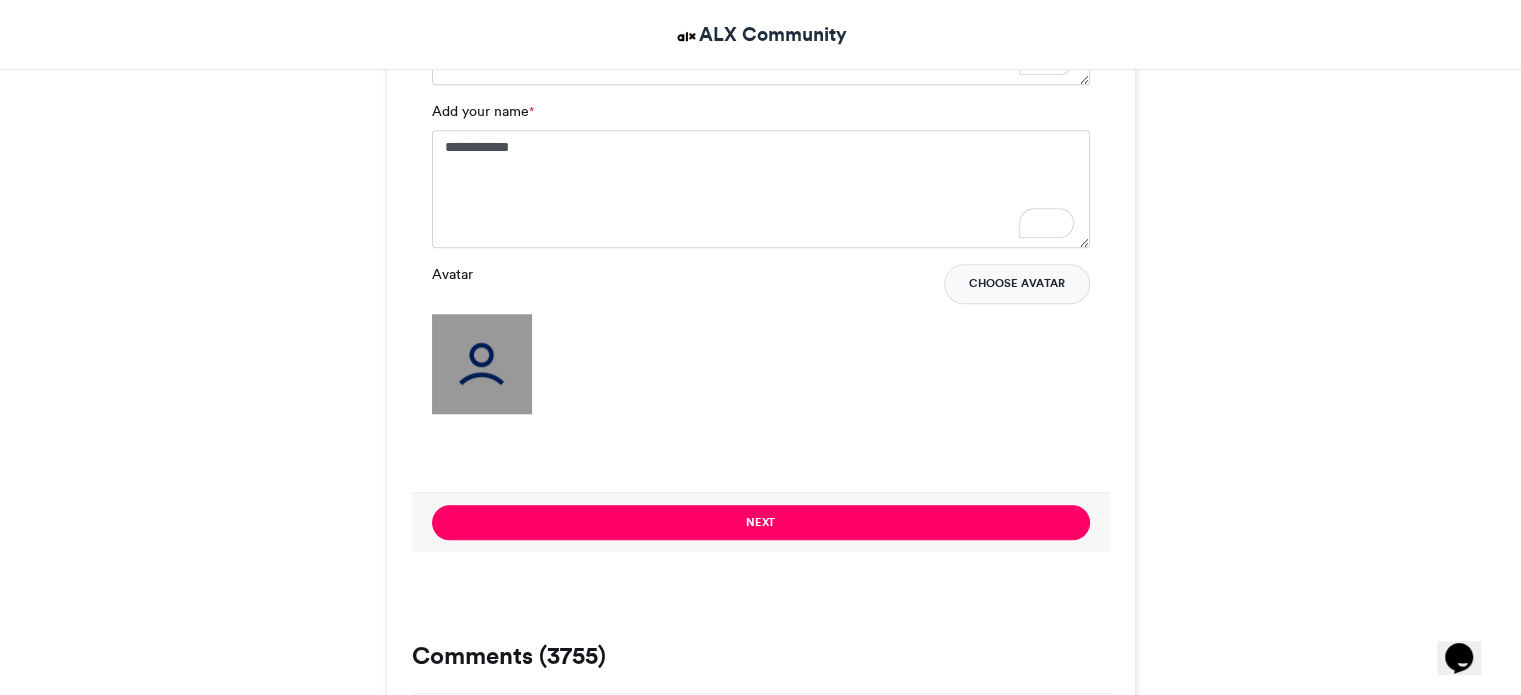 click on "Choose Avatar" at bounding box center (1017, 284) 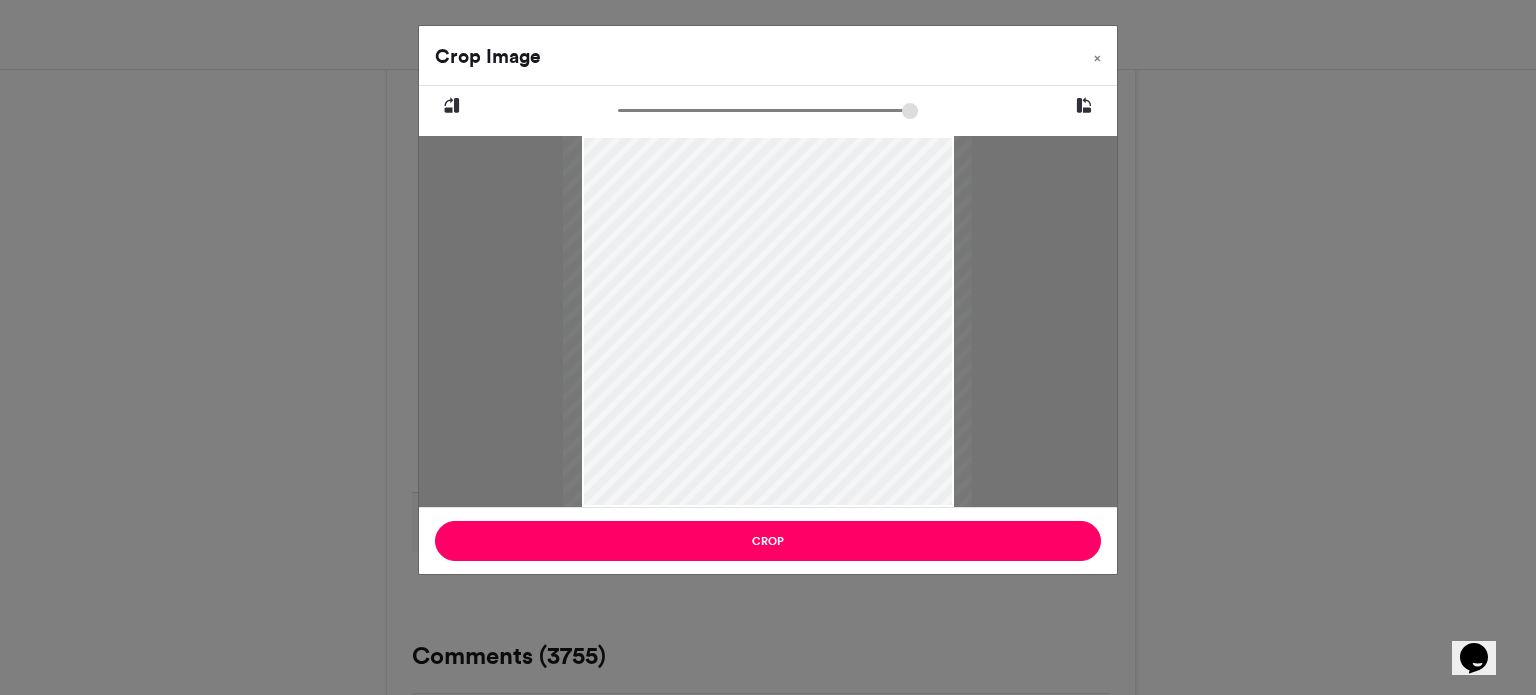 type on "******" 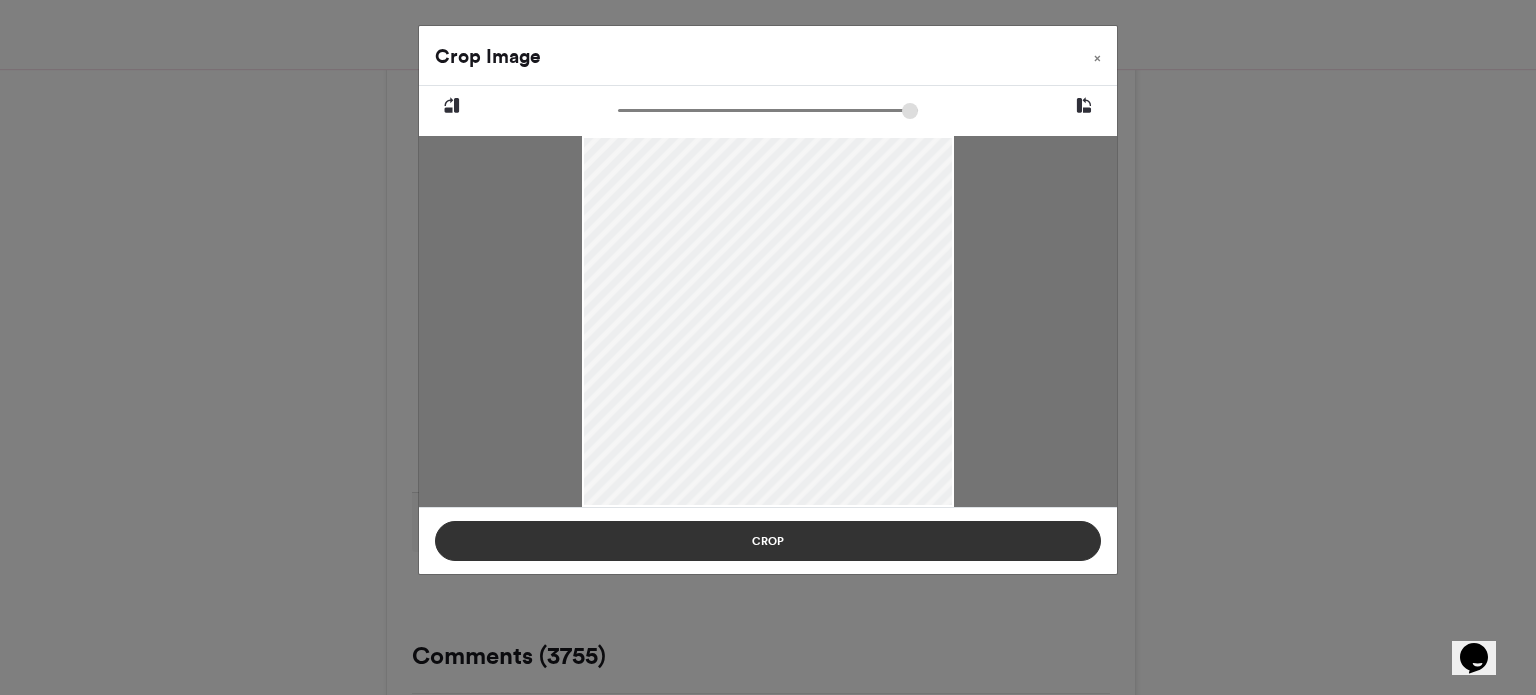 click on "Crop" at bounding box center [768, 541] 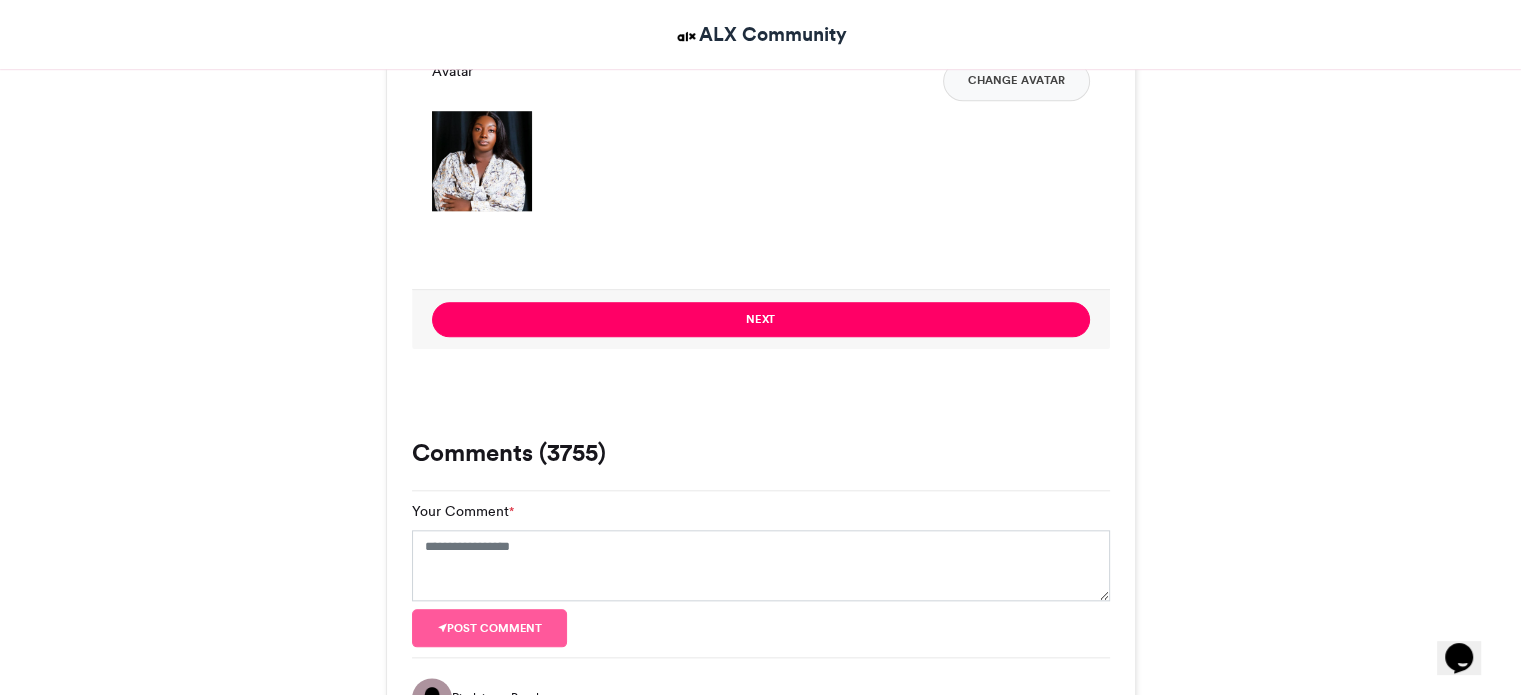 scroll, scrollTop: 2000, scrollLeft: 0, axis: vertical 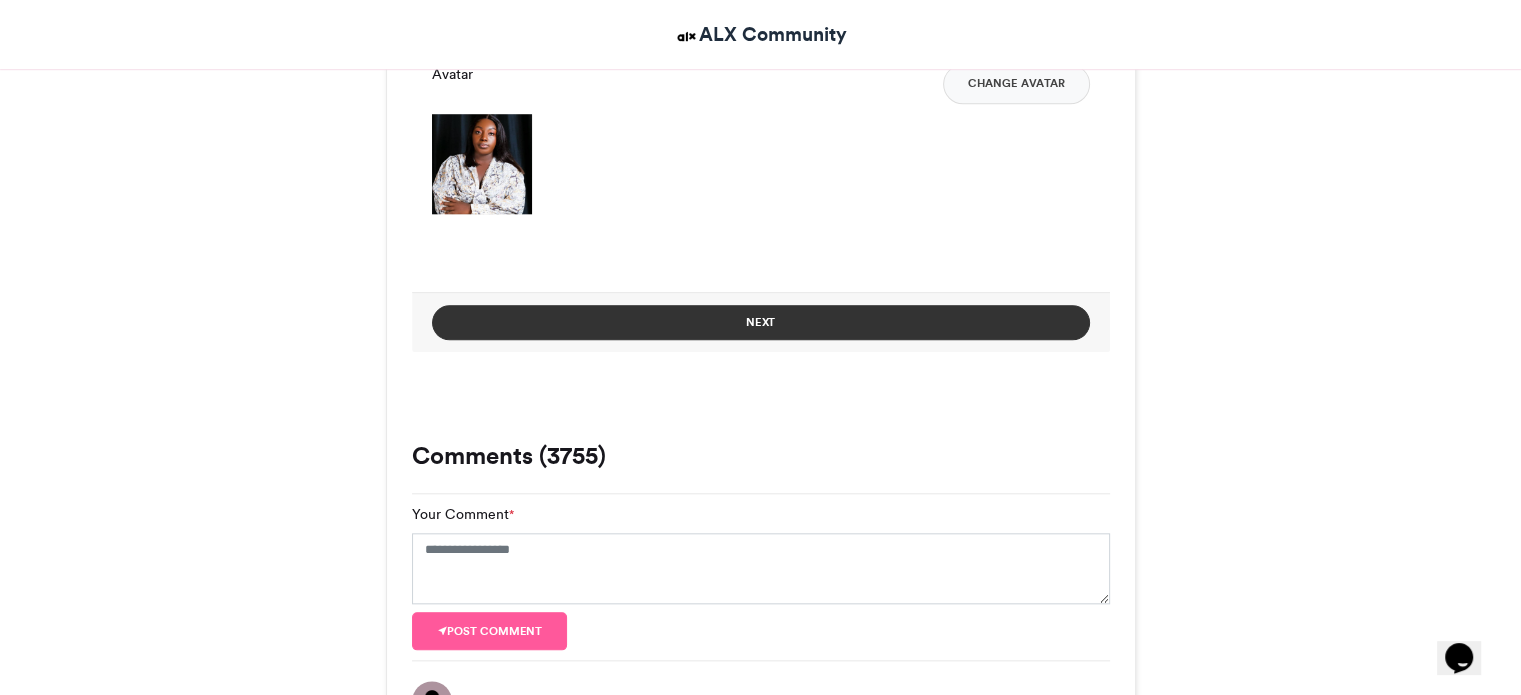 click on "Next" at bounding box center [761, 322] 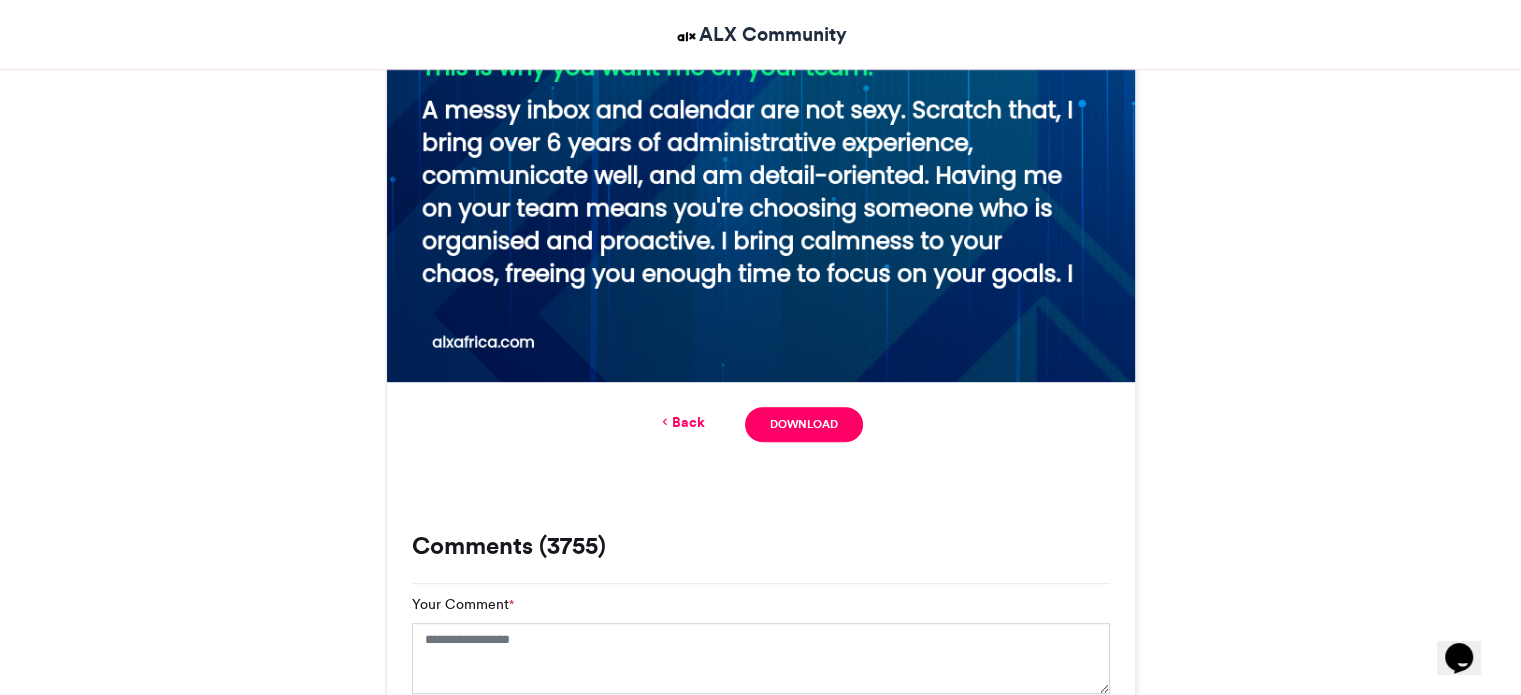 scroll, scrollTop: 1000, scrollLeft: 0, axis: vertical 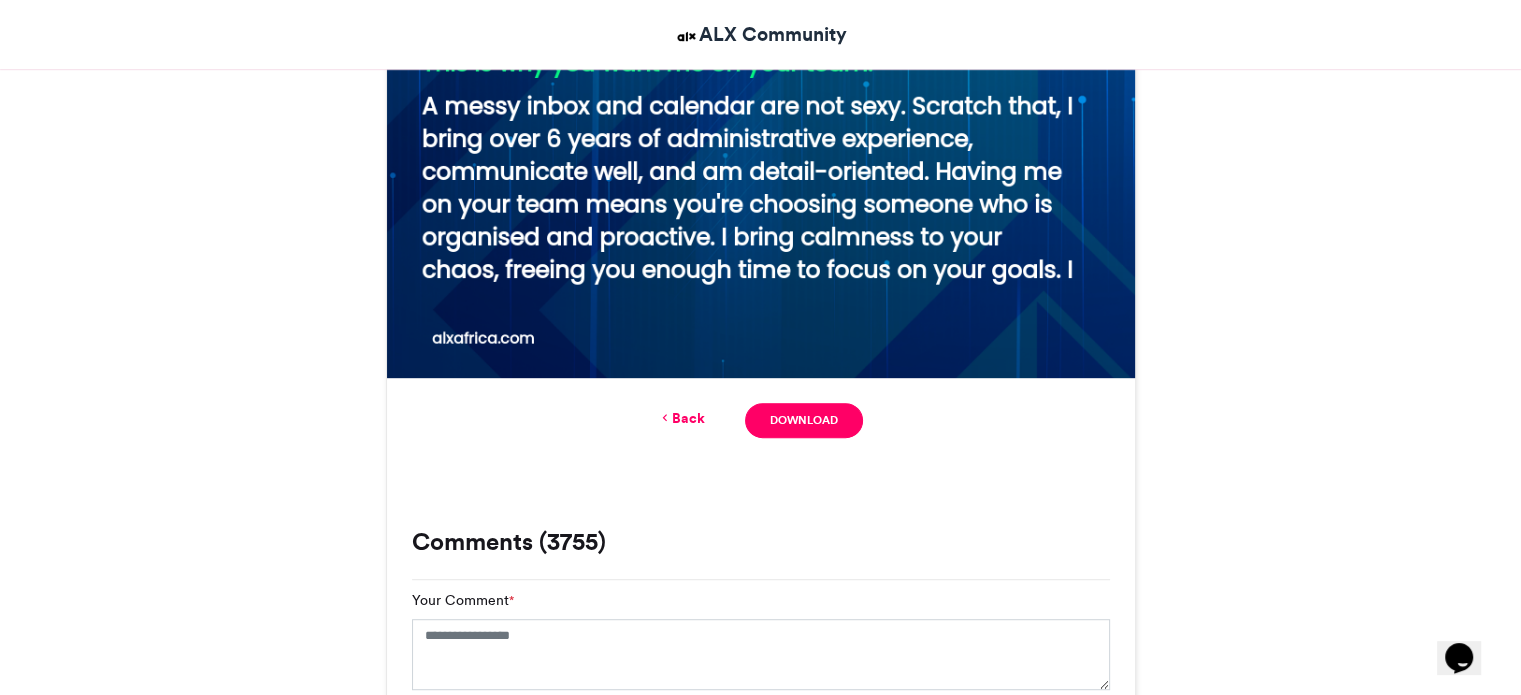 click on "Back" at bounding box center [681, 418] 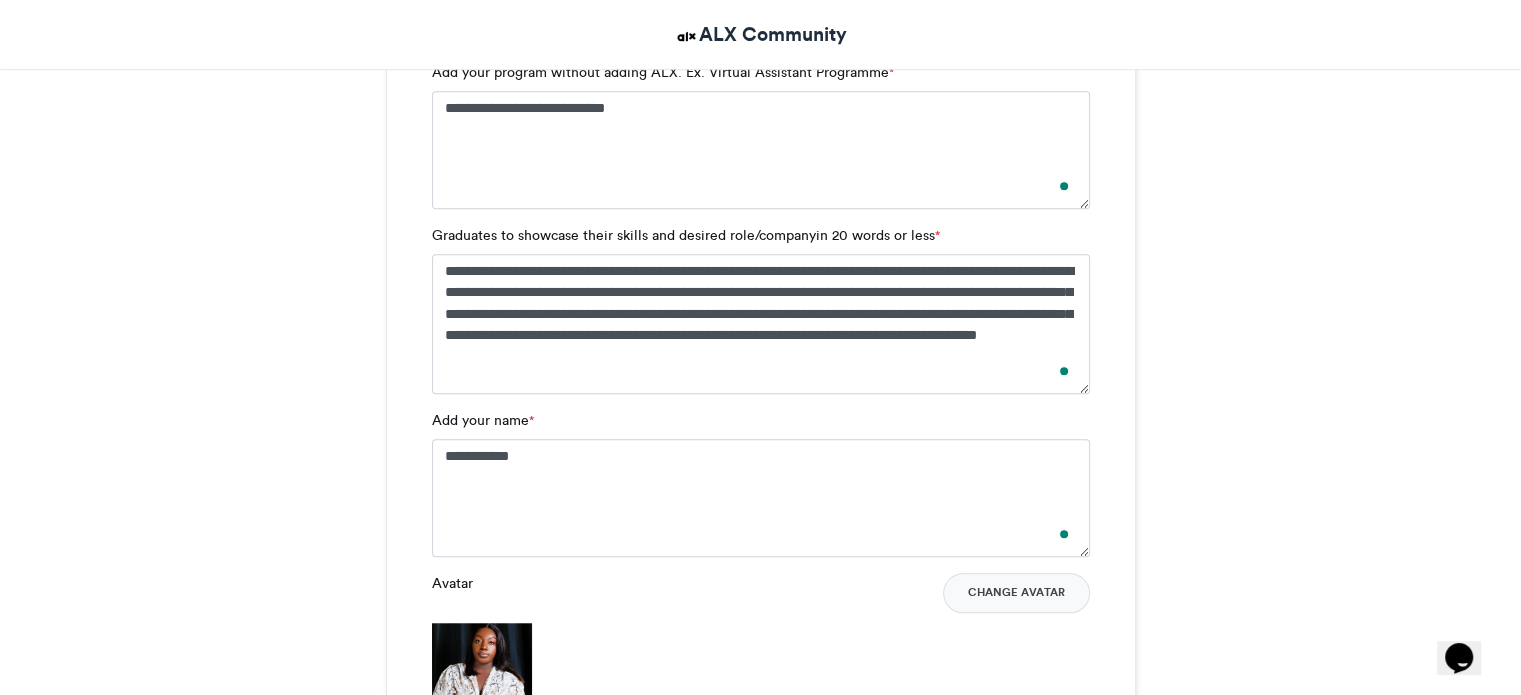 scroll, scrollTop: 1471, scrollLeft: 0, axis: vertical 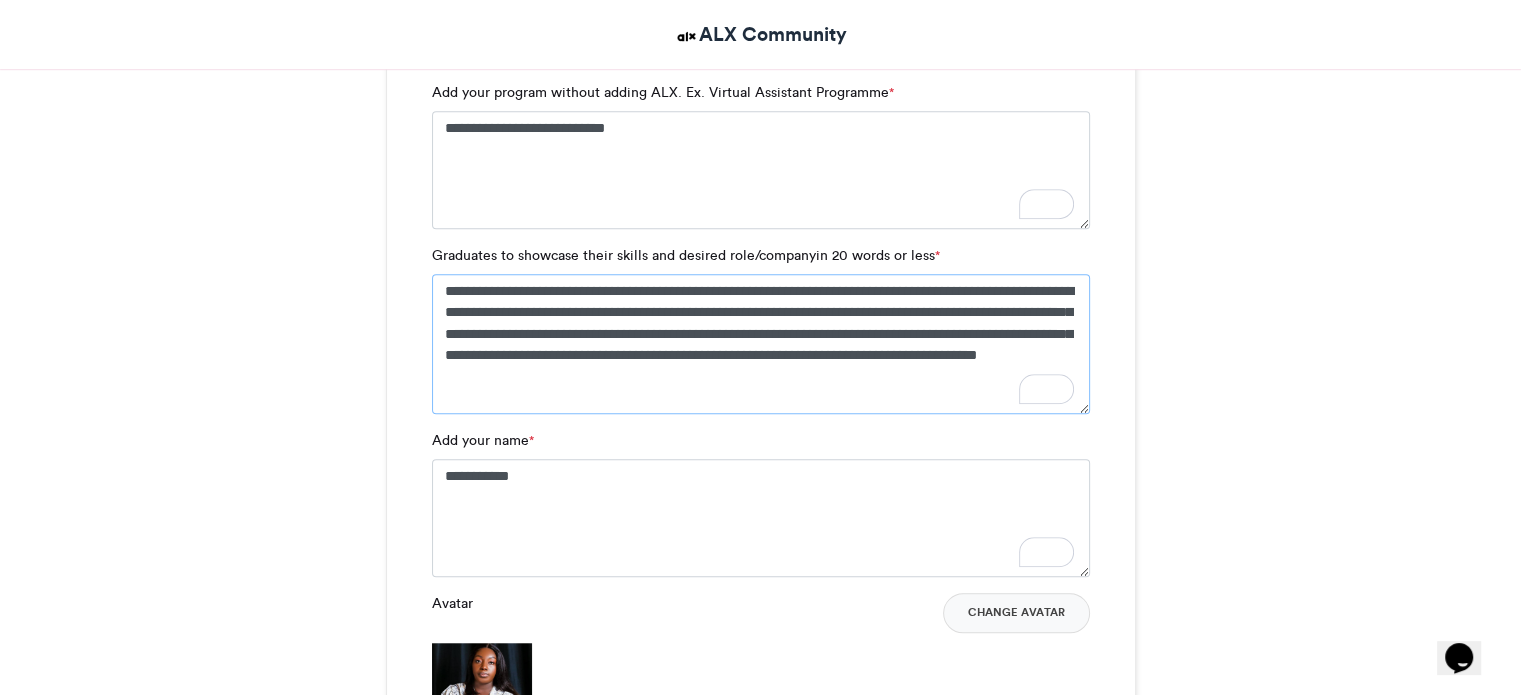 click on "**********" at bounding box center (761, 344) 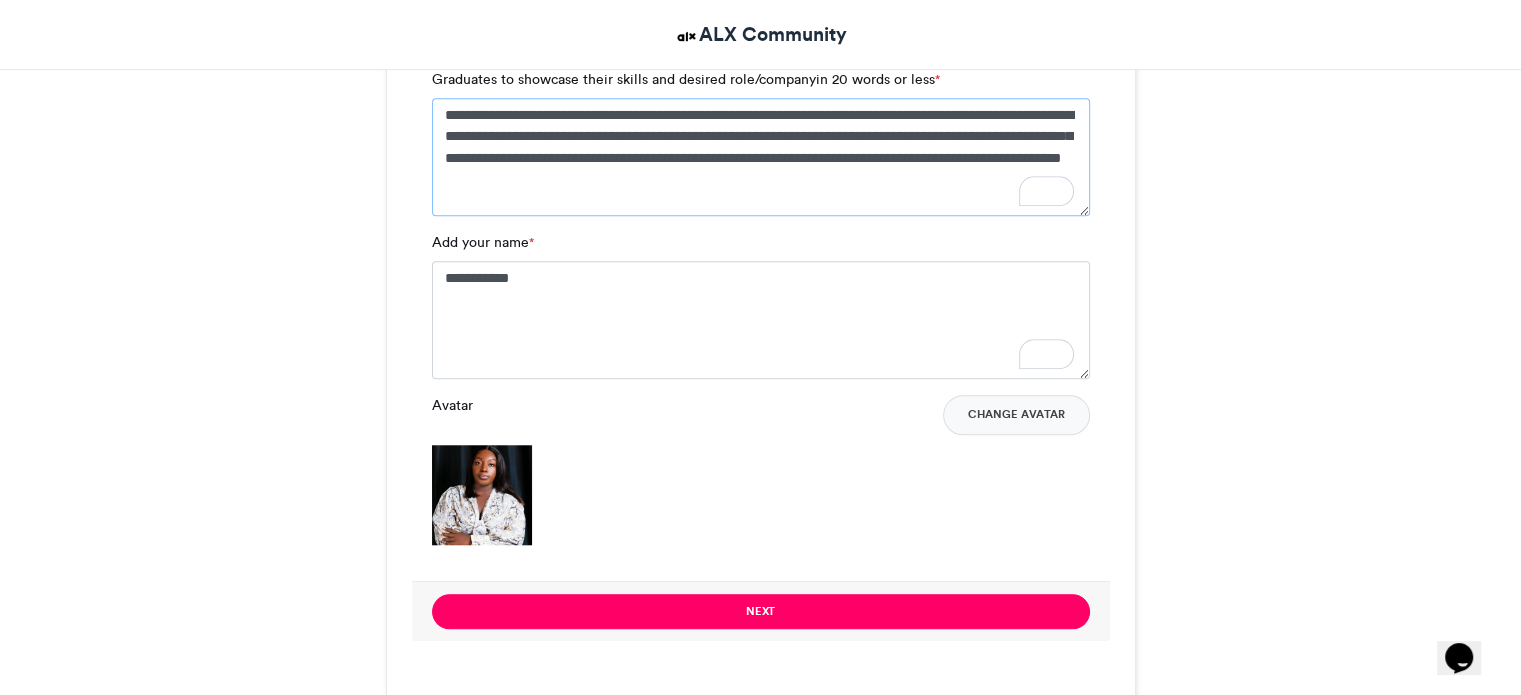 scroll, scrollTop: 1871, scrollLeft: 0, axis: vertical 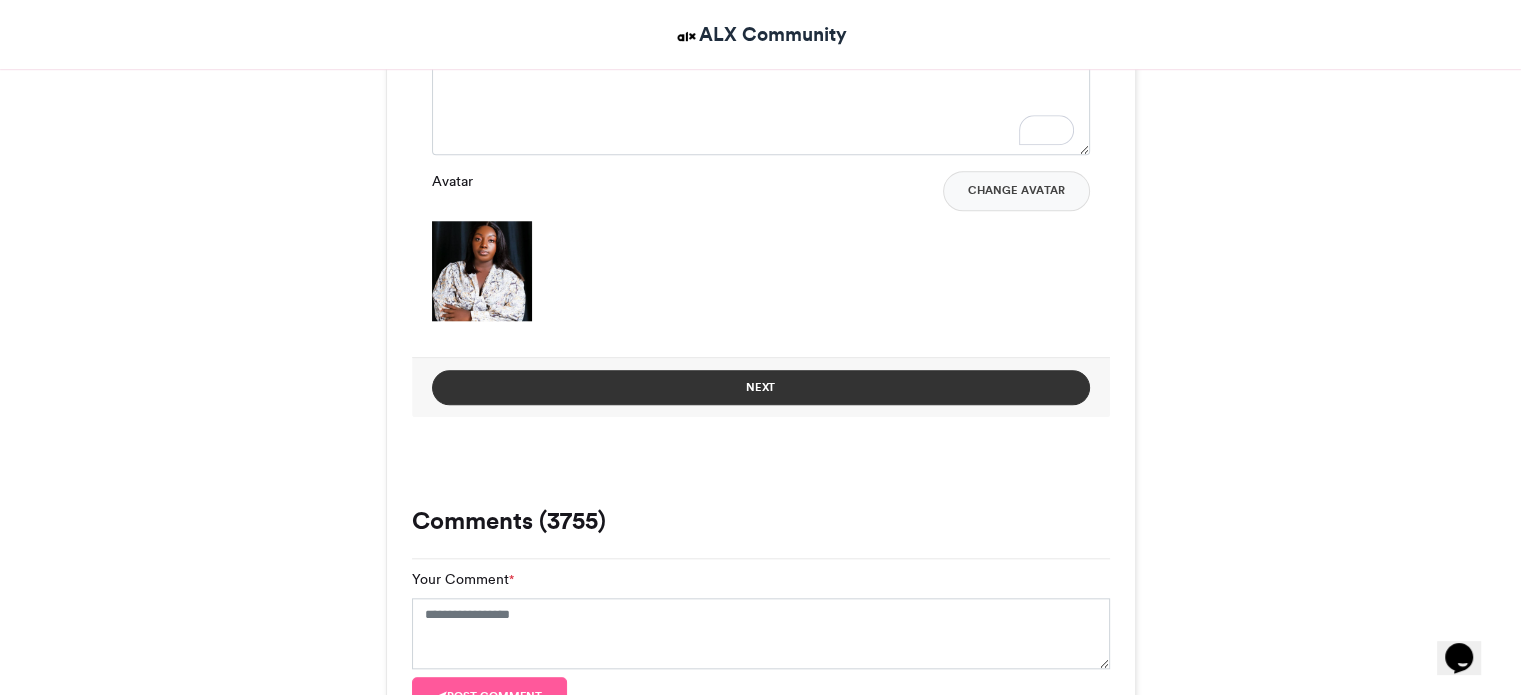 type on "**********" 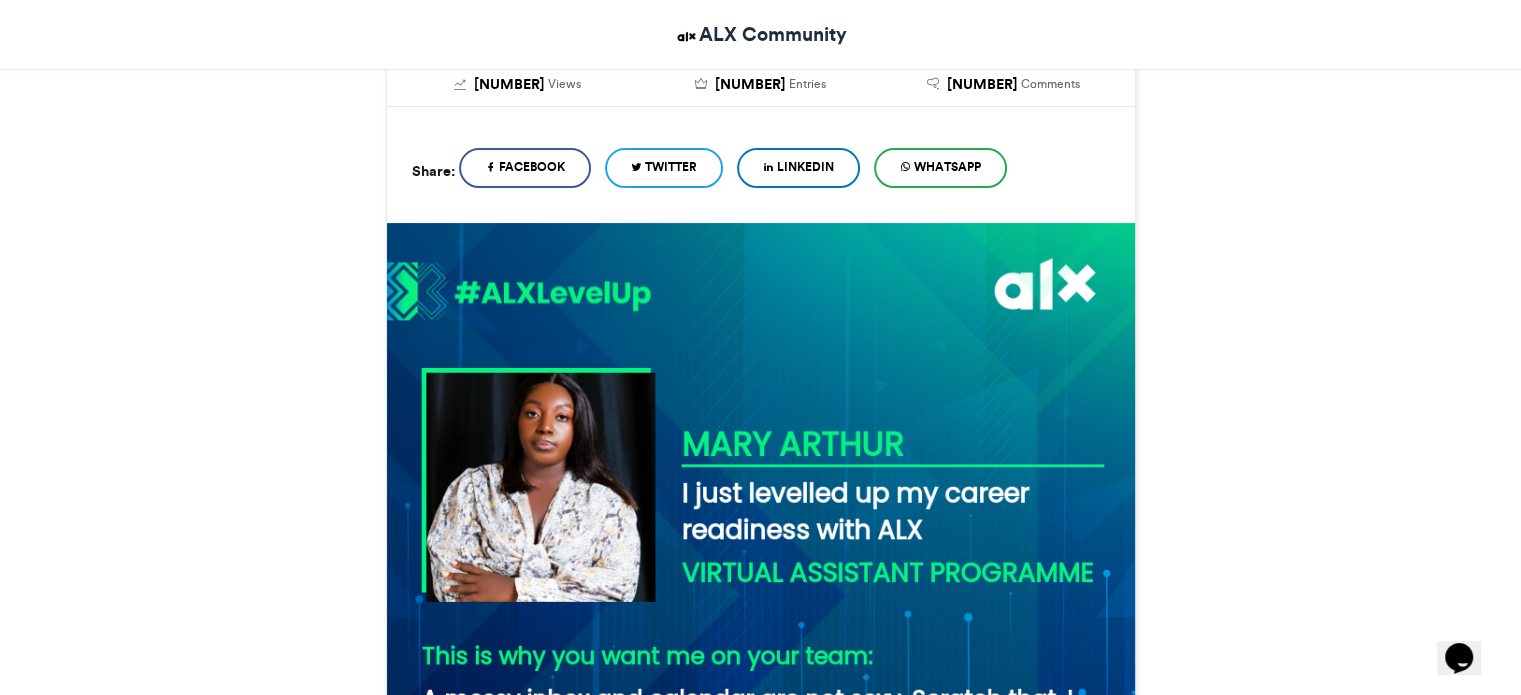 scroll, scrollTop: 471, scrollLeft: 0, axis: vertical 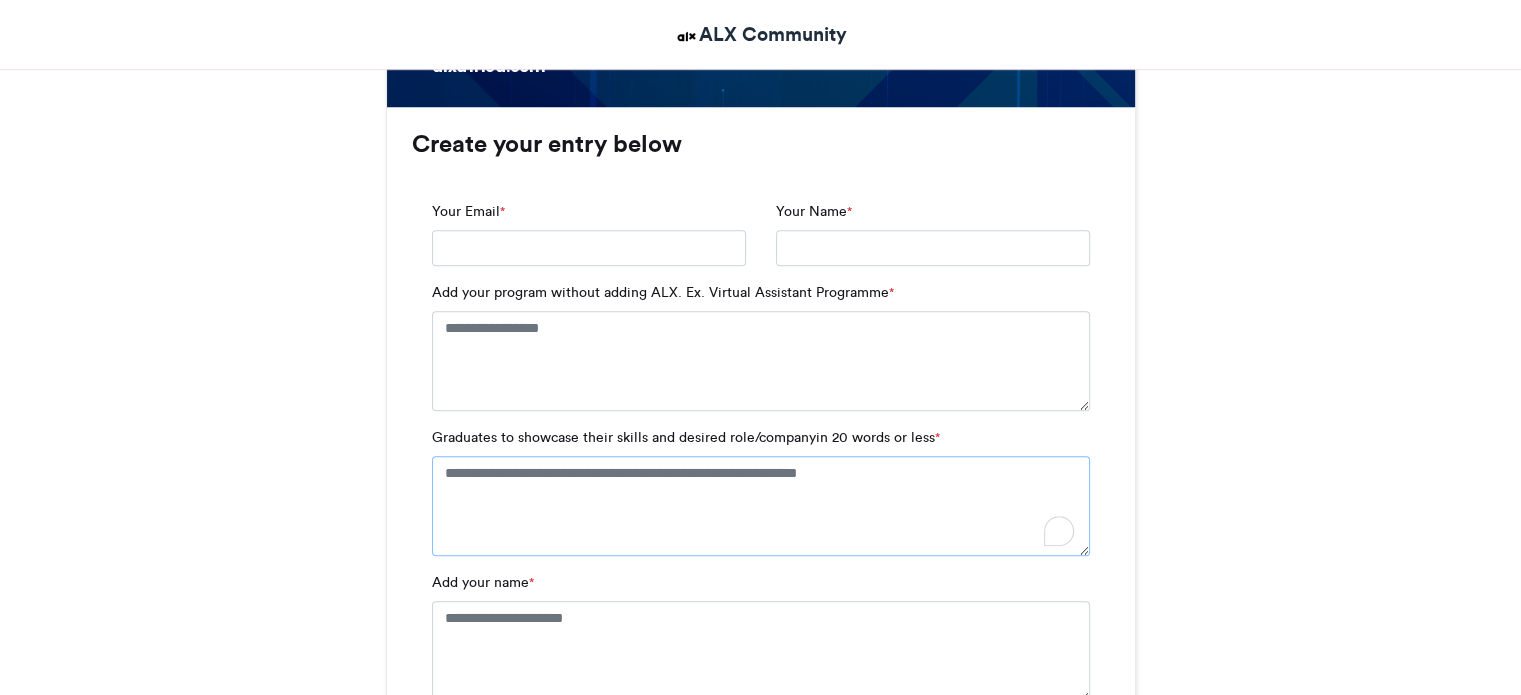 click on "Graduates to showcase their skills and desired role/companyin 20 words or less  *" at bounding box center [761, 506] 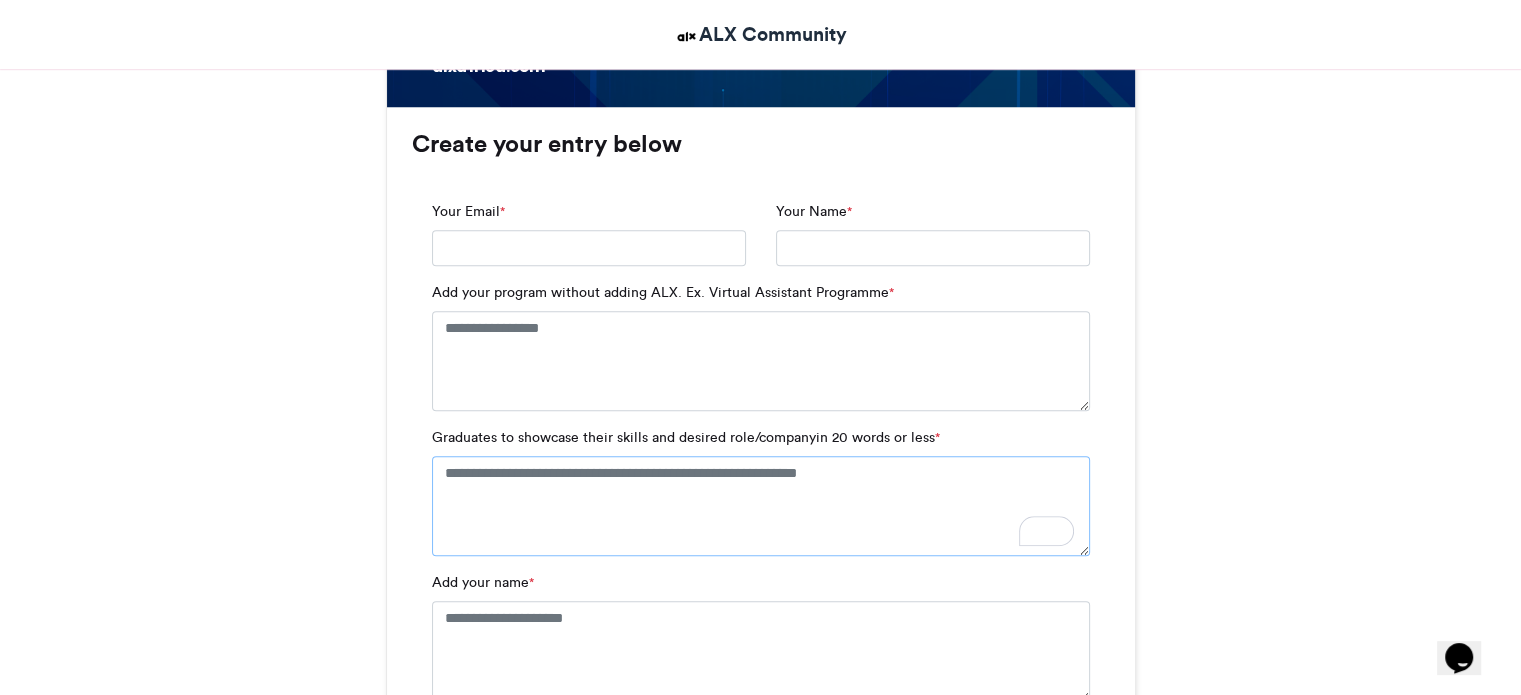 scroll, scrollTop: 0, scrollLeft: 0, axis: both 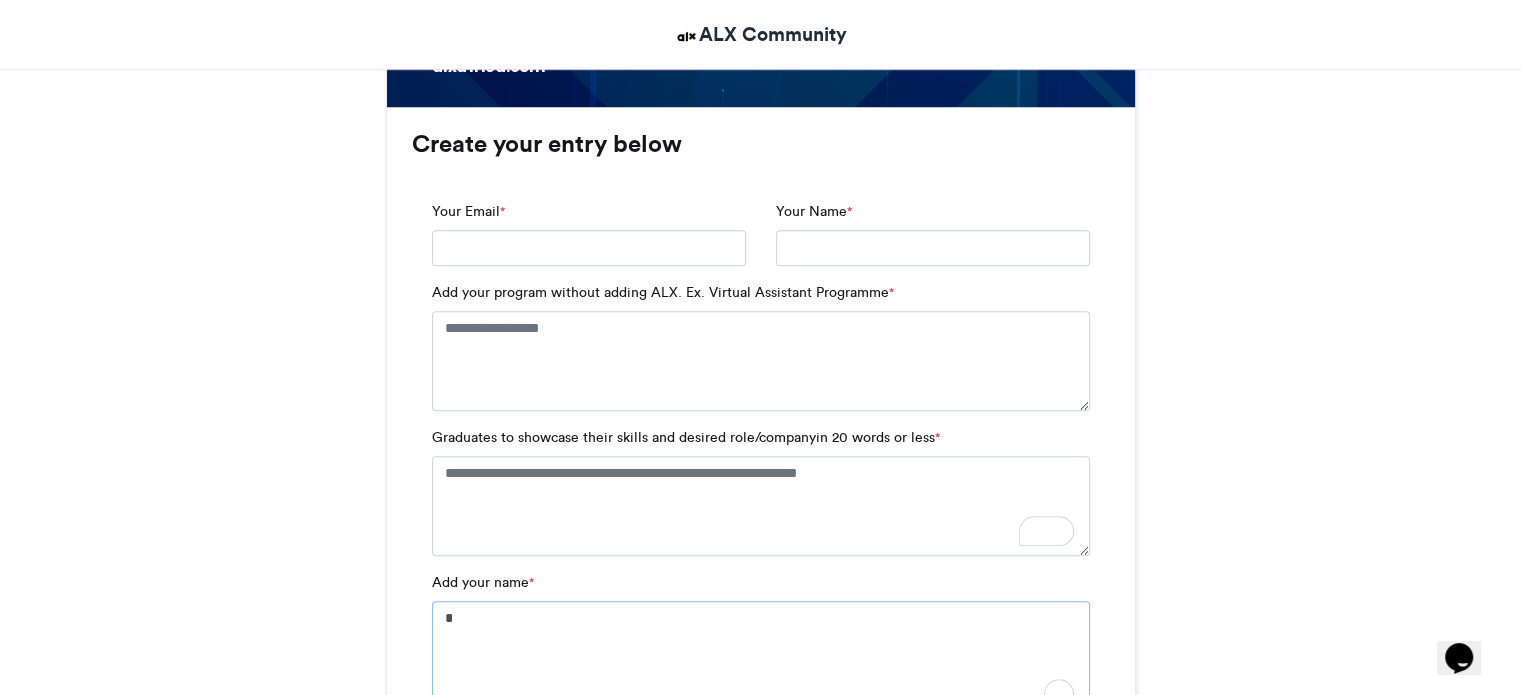 type on "*" 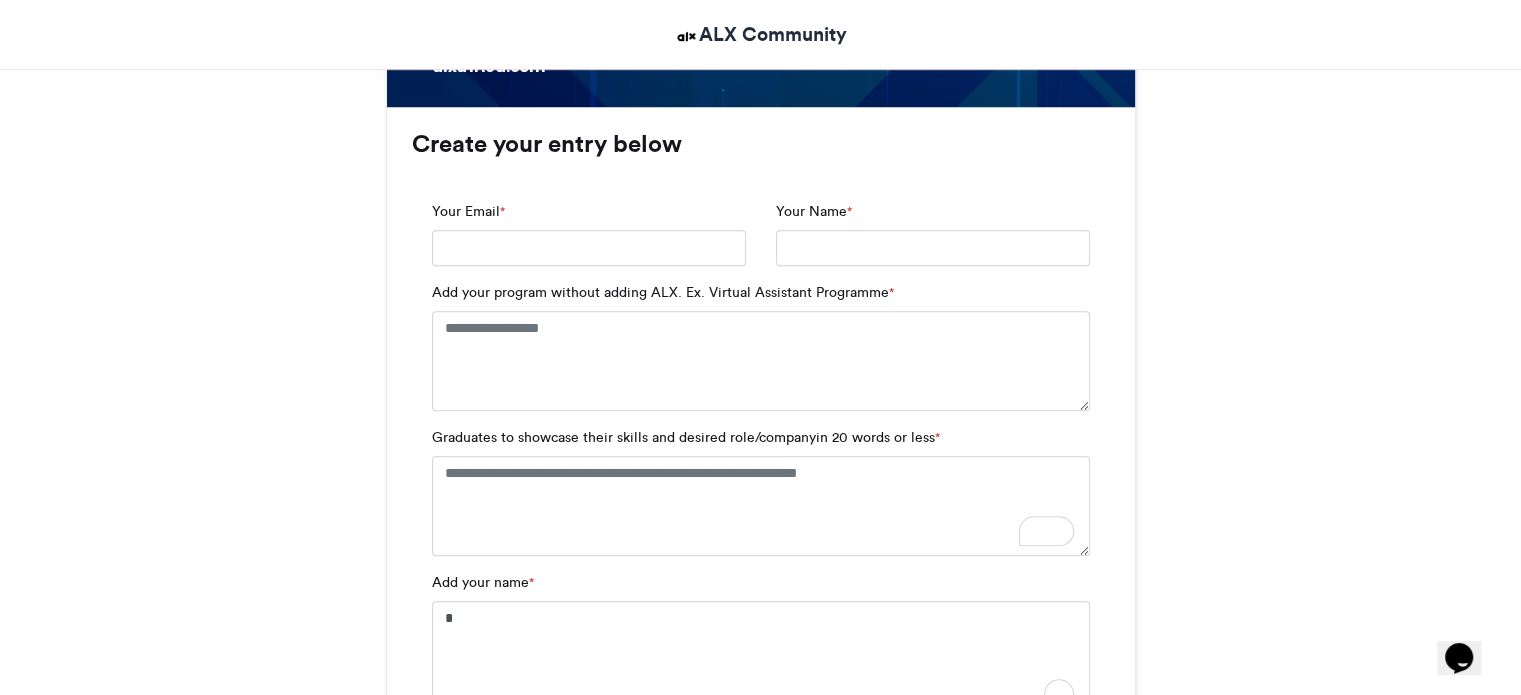 scroll, scrollTop: 1677, scrollLeft: 0, axis: vertical 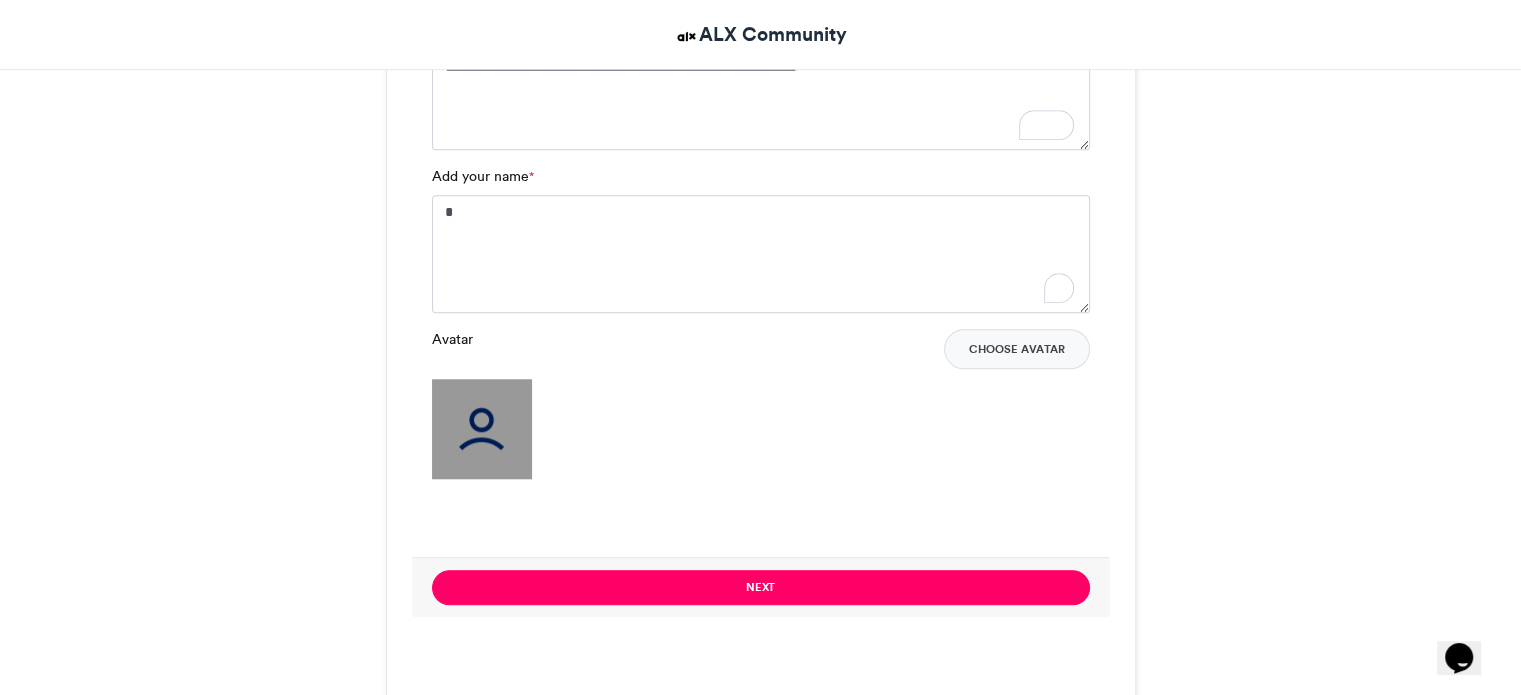 type 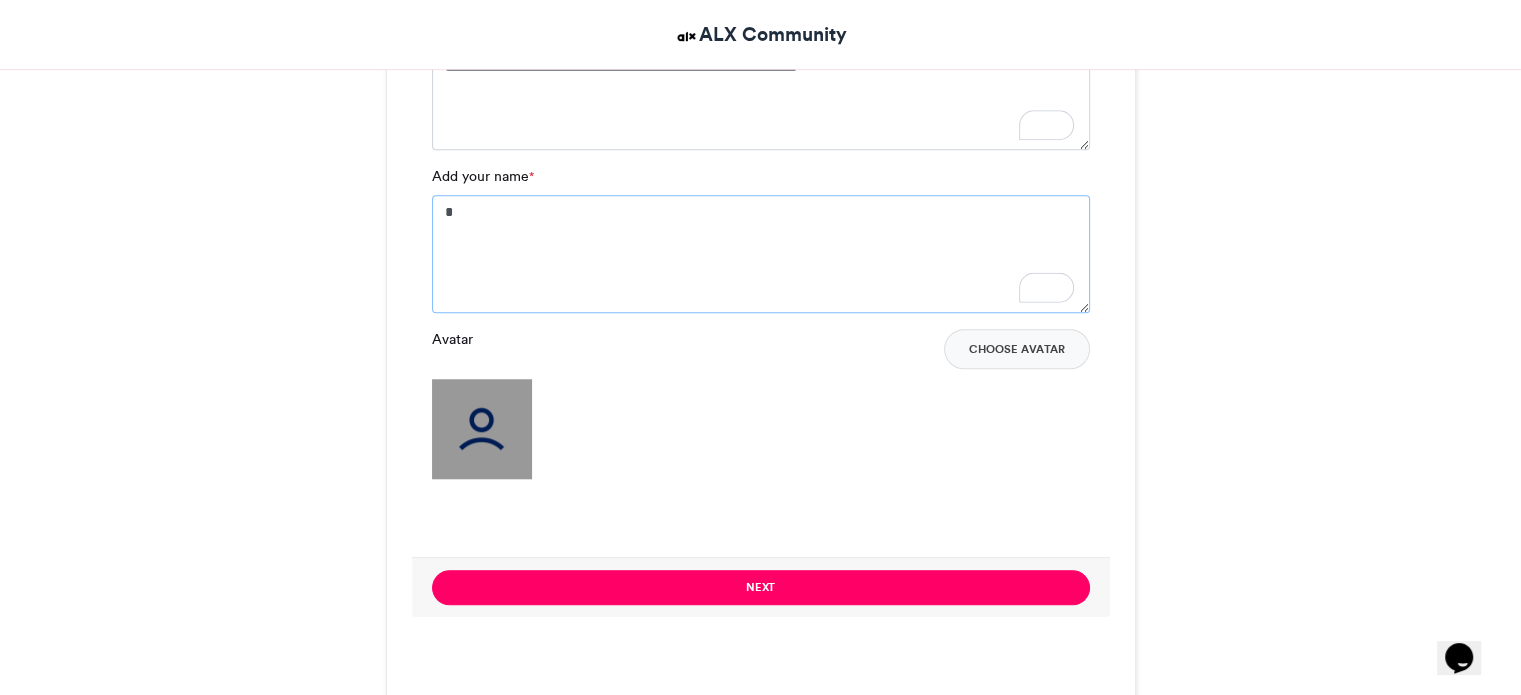 click on "*" at bounding box center (761, 254) 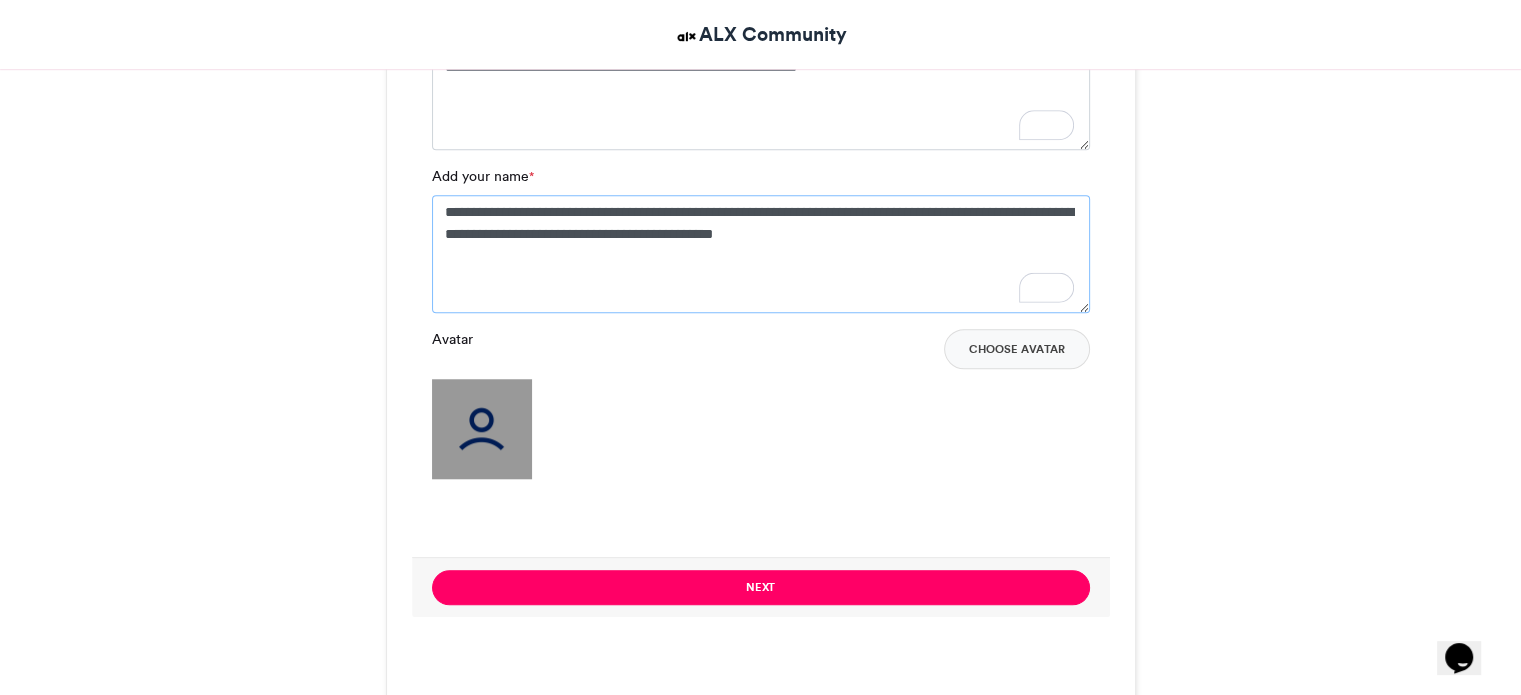 click on "**********" at bounding box center [761, 254] 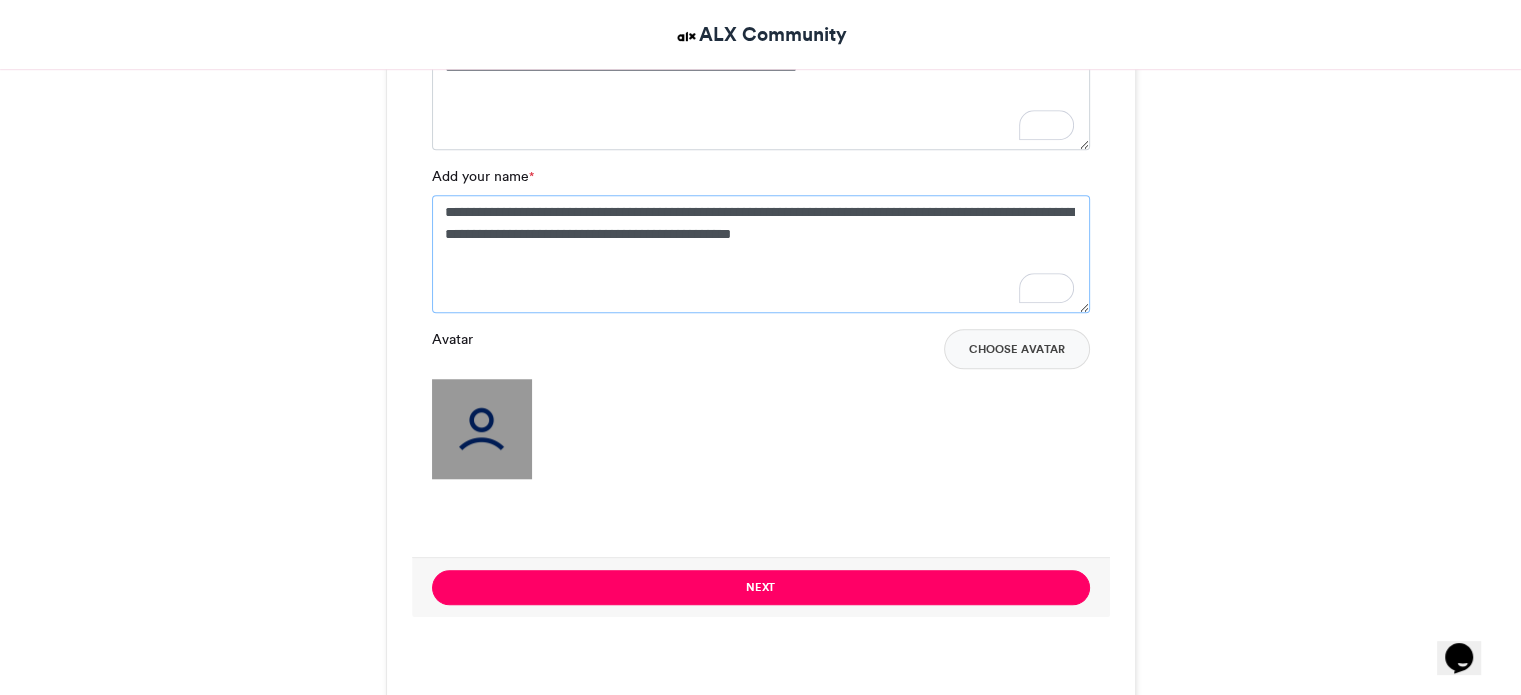 click on "**********" at bounding box center (761, 254) 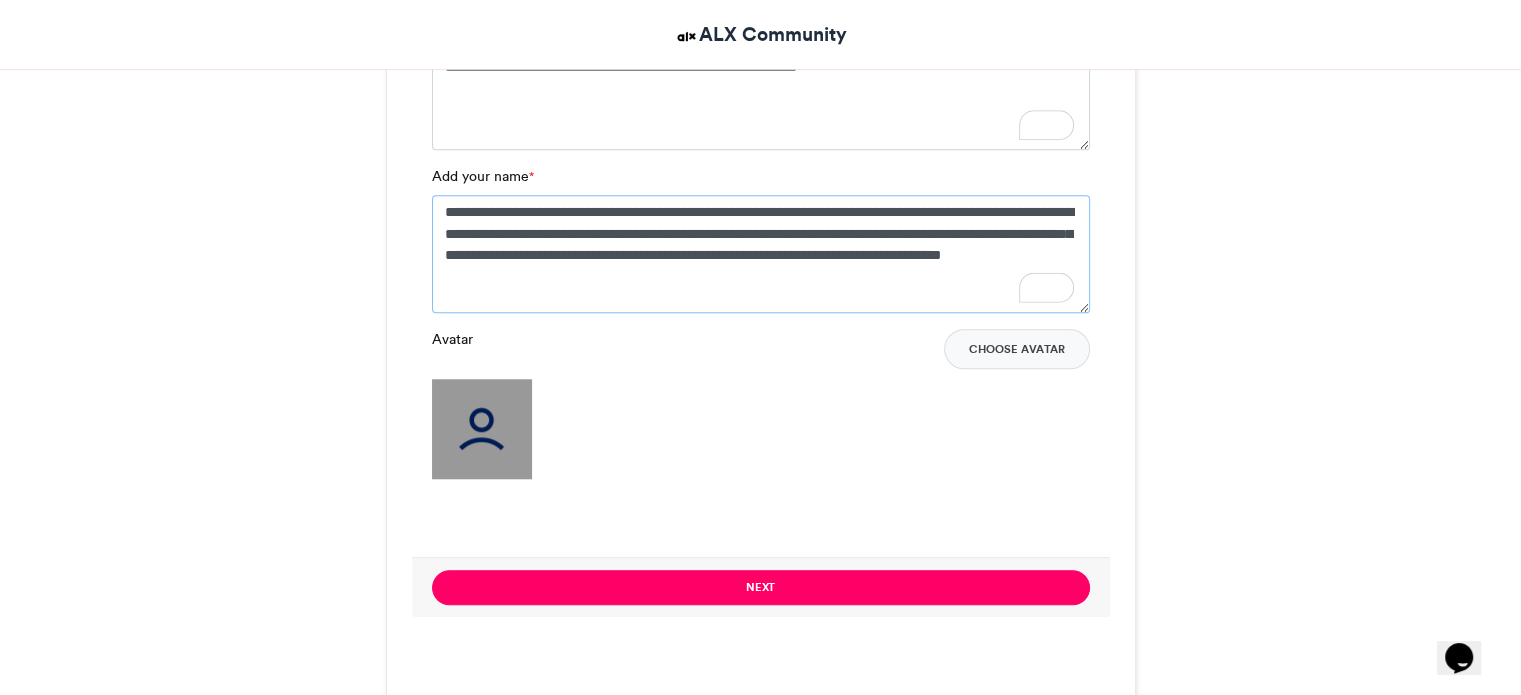 click on "**********" at bounding box center [761, 254] 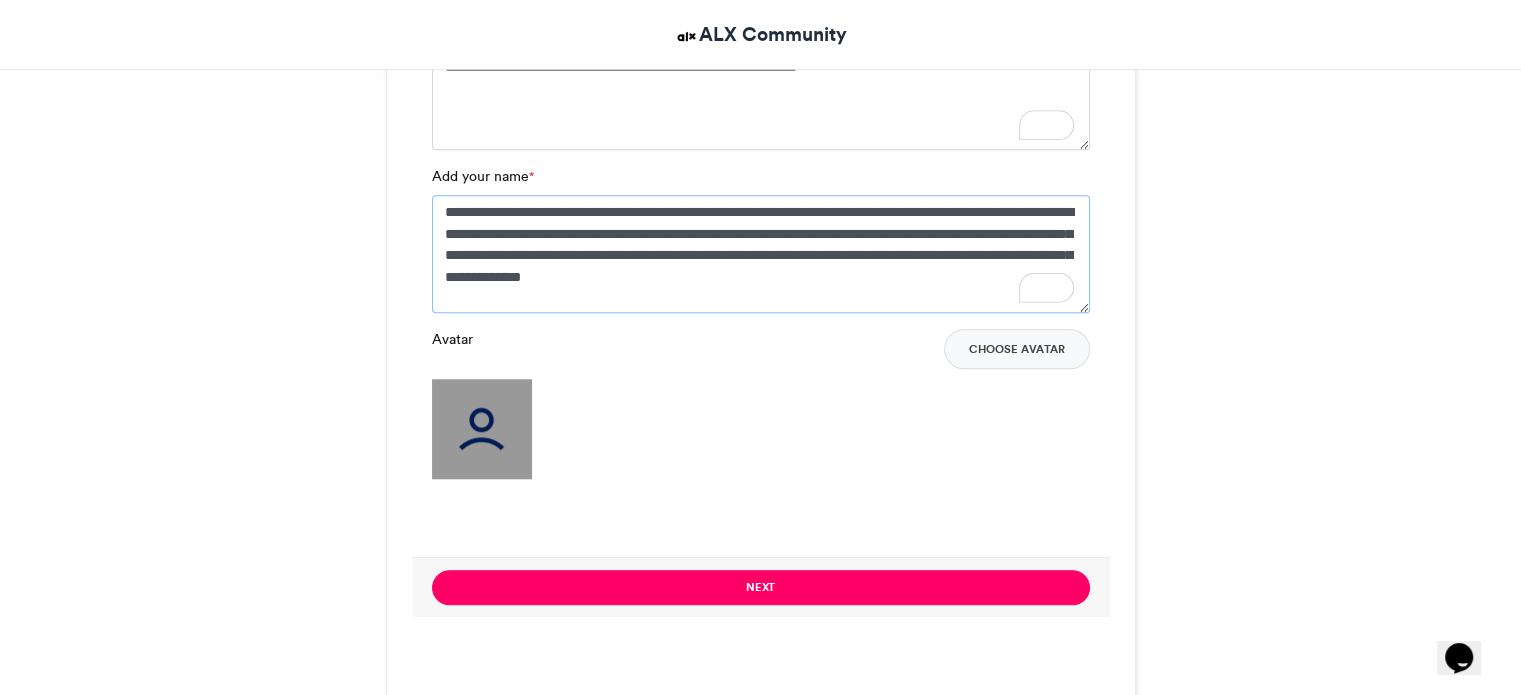 click on "**********" at bounding box center [761, 254] 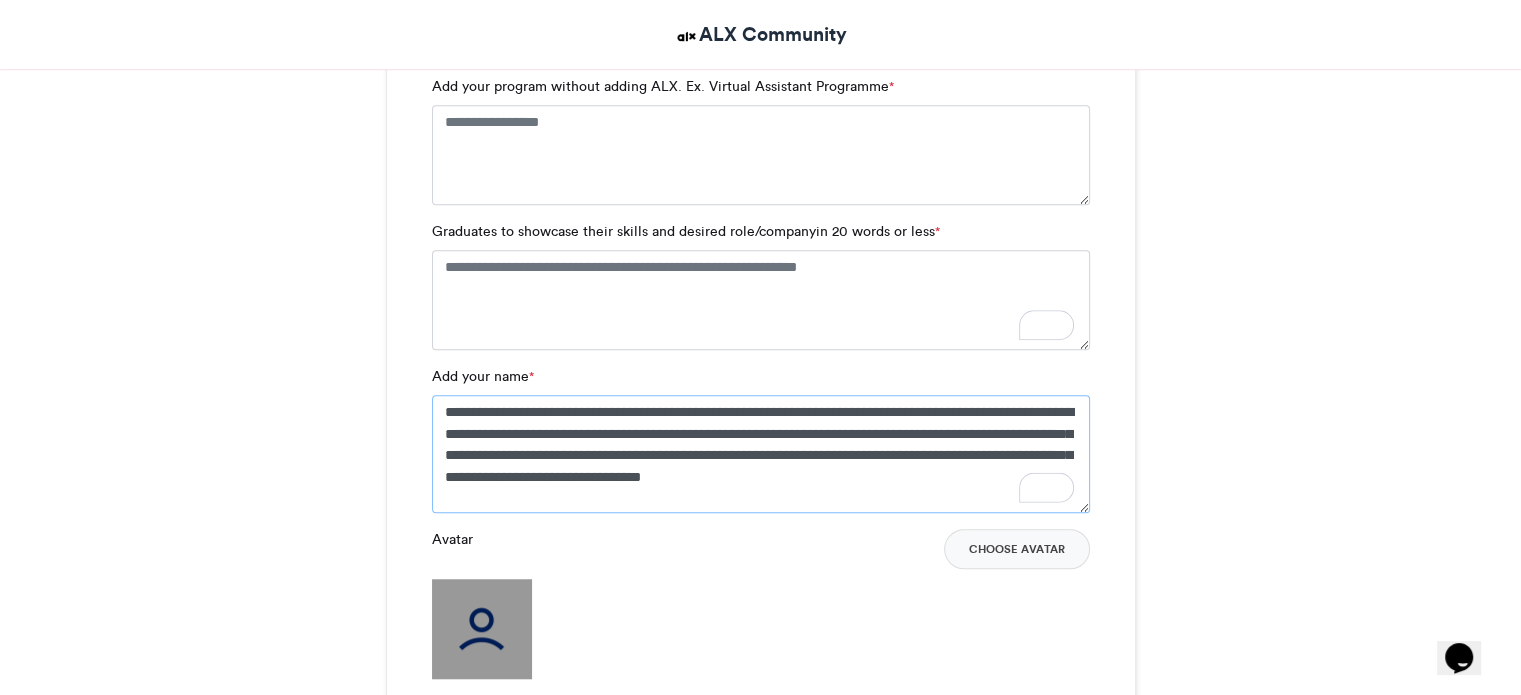 scroll, scrollTop: 1377, scrollLeft: 0, axis: vertical 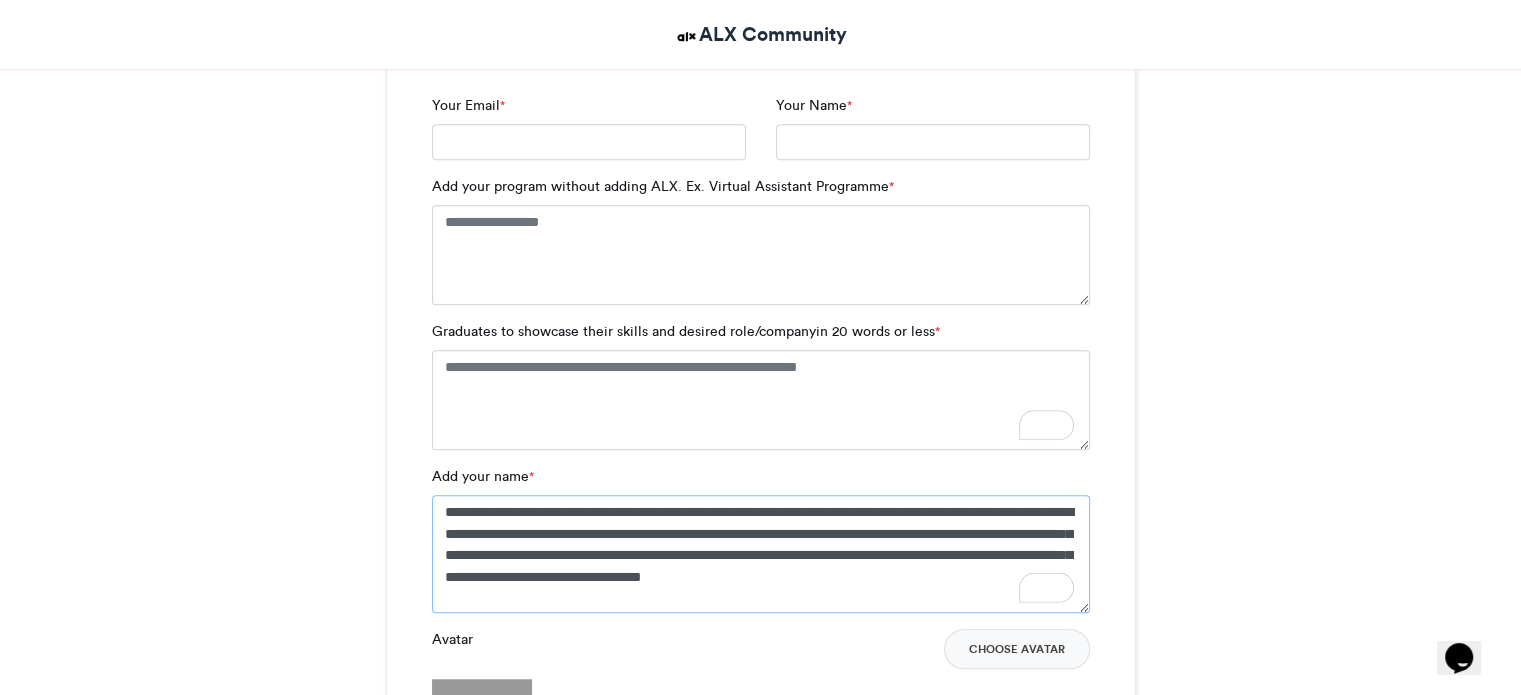 type on "**********" 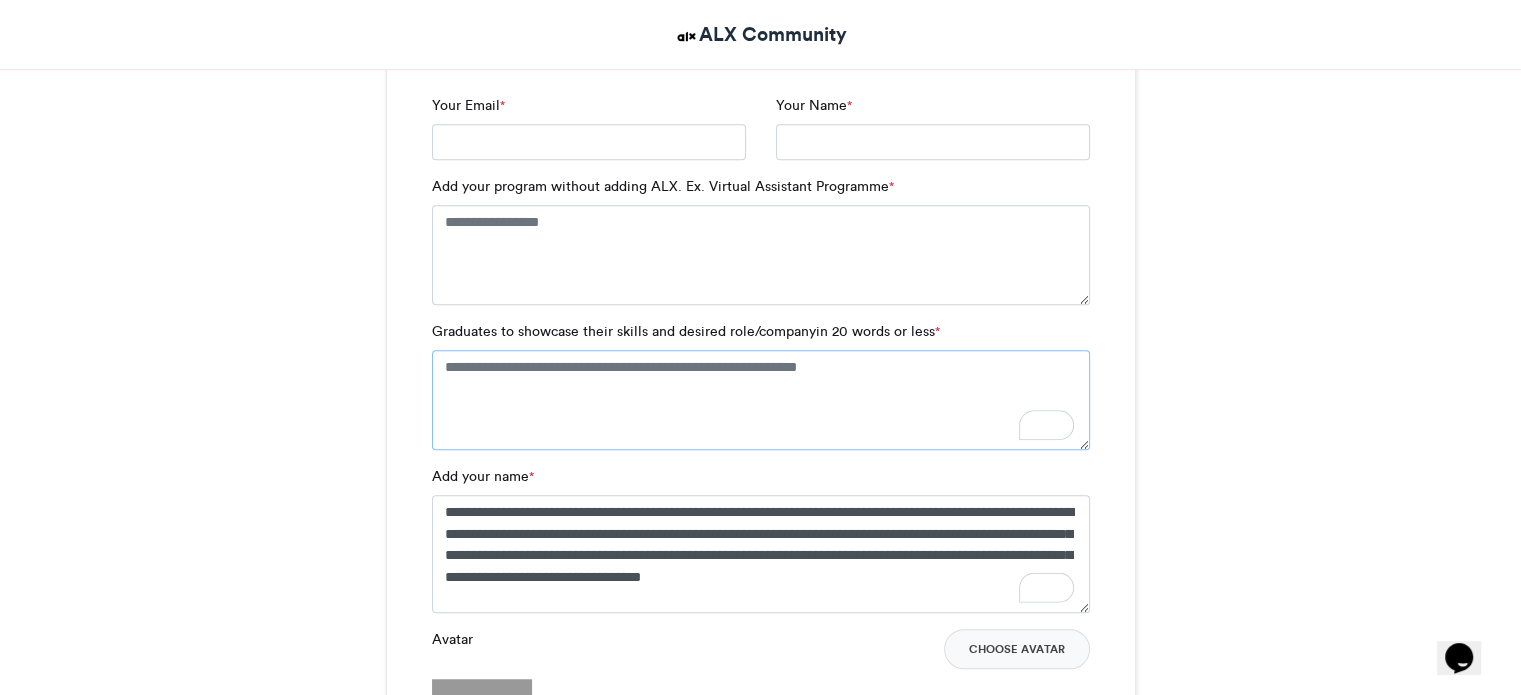 click on "Graduates to showcase their skills and desired role/companyin 20 words or less  *" at bounding box center [761, 400] 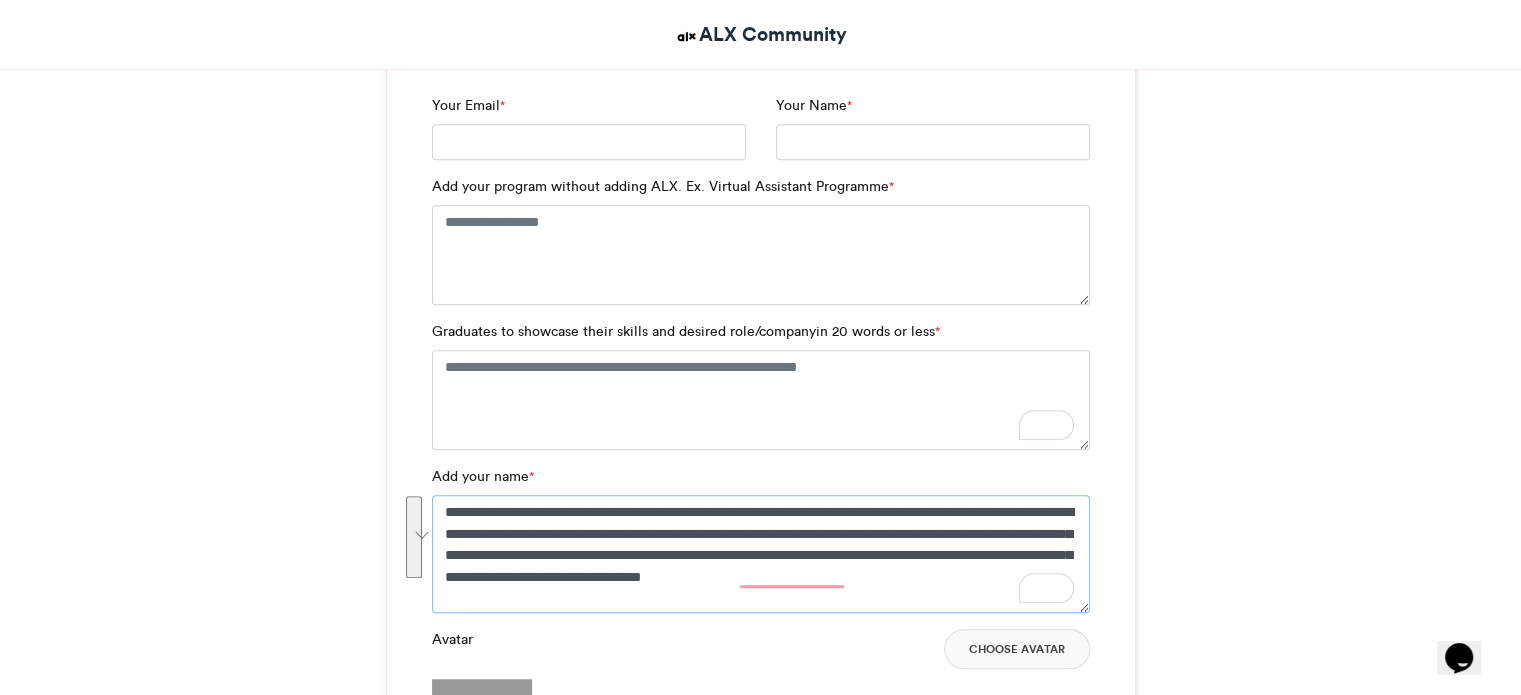 drag, startPoint x: 449, startPoint y: 511, endPoint x: 969, endPoint y: 560, distance: 522.3035 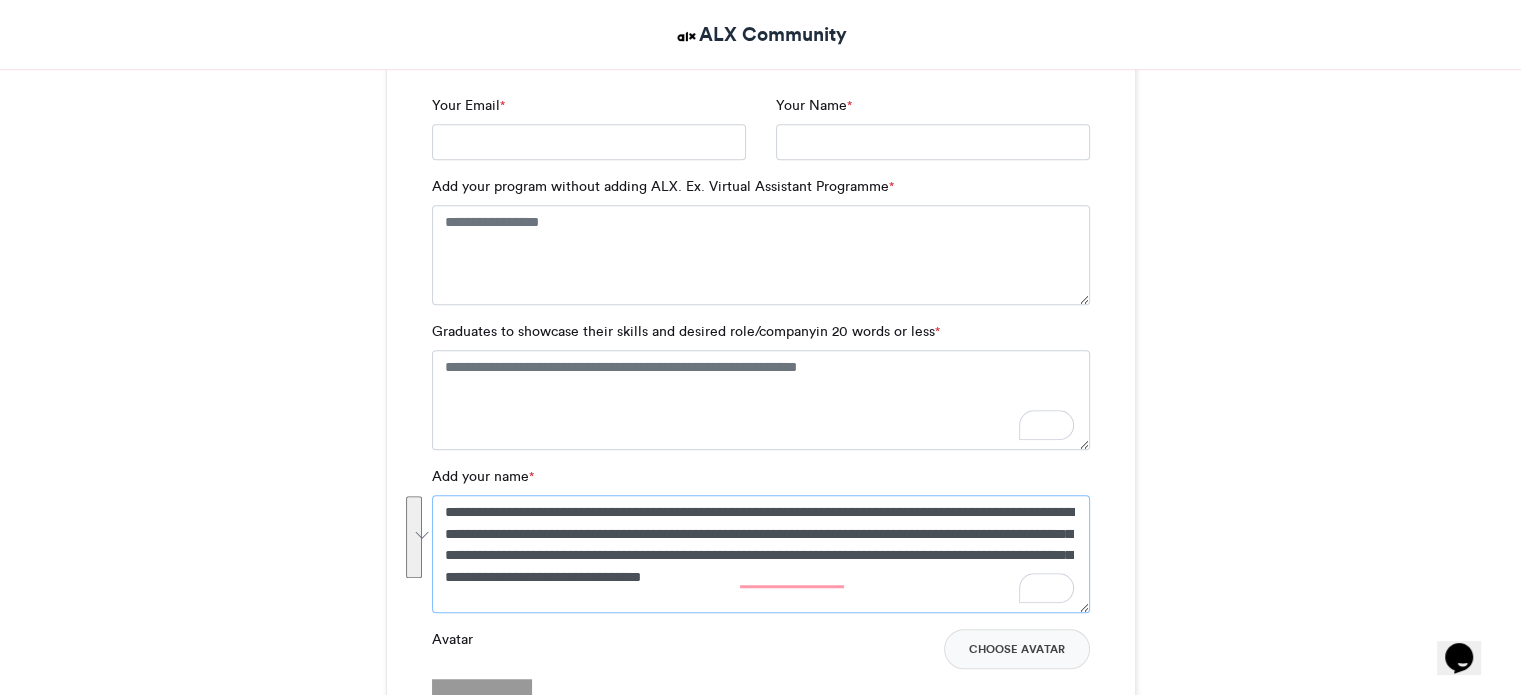 click on "**********" at bounding box center [761, 554] 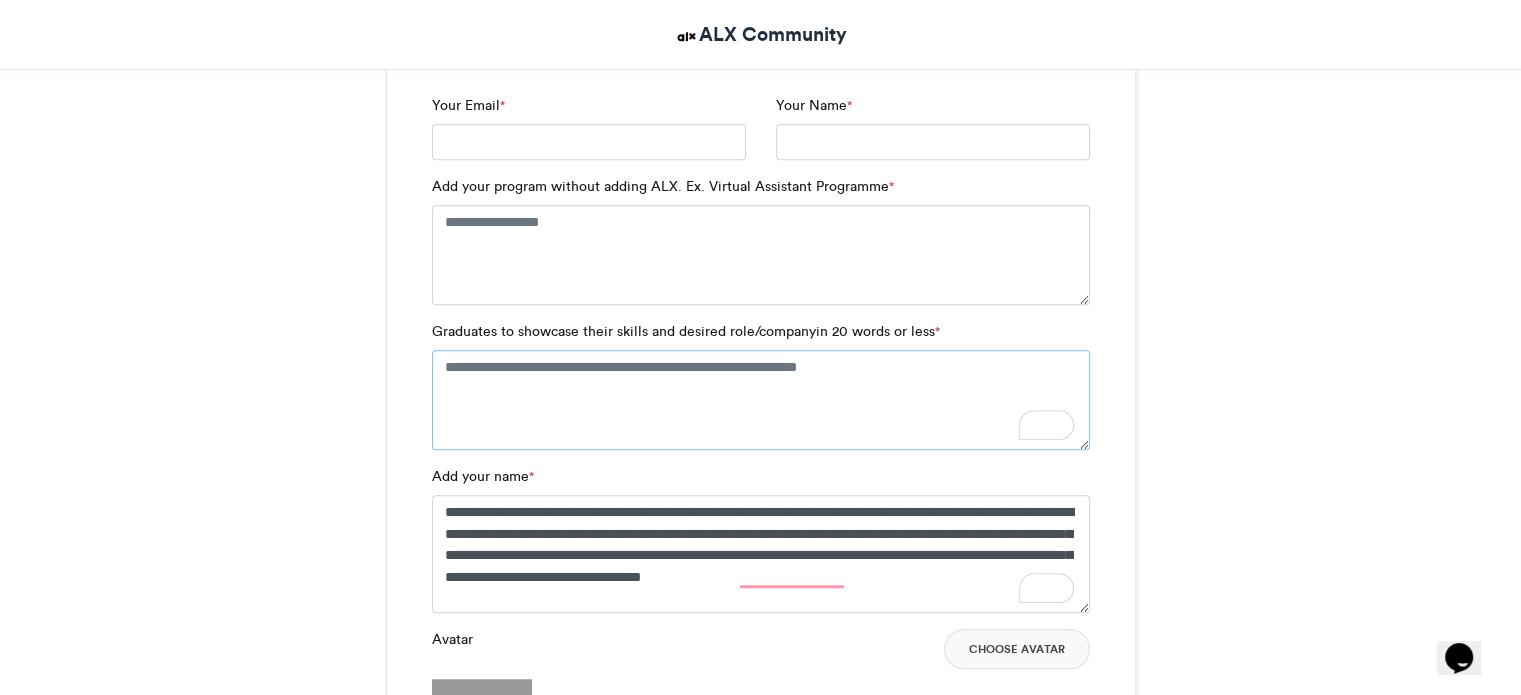 paste on "**********" 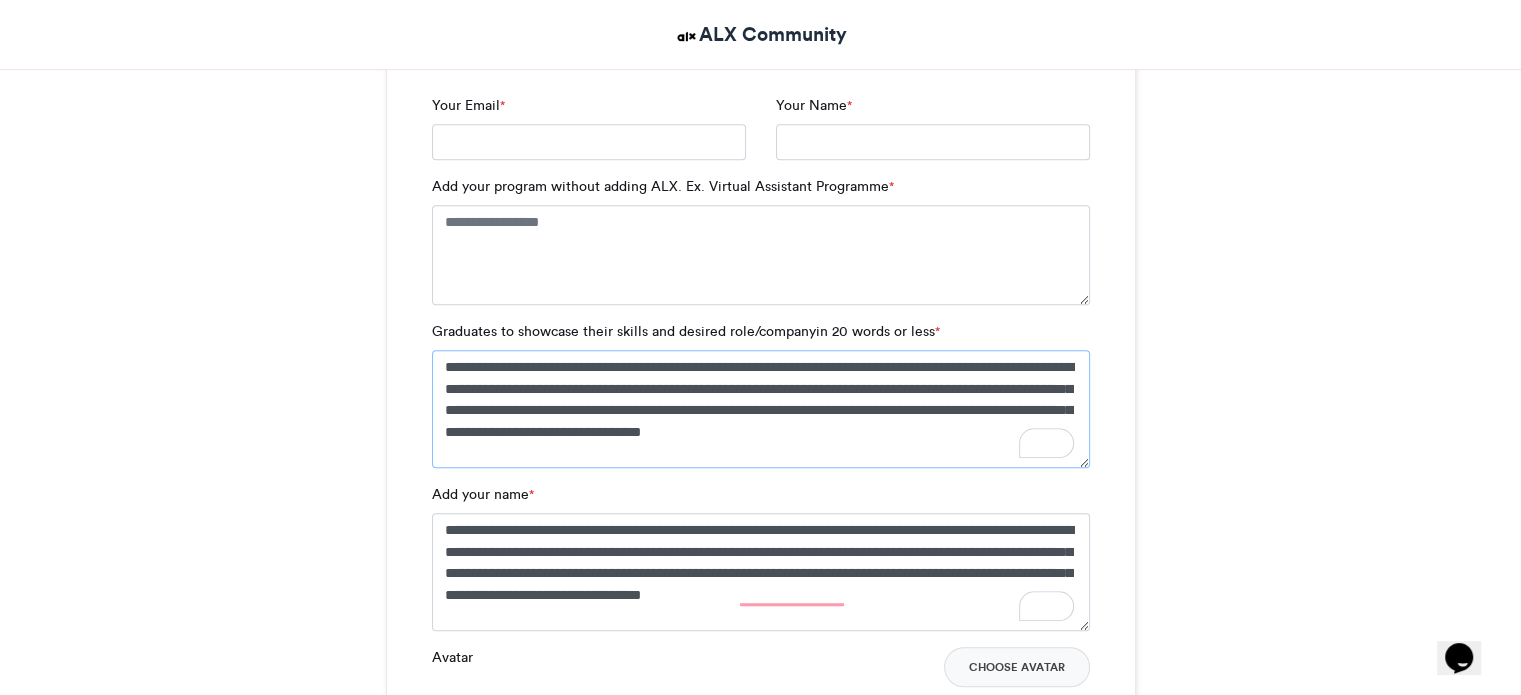 type on "**********" 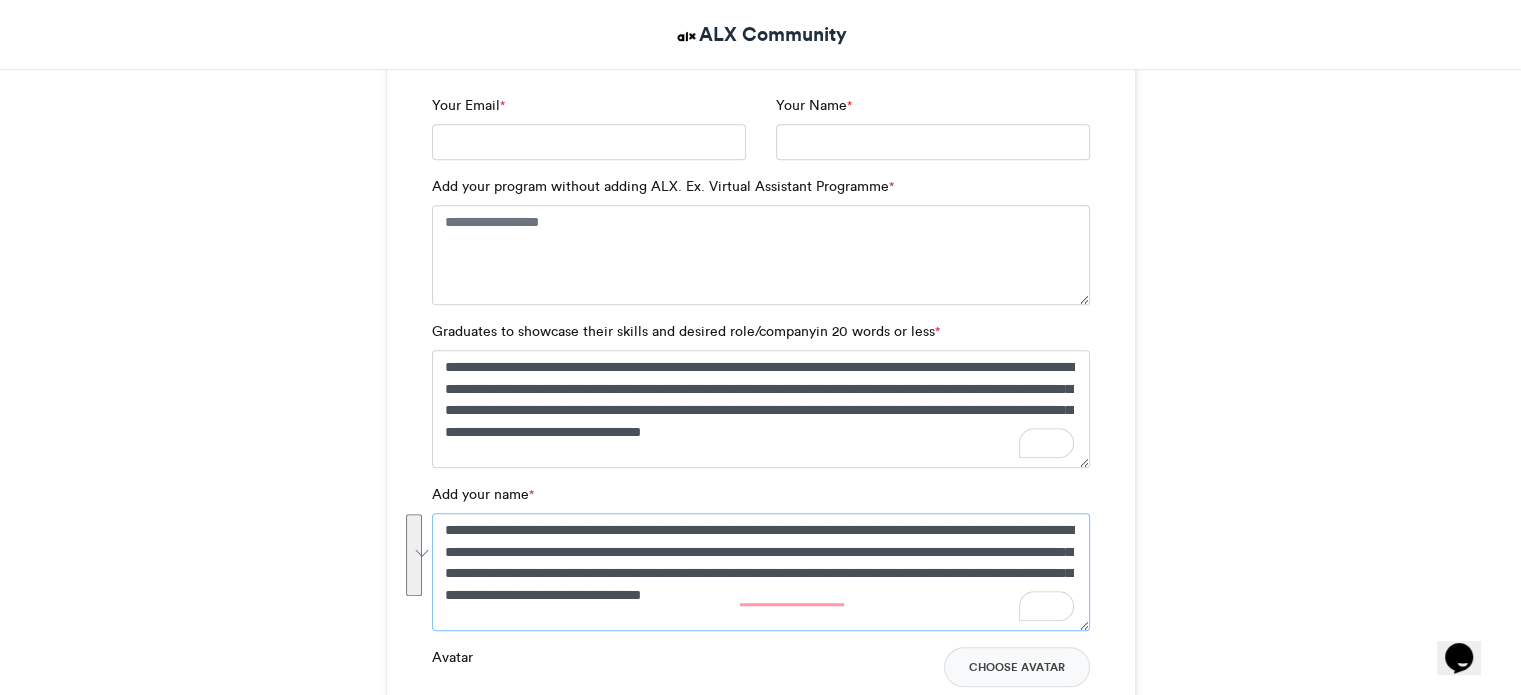 drag, startPoint x: 438, startPoint y: 531, endPoint x: 971, endPoint y: 606, distance: 538.25085 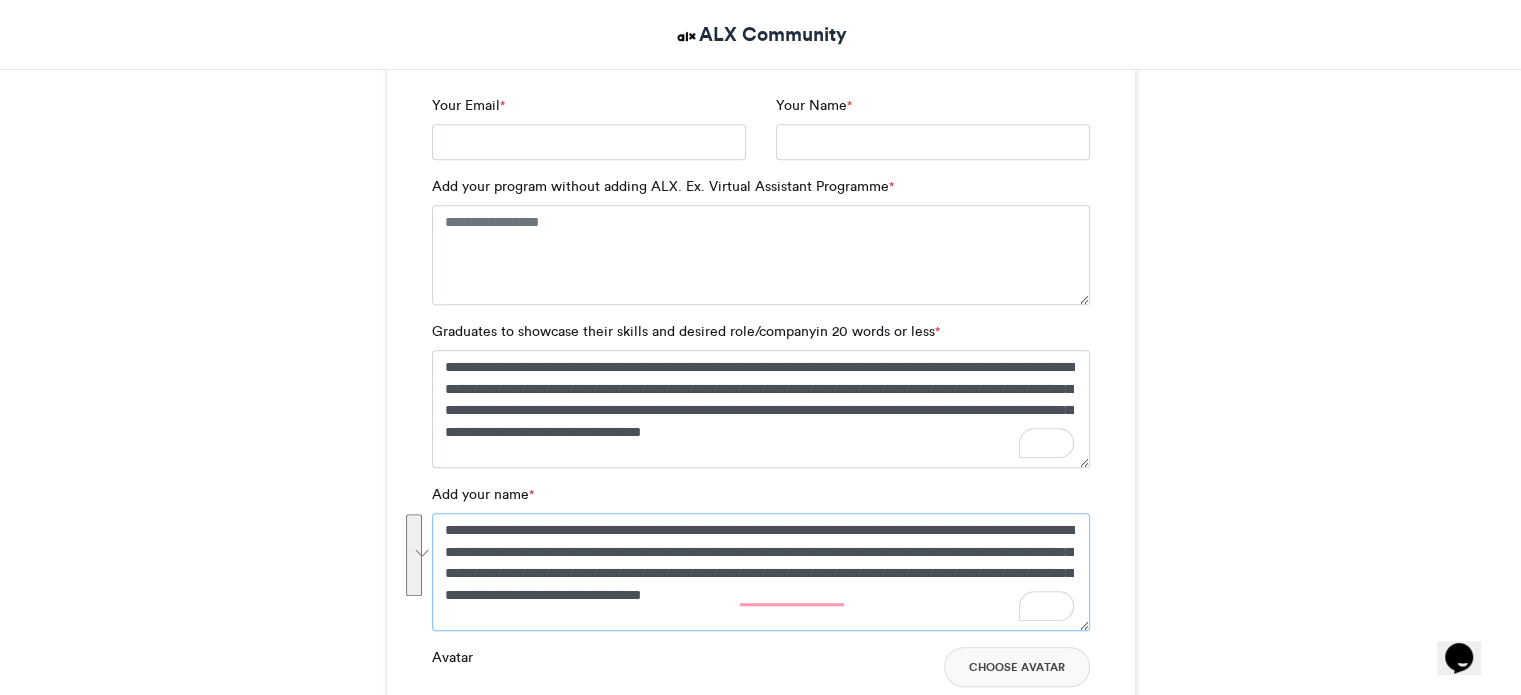 click on "**********" at bounding box center [761, 572] 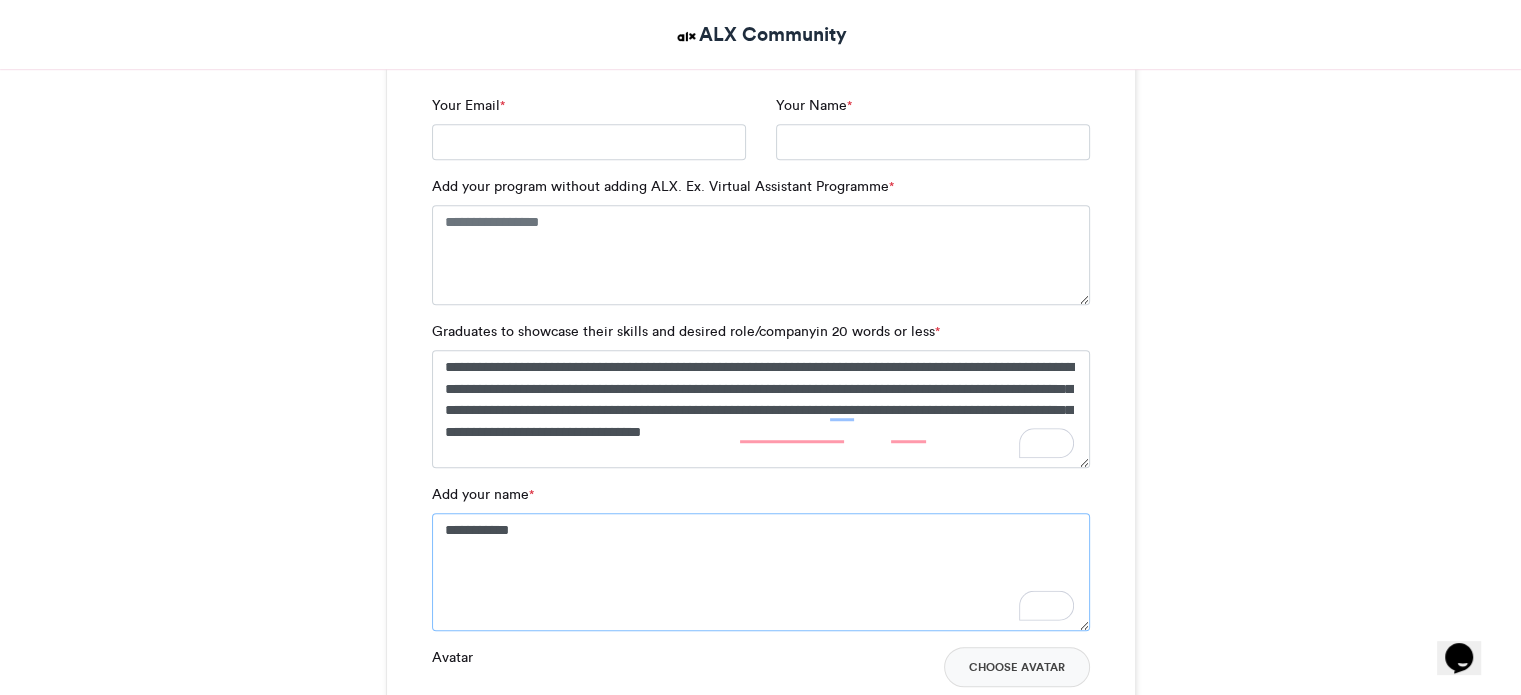 type on "**********" 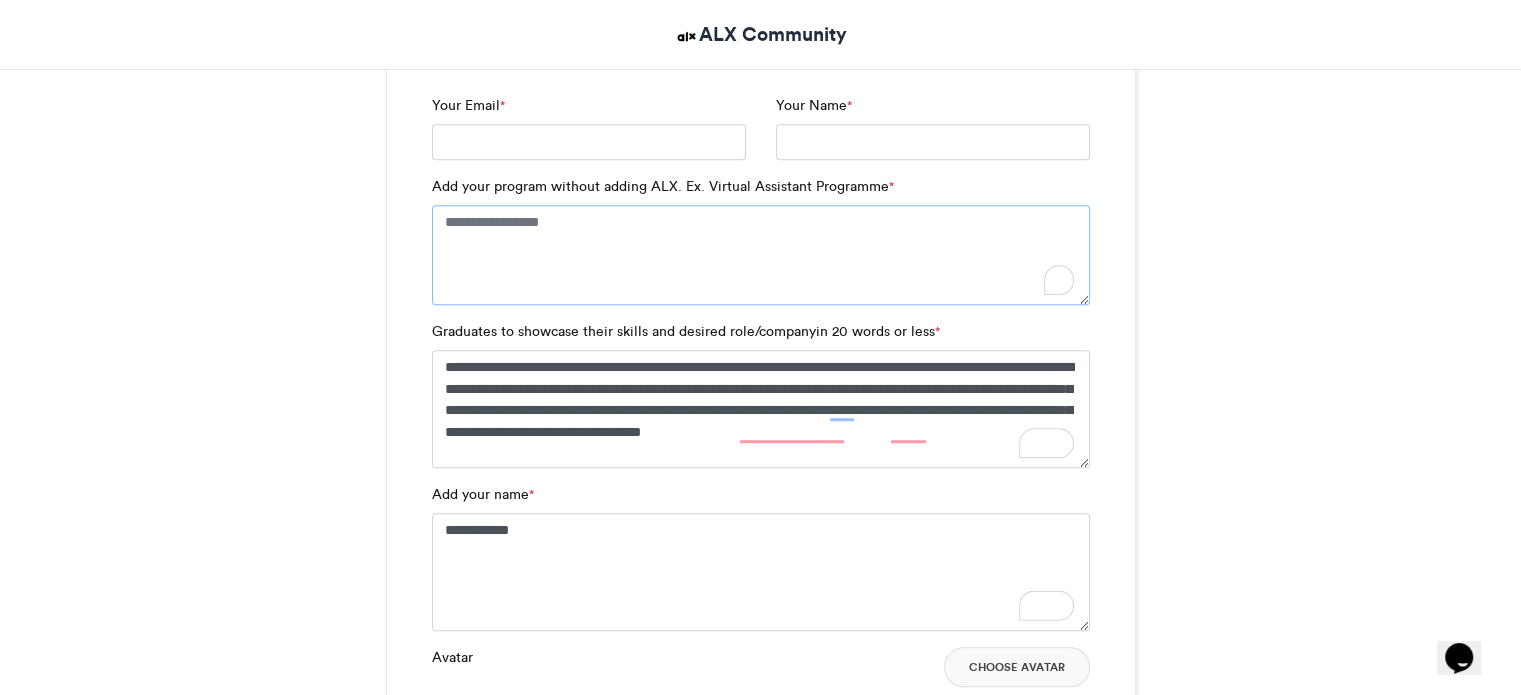click on "Add your program without adding ALX. Ex. Virtual Assistant Programme  *" at bounding box center (761, 255) 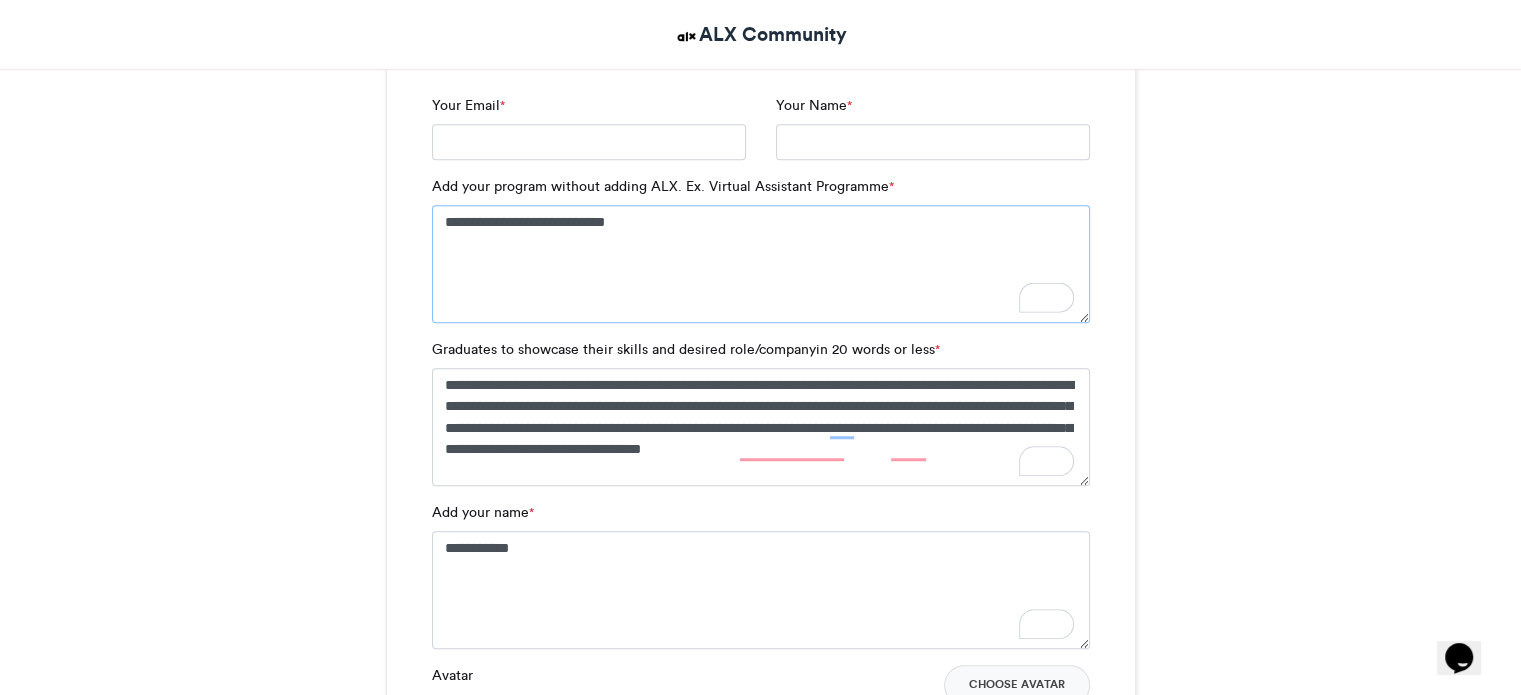 type on "**********" 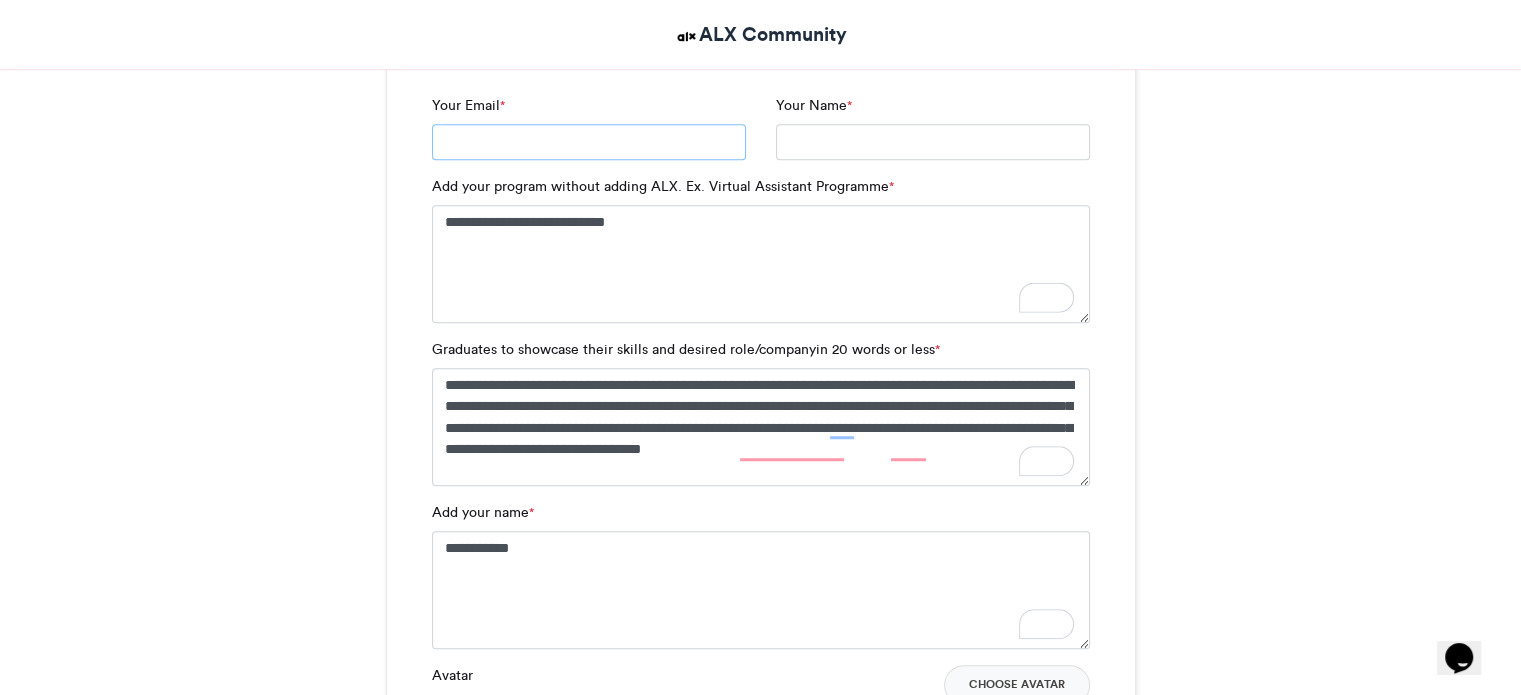 click on "Your Email  *" at bounding box center [589, 142] 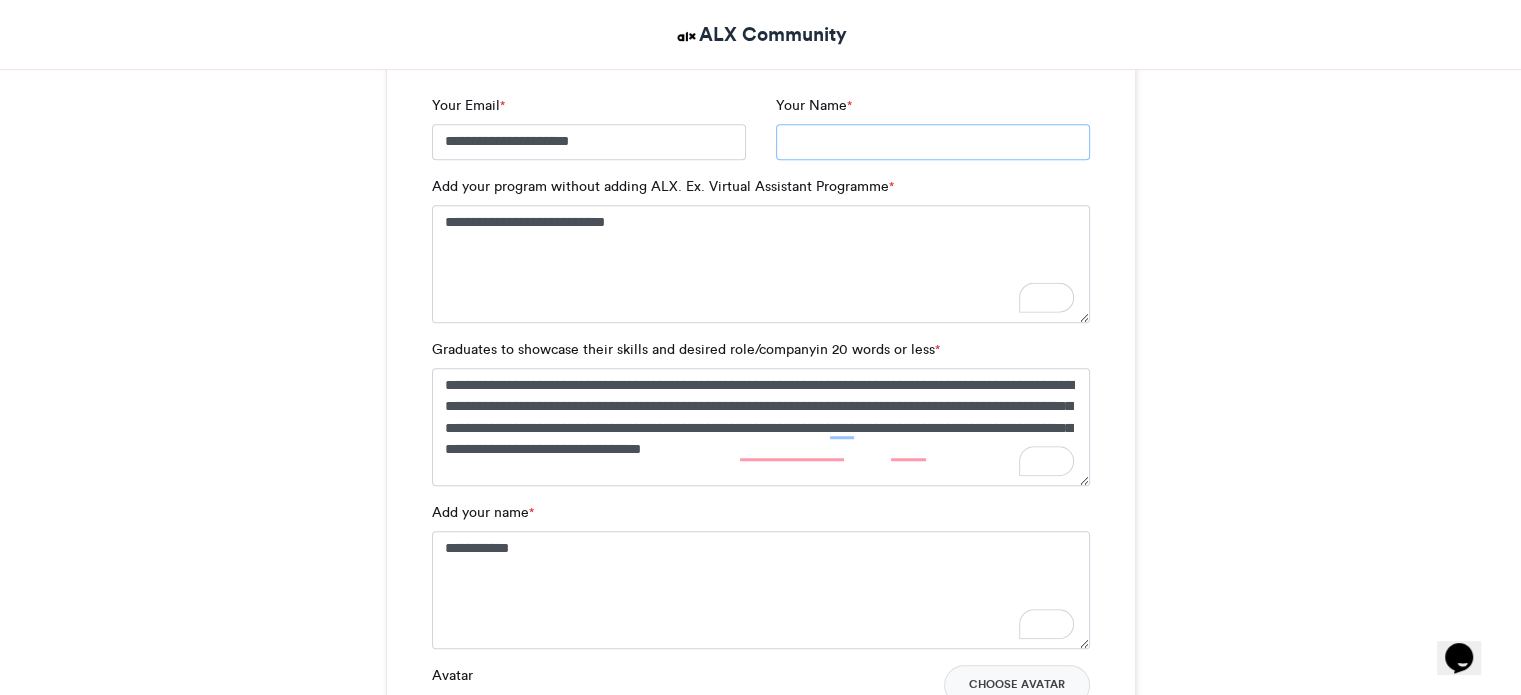 click on "Your Name  *" at bounding box center [933, 142] 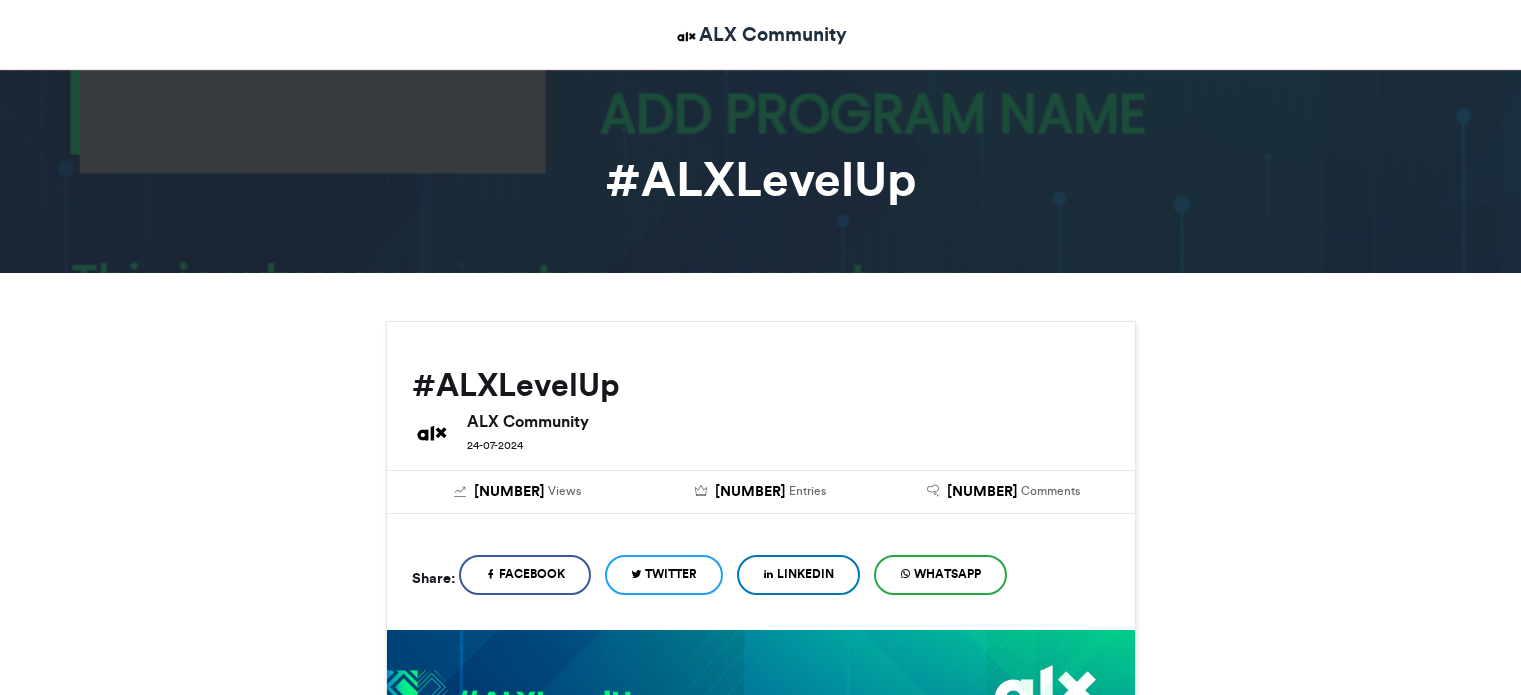 scroll, scrollTop: 677, scrollLeft: 0, axis: vertical 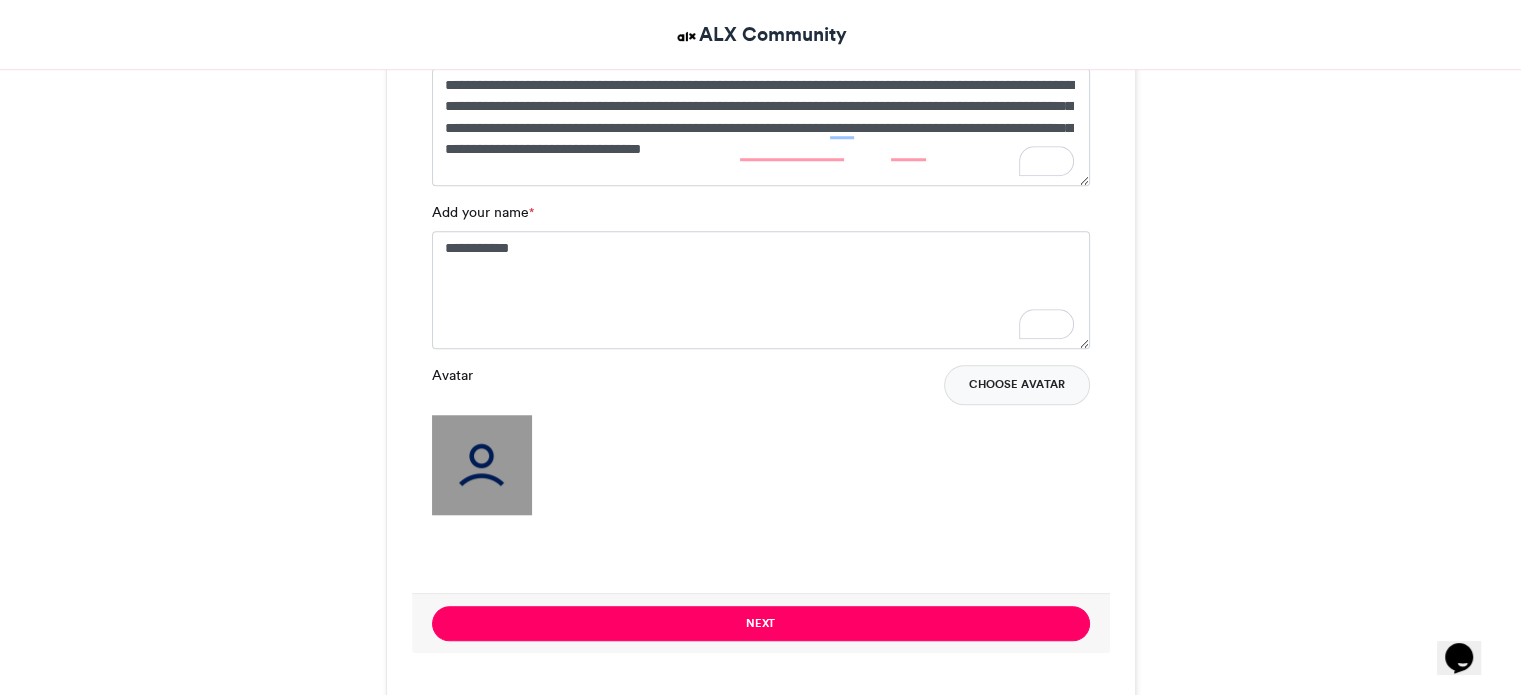 click on "Choose Avatar" at bounding box center [1017, 385] 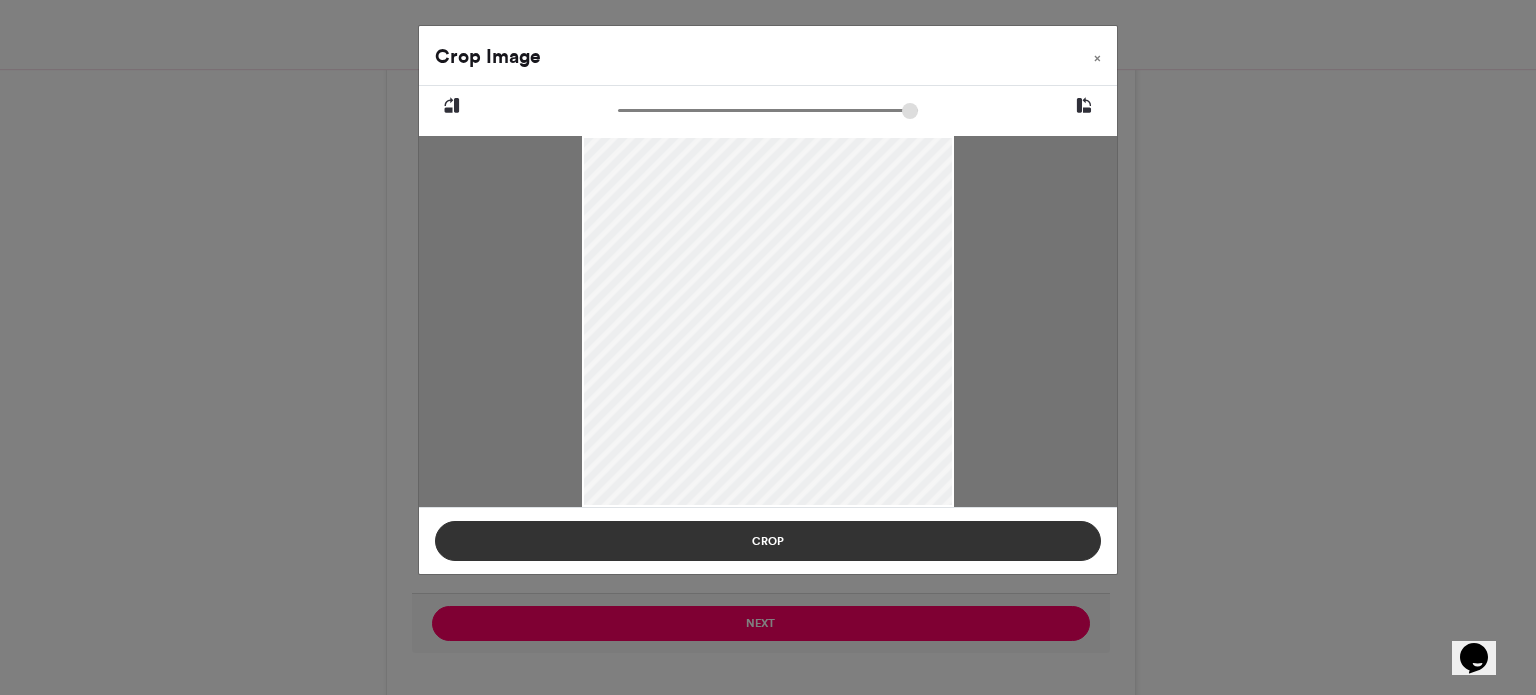 click on "Crop" at bounding box center (768, 541) 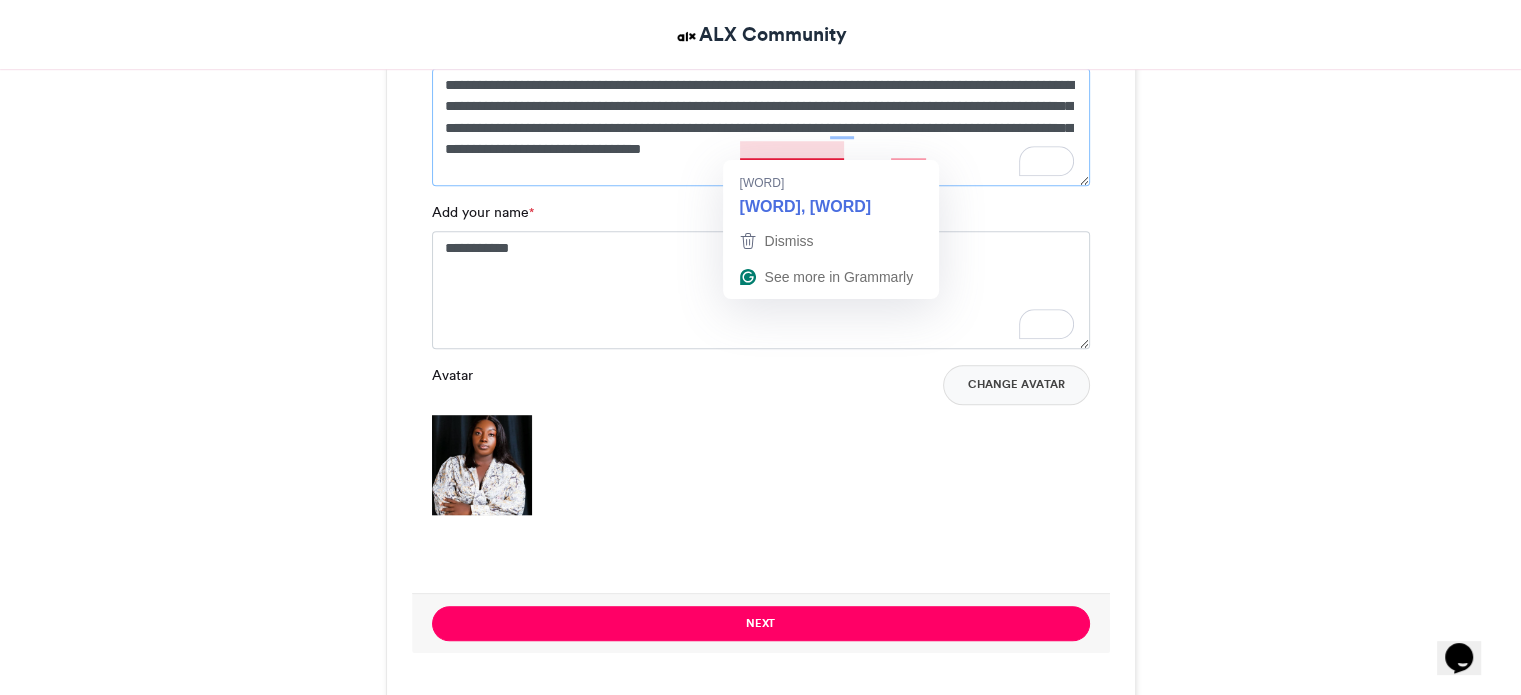 click on "[SYMBOLS]" at bounding box center [761, 127] 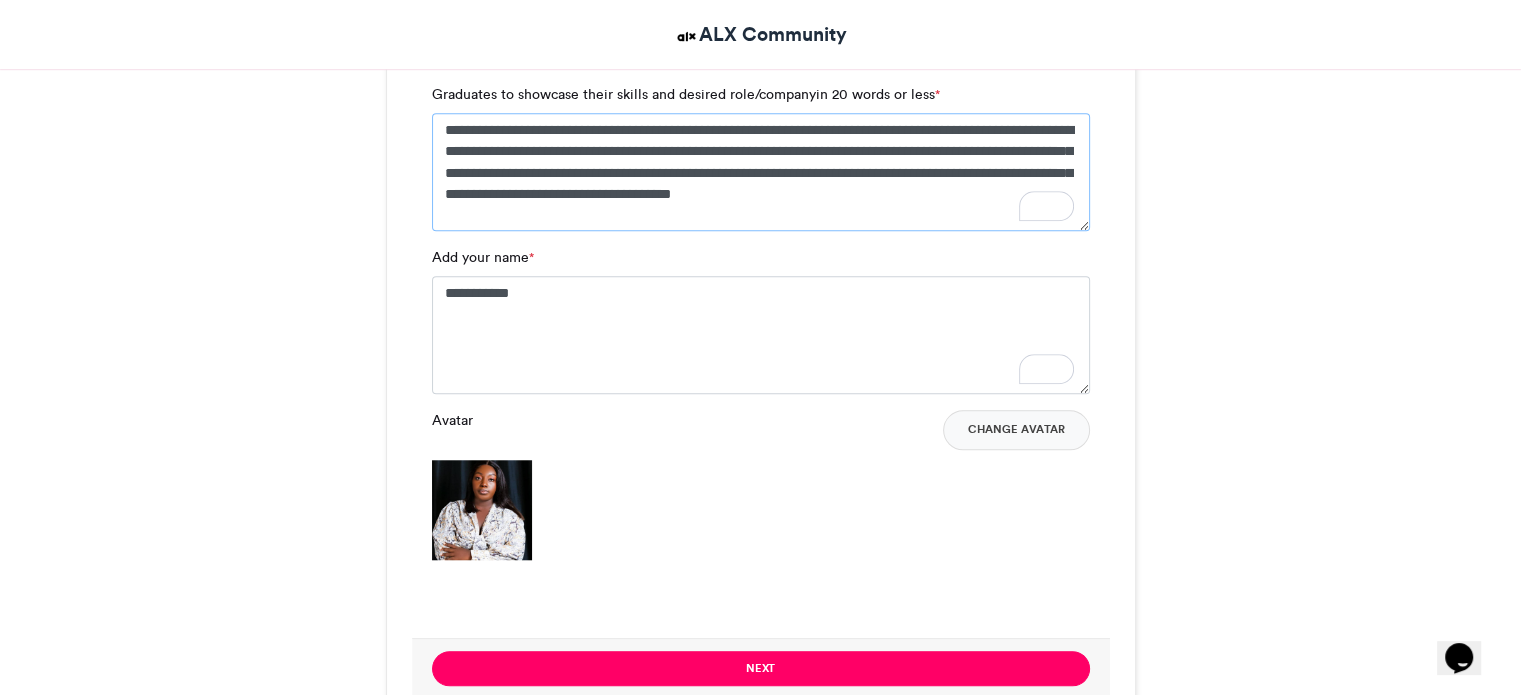 scroll, scrollTop: 1677, scrollLeft: 0, axis: vertical 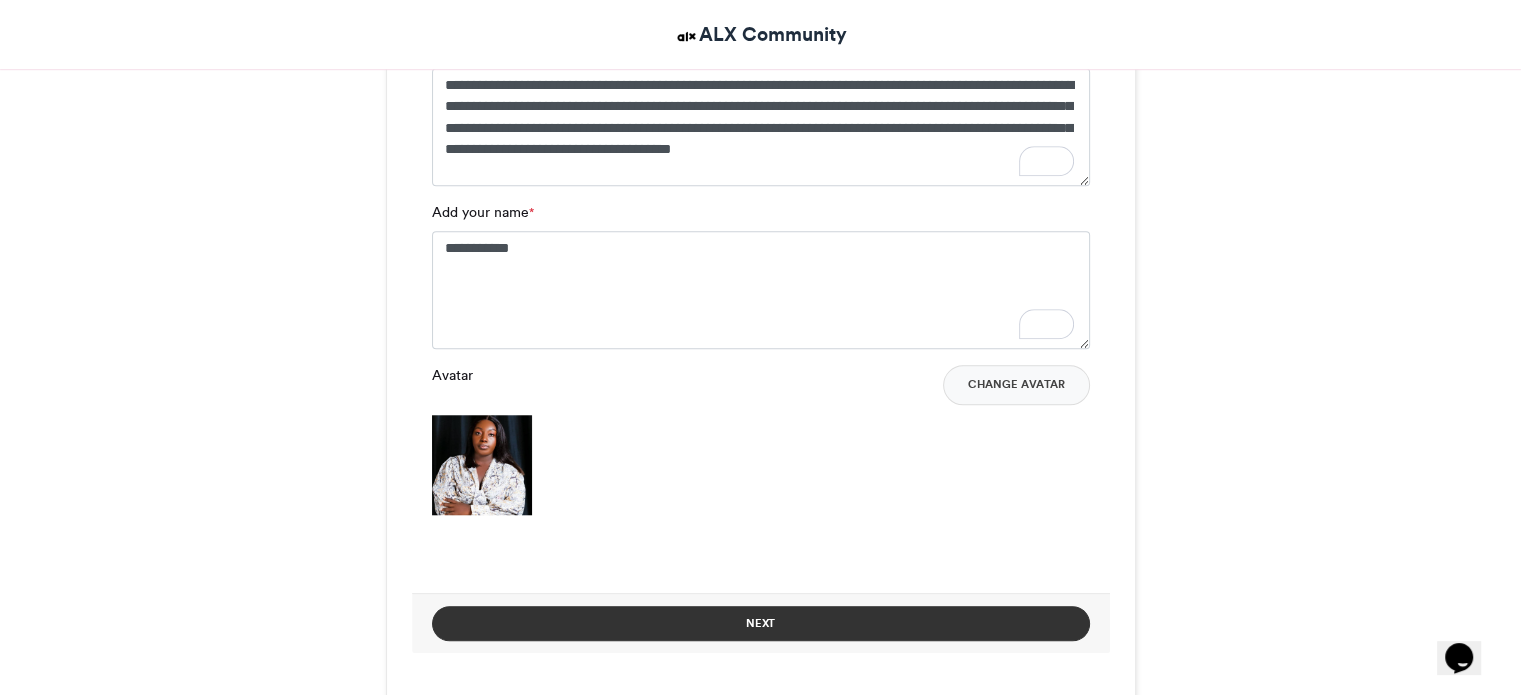 click on "Next" at bounding box center [761, 623] 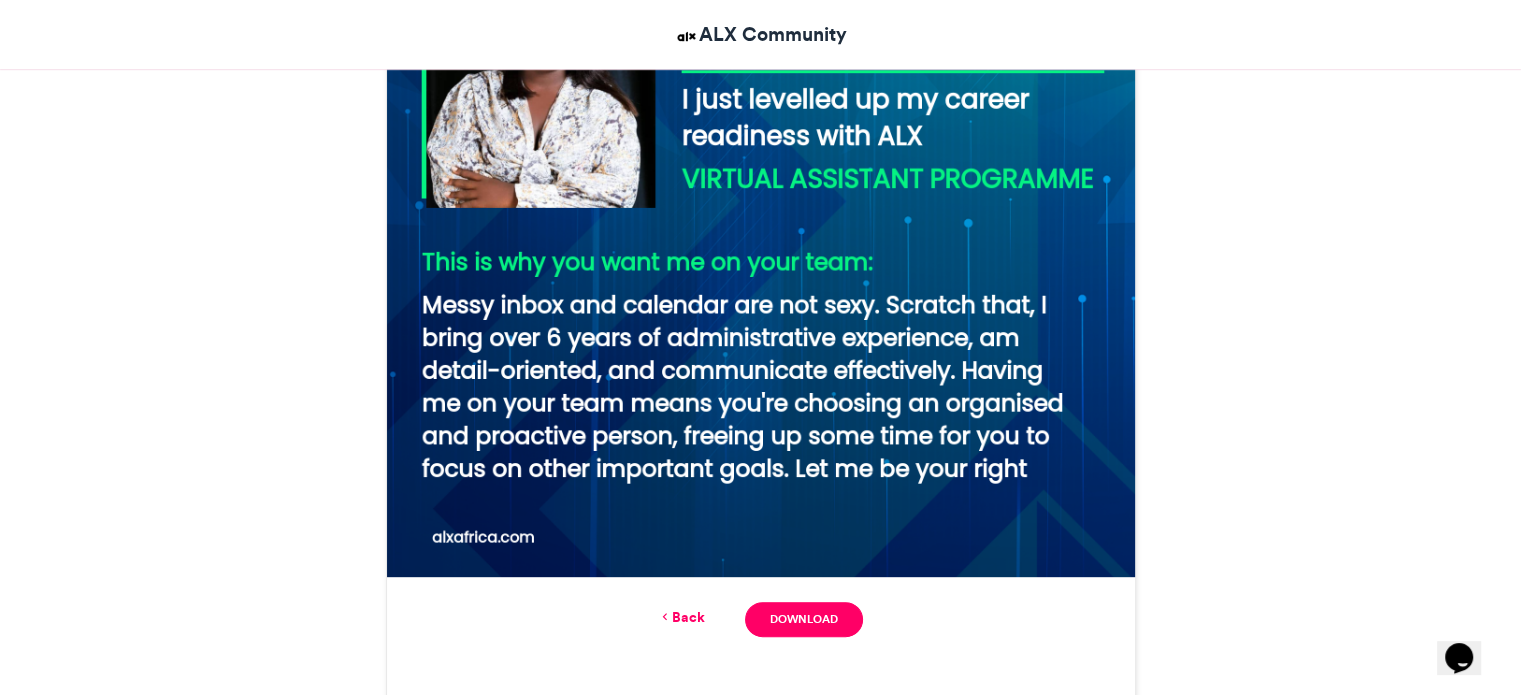 scroll, scrollTop: 928, scrollLeft: 0, axis: vertical 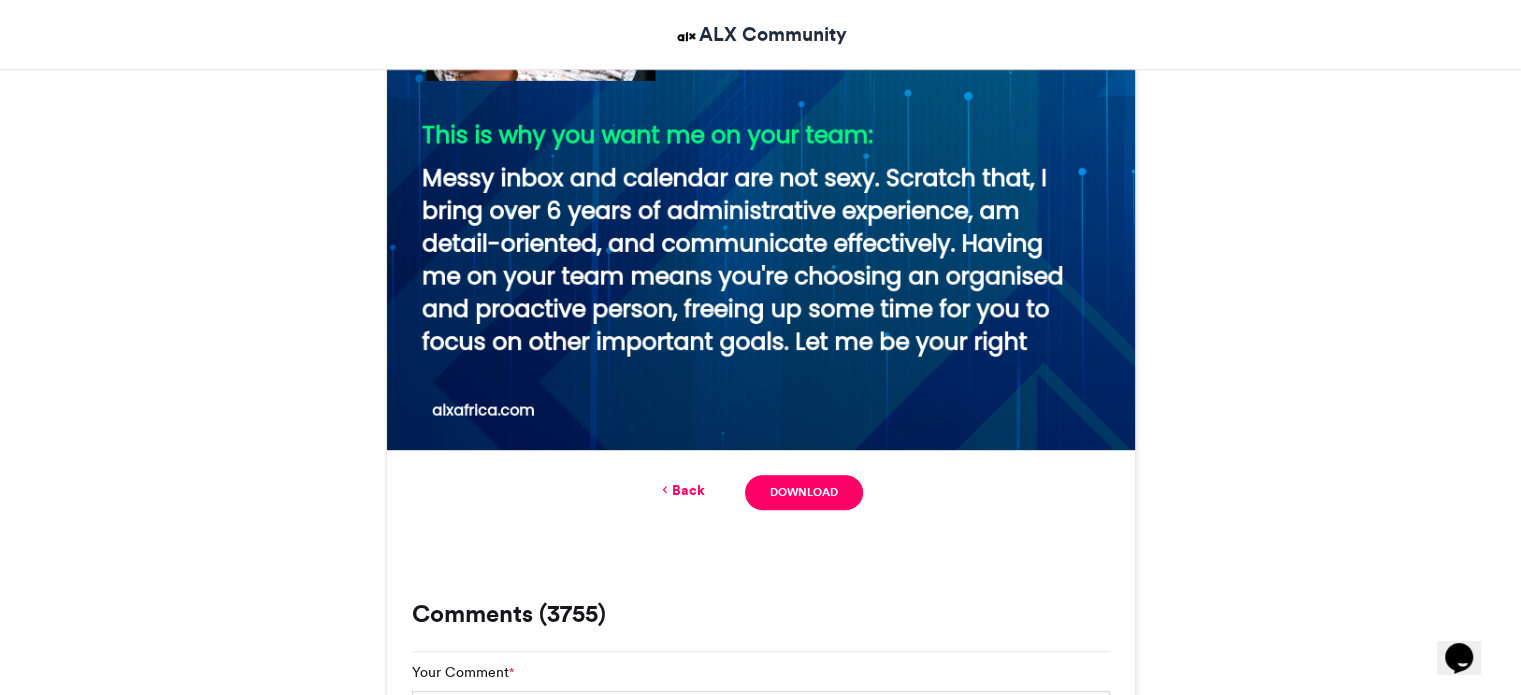 click on "Back" at bounding box center (681, 490) 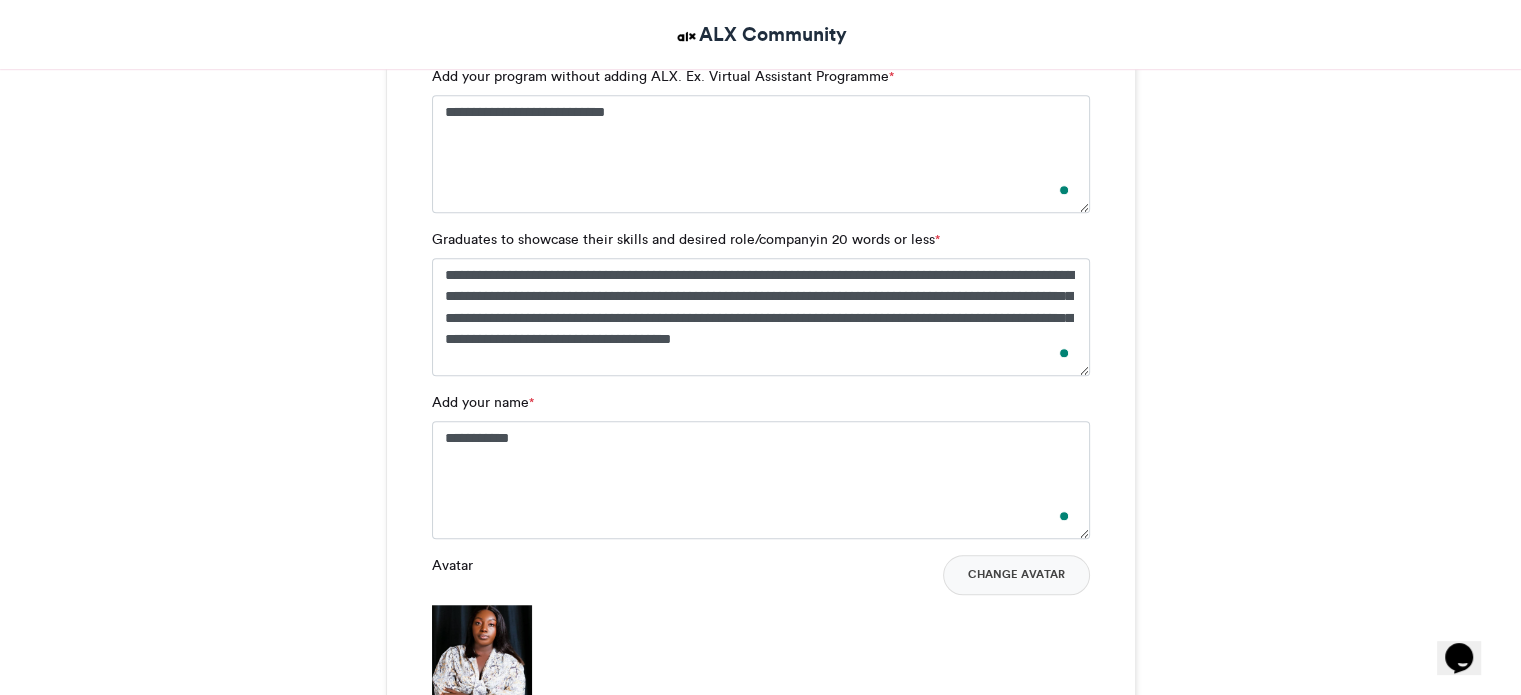 scroll, scrollTop: 1378, scrollLeft: 0, axis: vertical 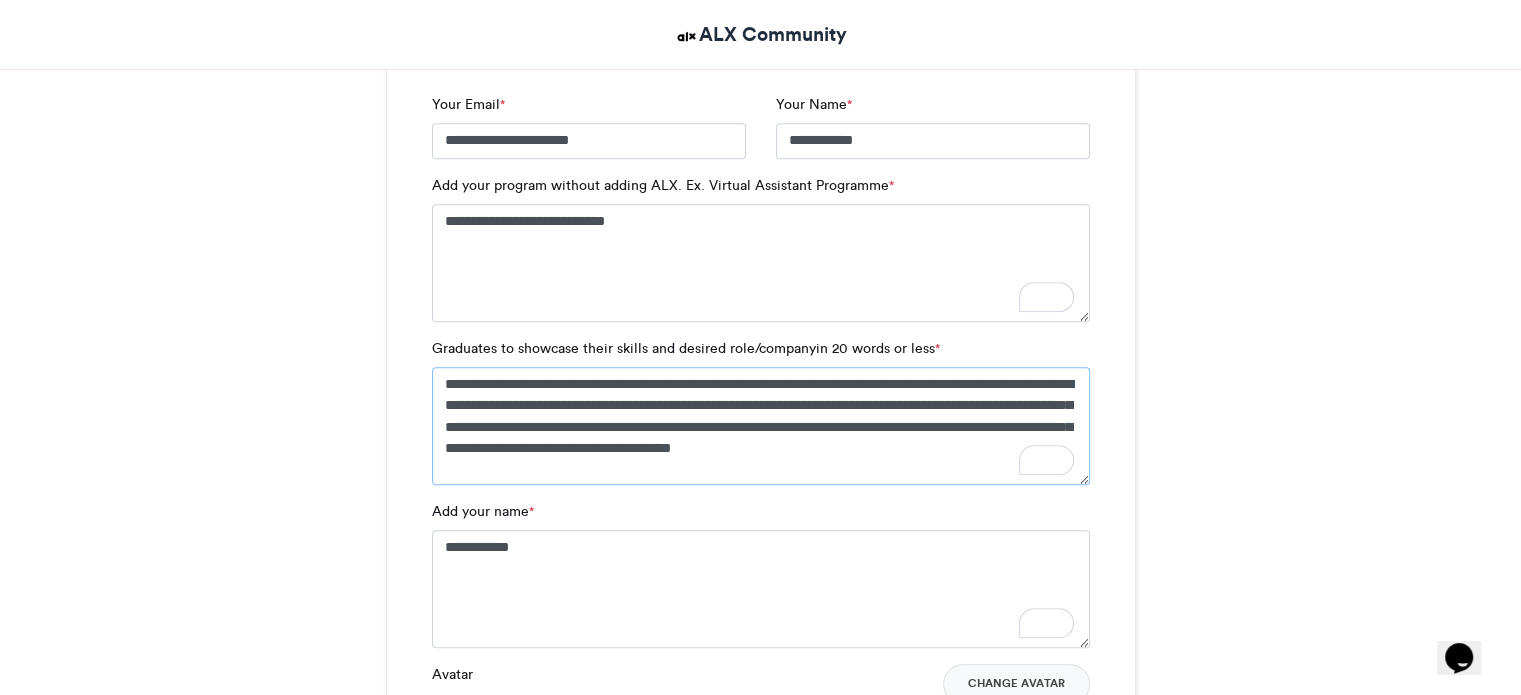 click on "**********" at bounding box center [761, 426] 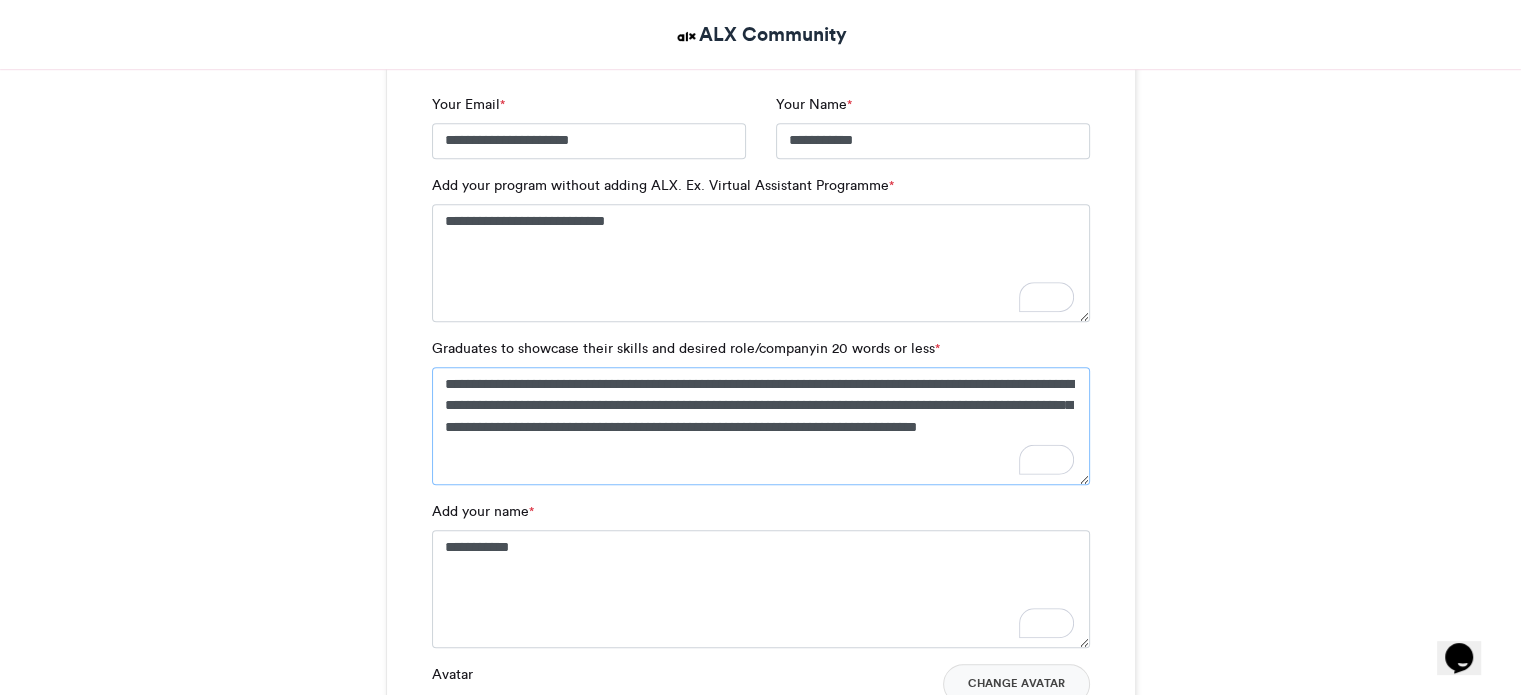 click on "**********" at bounding box center [761, 426] 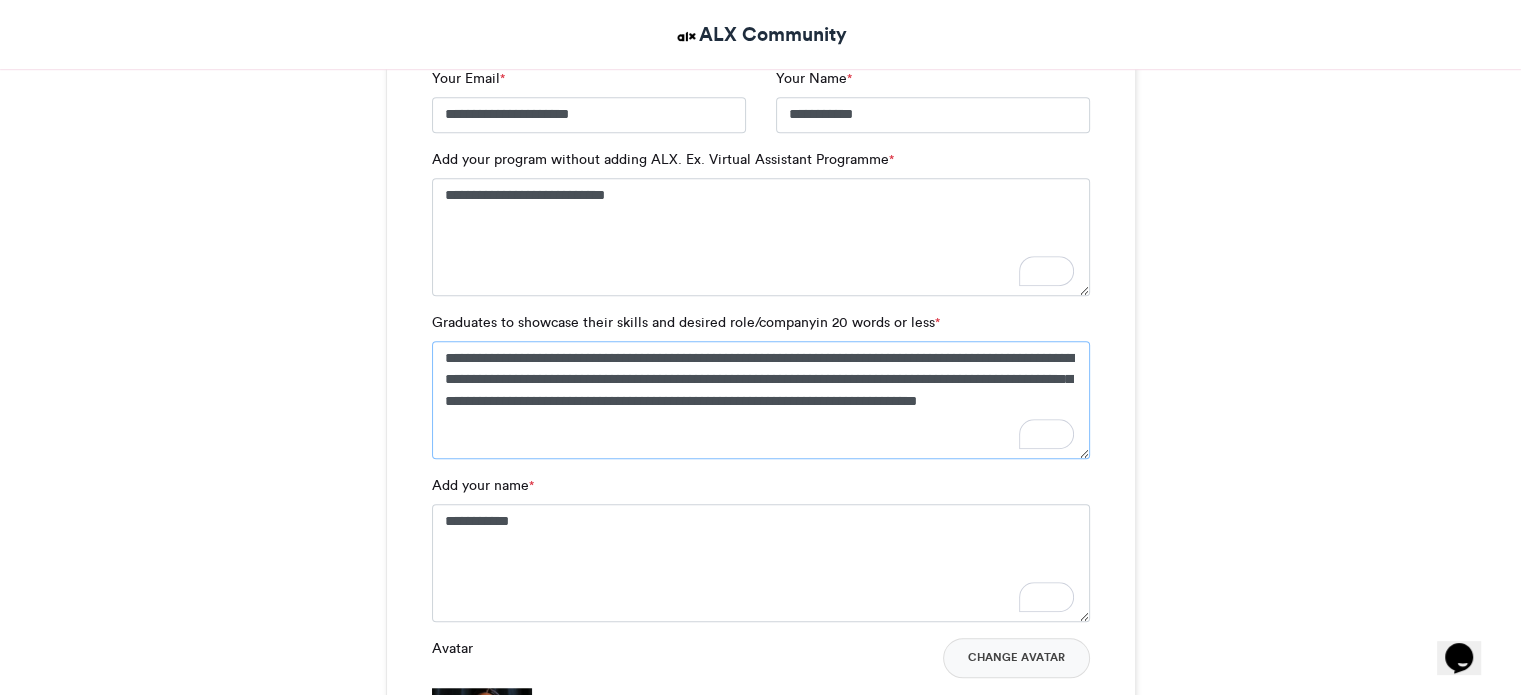 scroll, scrollTop: 1378, scrollLeft: 0, axis: vertical 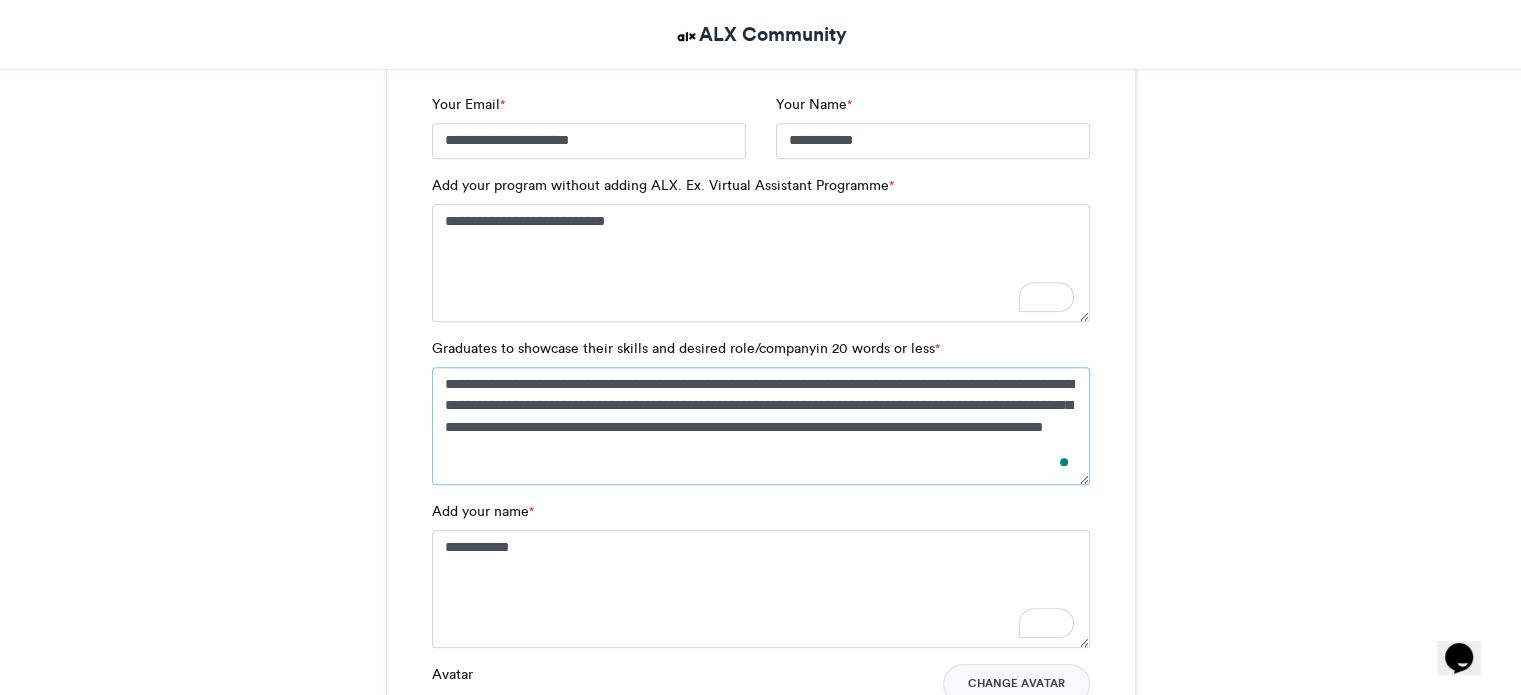 type on "**********" 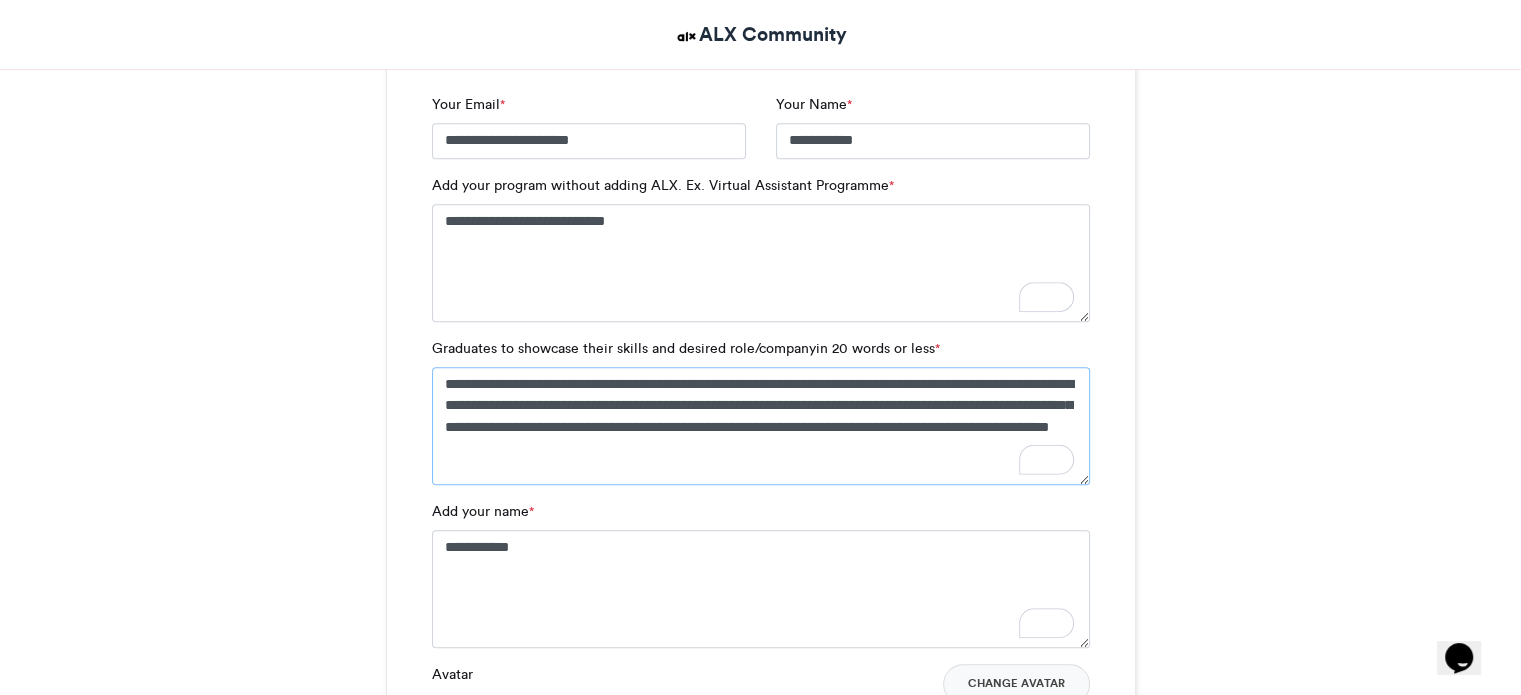 scroll, scrollTop: 1478, scrollLeft: 0, axis: vertical 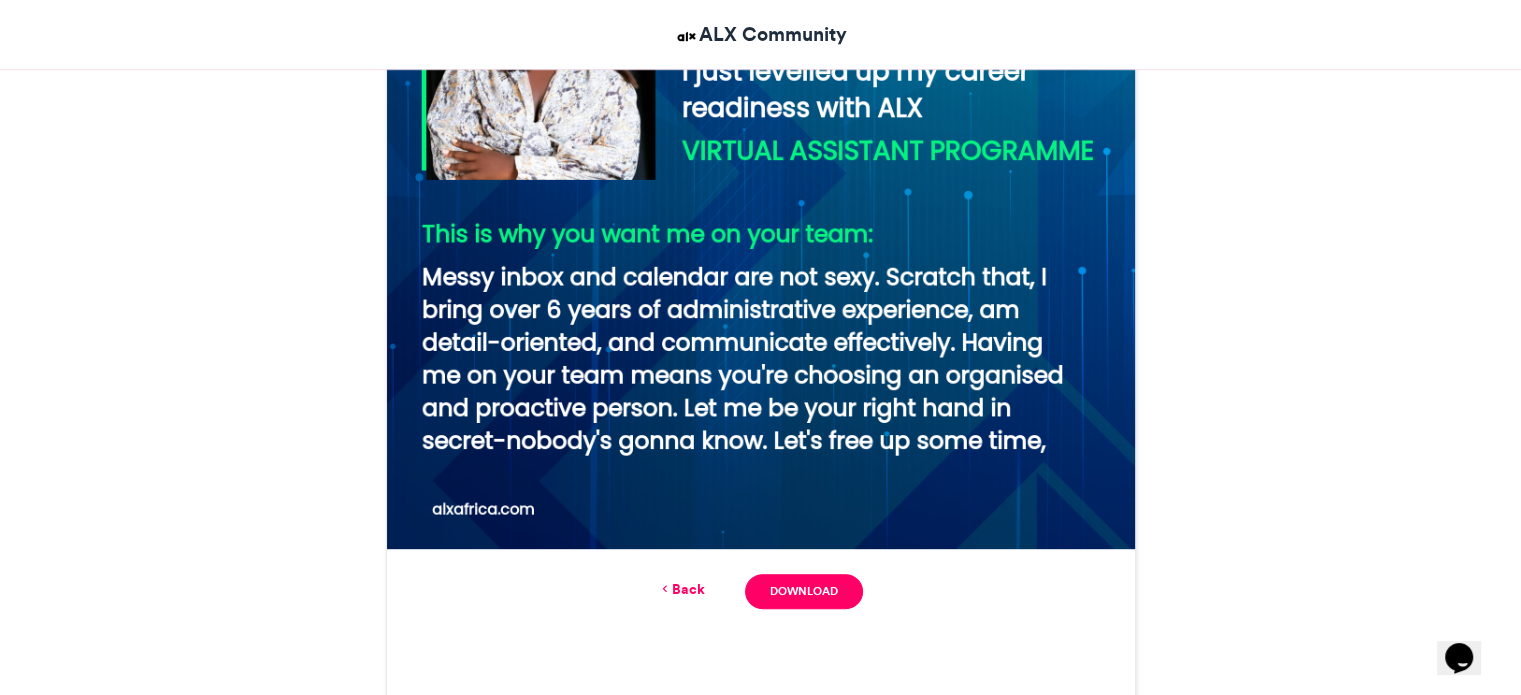 click on "Back" at bounding box center (681, 589) 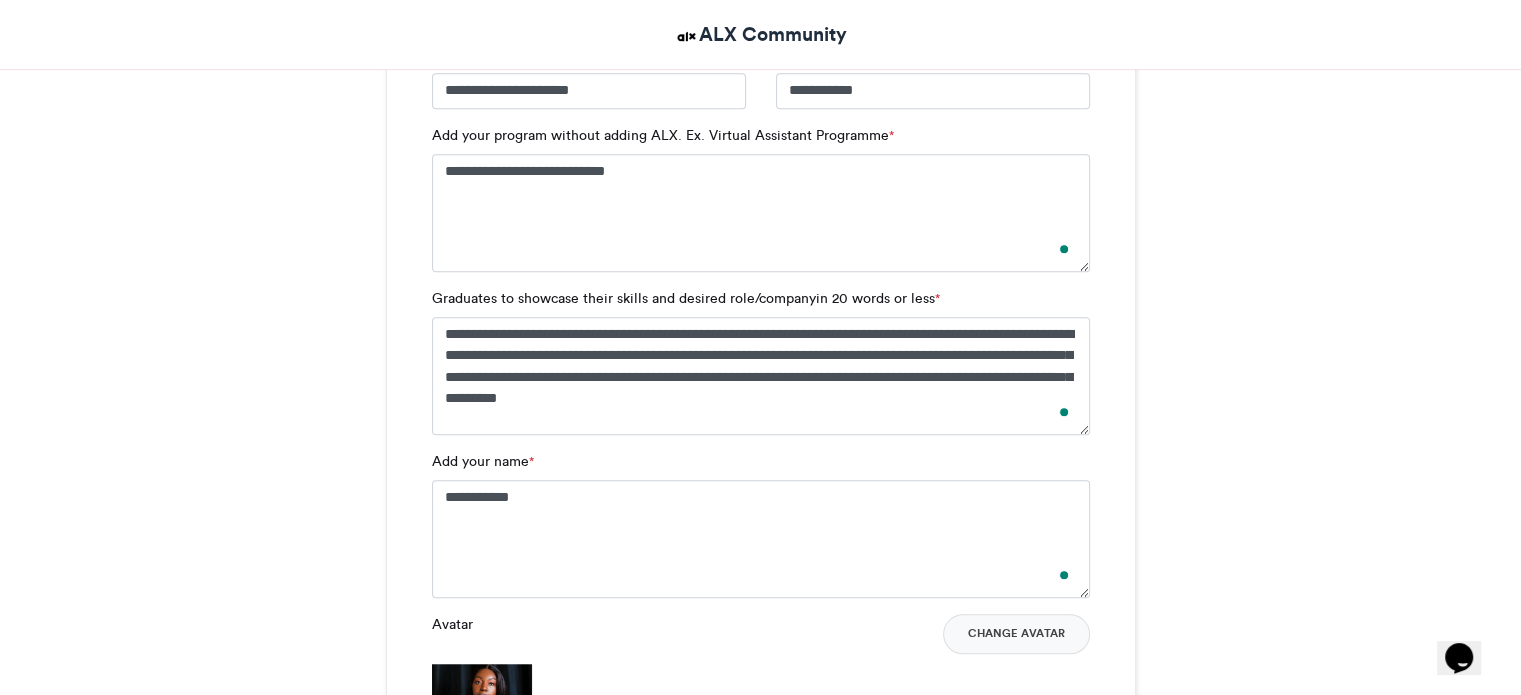 scroll, scrollTop: 1378, scrollLeft: 0, axis: vertical 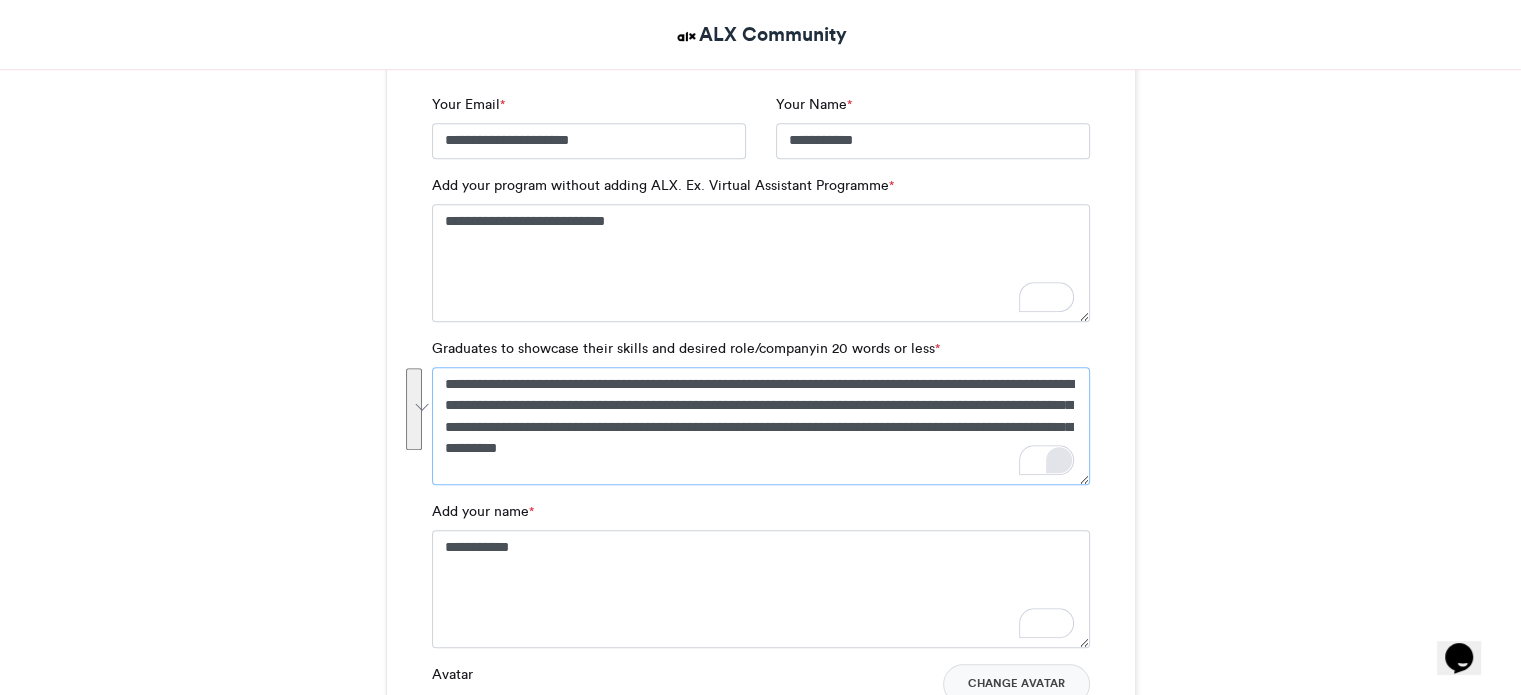 drag, startPoint x: 448, startPoint y: 383, endPoint x: 1069, endPoint y: 453, distance: 624.9328 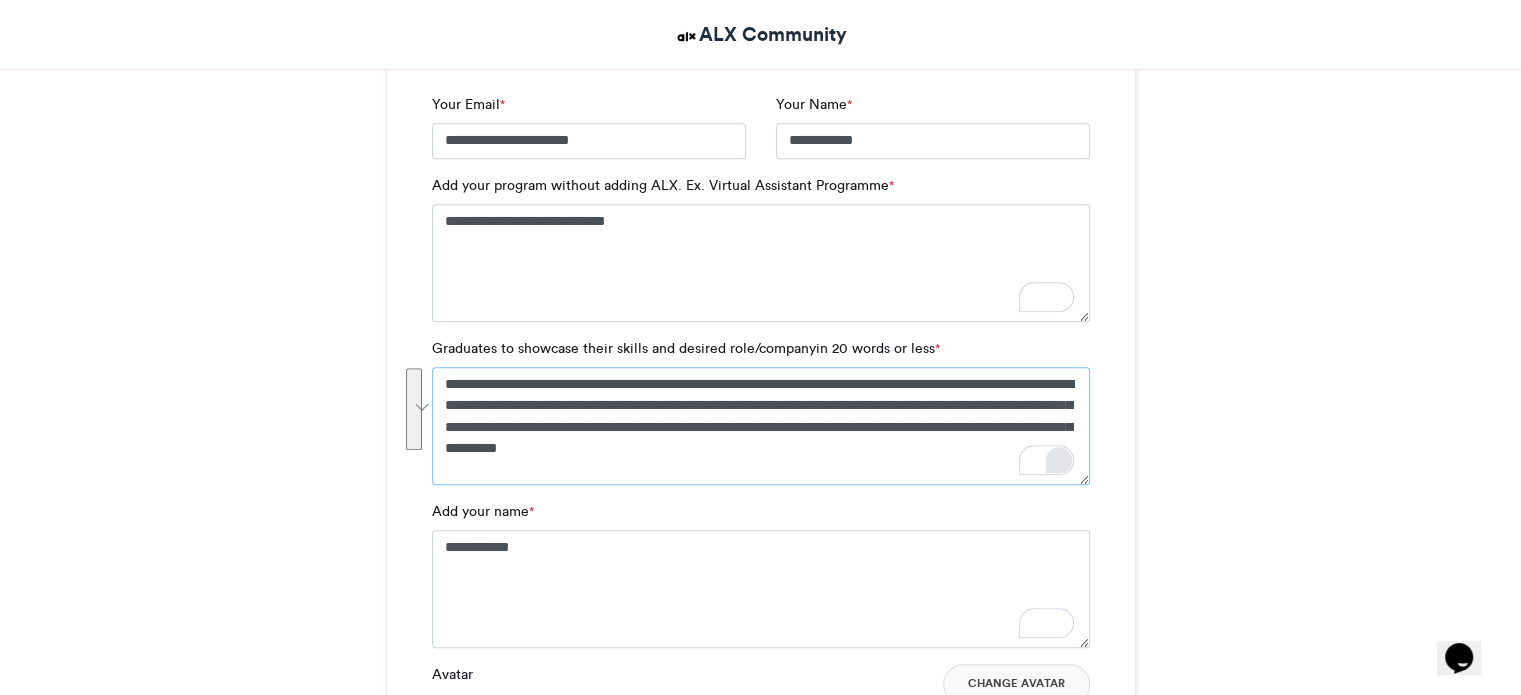 click on "**********" at bounding box center [761, 492] 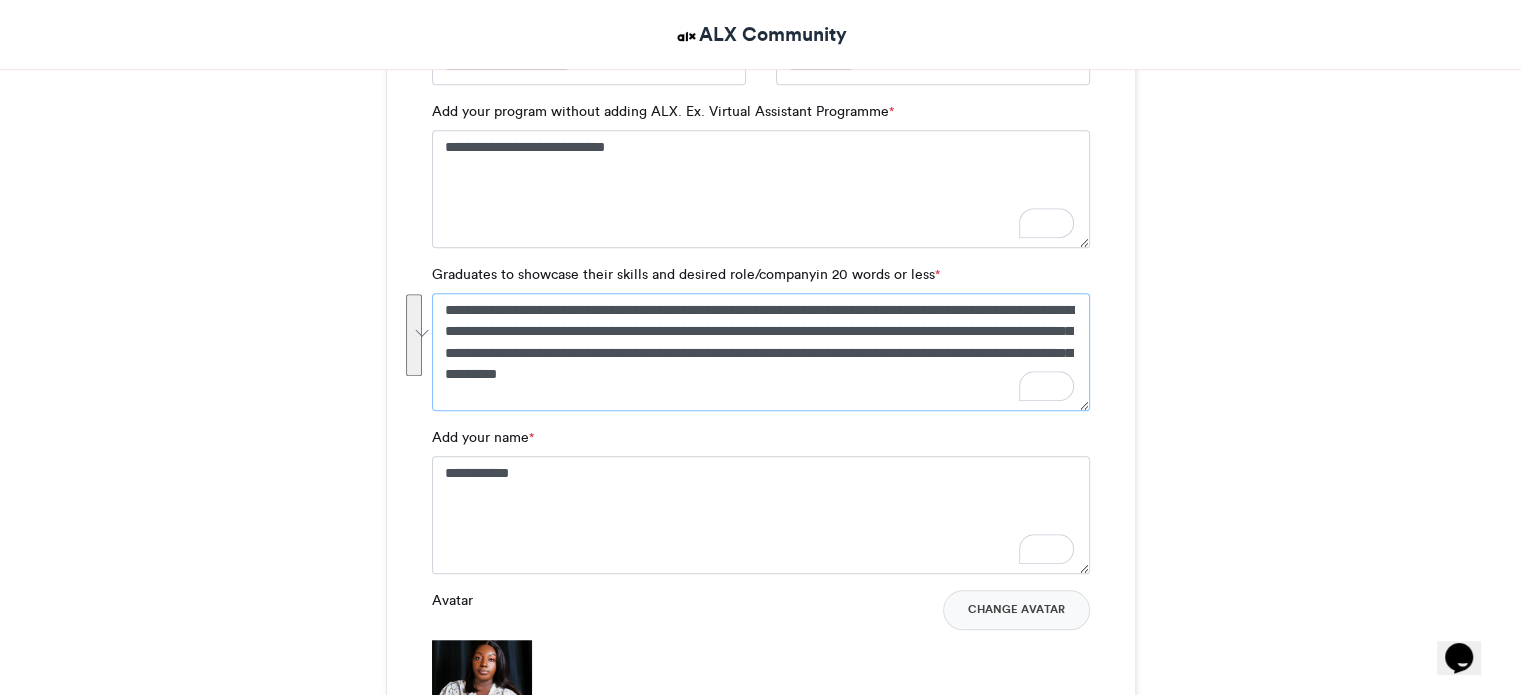 scroll, scrollTop: 1578, scrollLeft: 0, axis: vertical 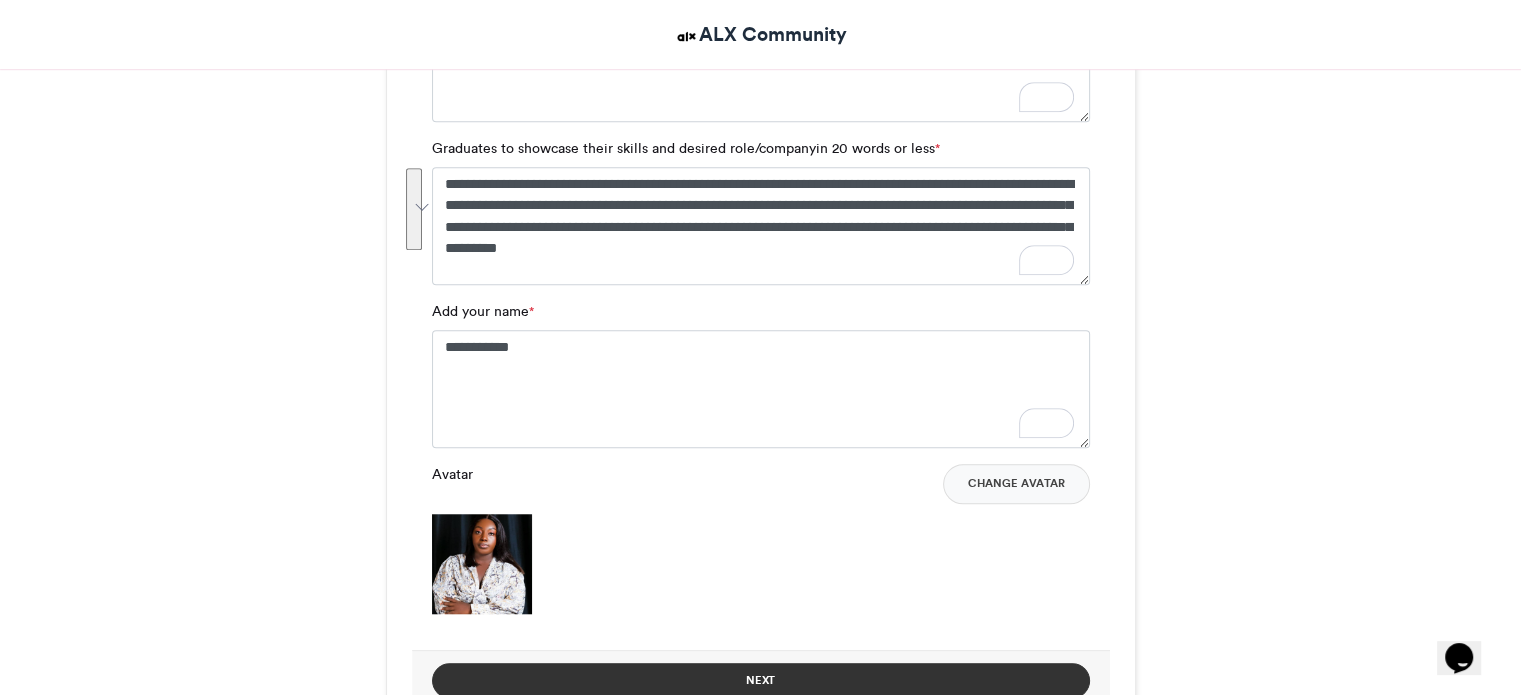 click on "Next" at bounding box center (761, 680) 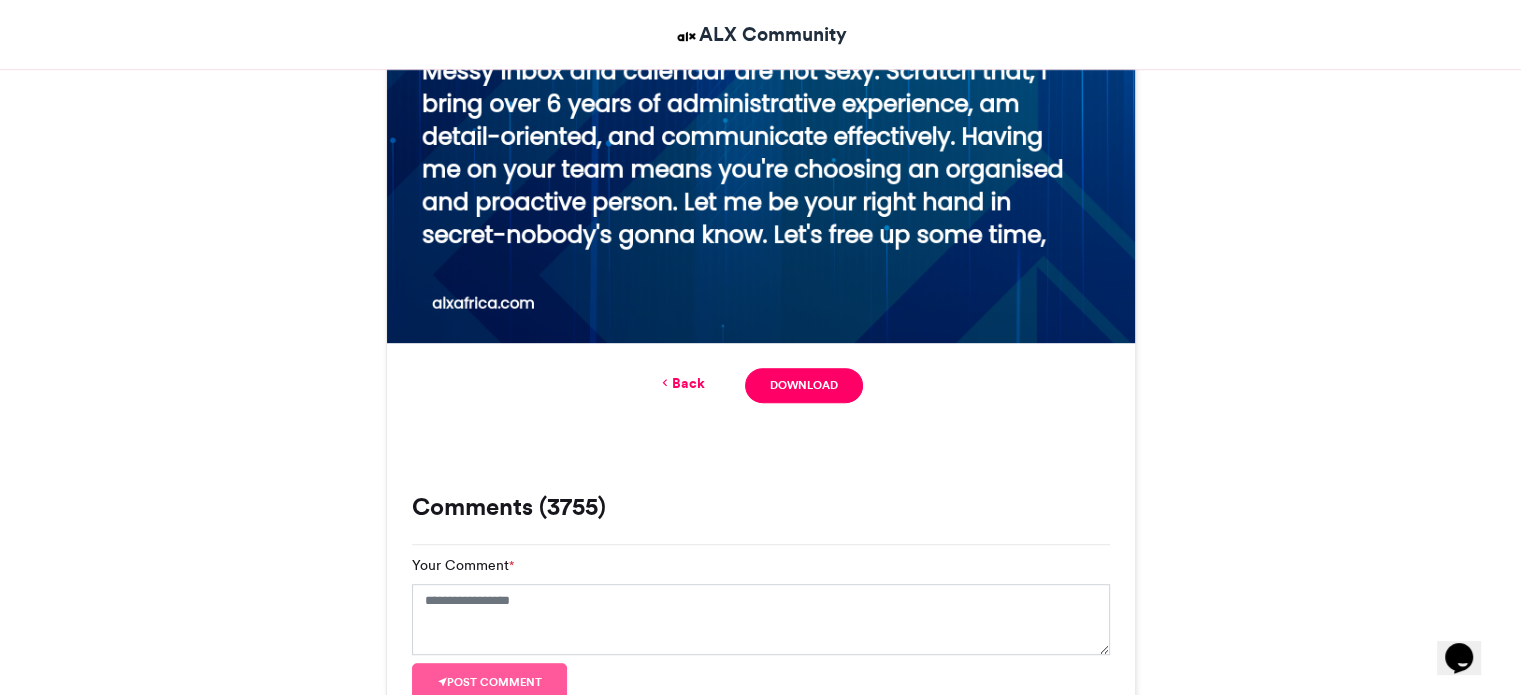 scroll, scrollTop: 1078, scrollLeft: 0, axis: vertical 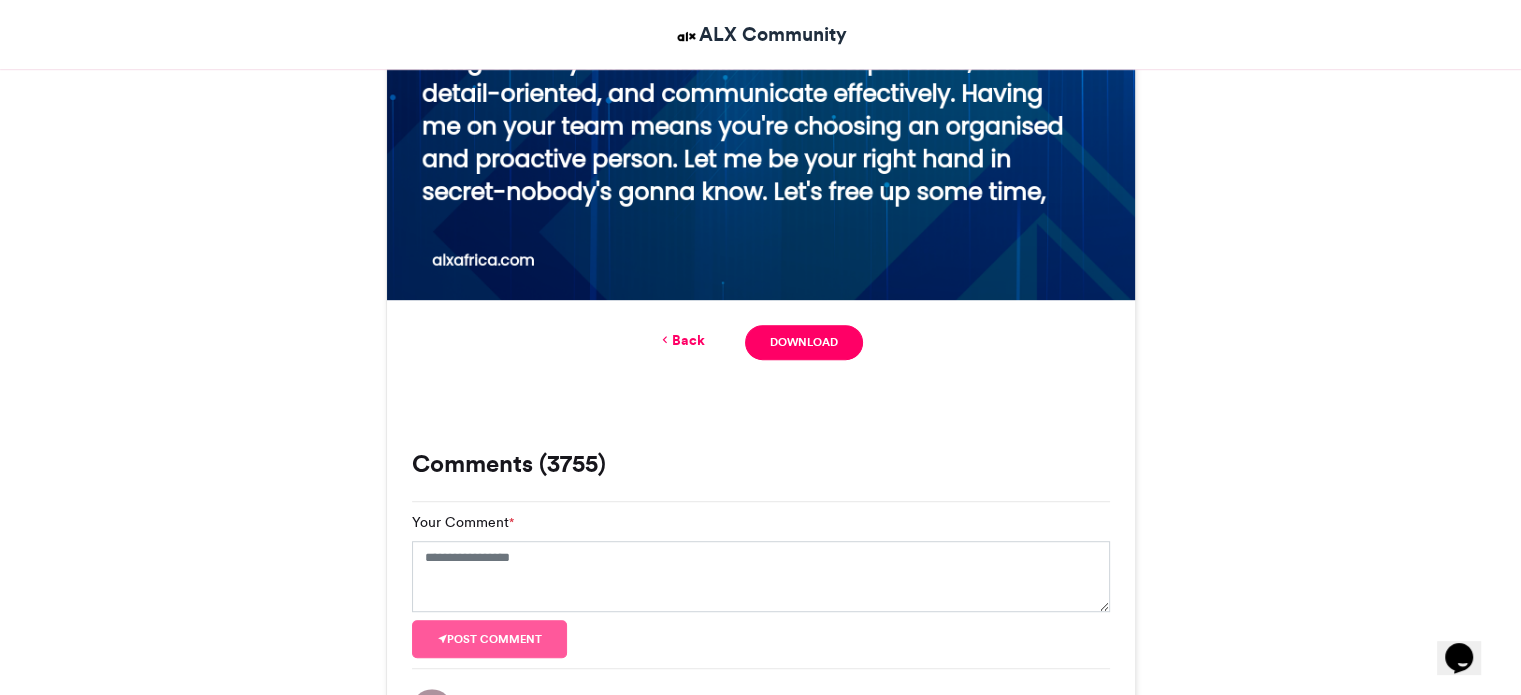 click on "Back" at bounding box center [681, 340] 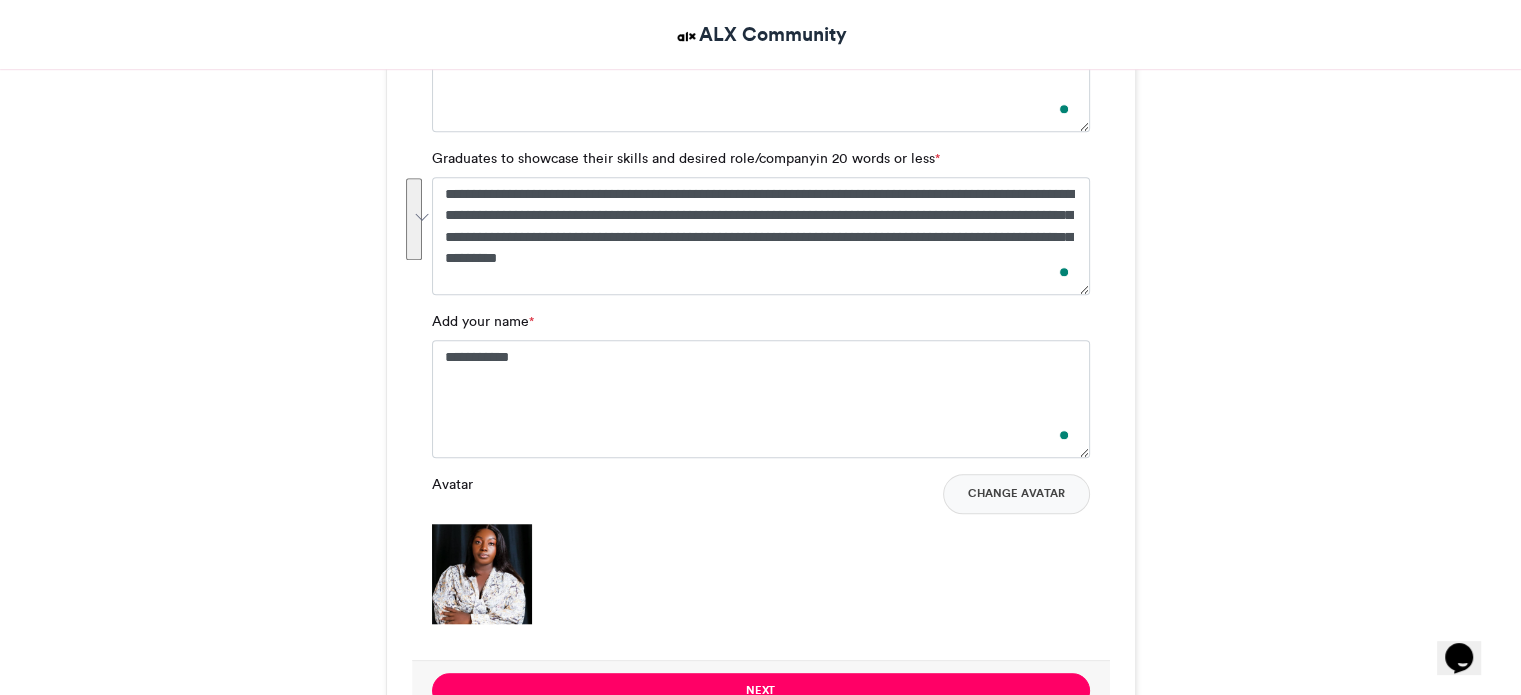 scroll, scrollTop: 1428, scrollLeft: 0, axis: vertical 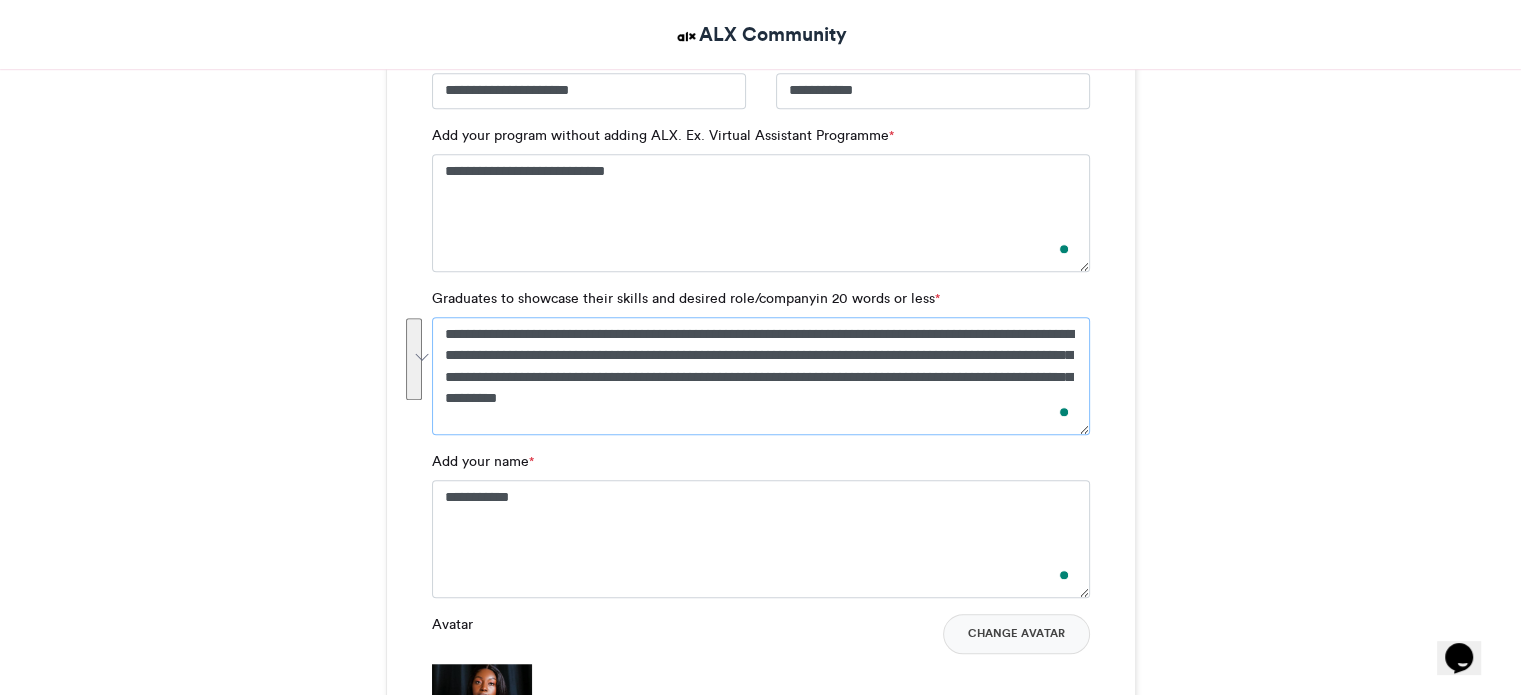 click on "**********" at bounding box center [761, 376] 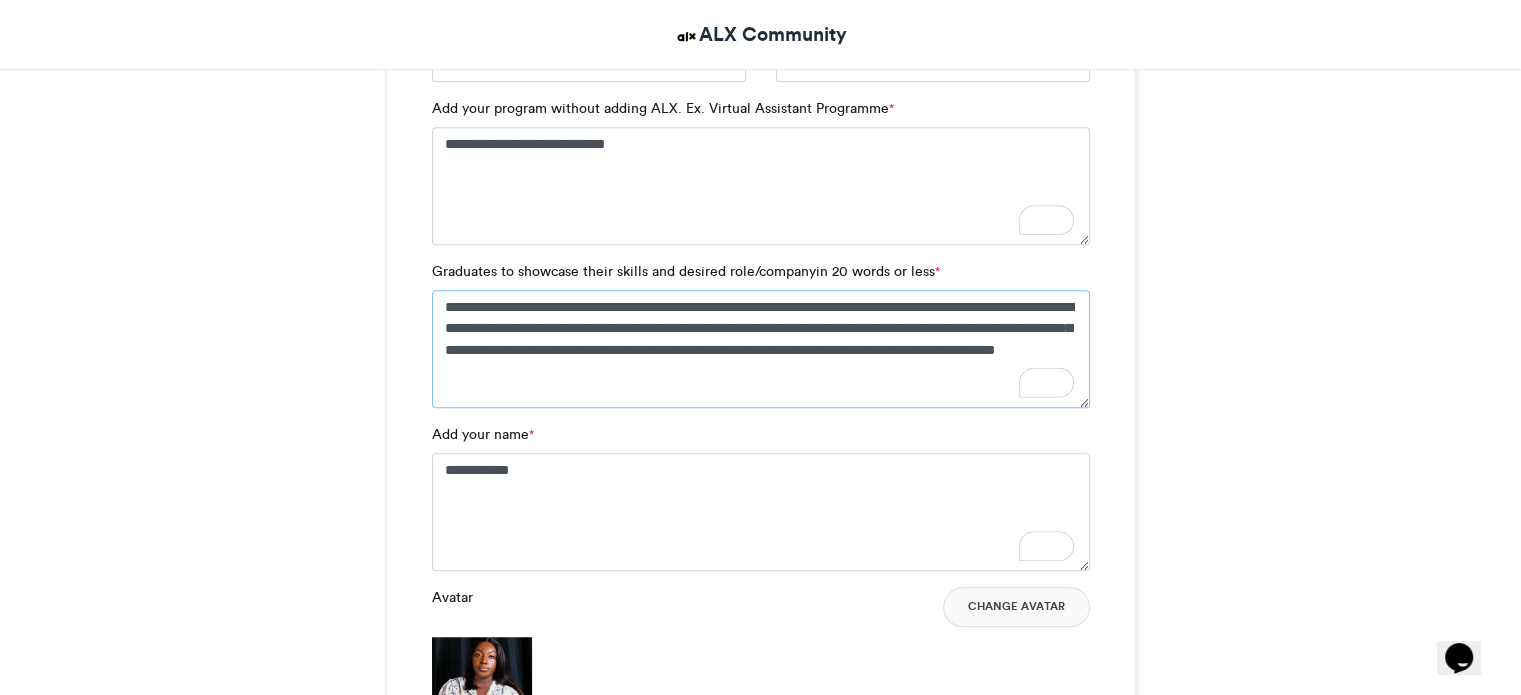scroll, scrollTop: 1428, scrollLeft: 0, axis: vertical 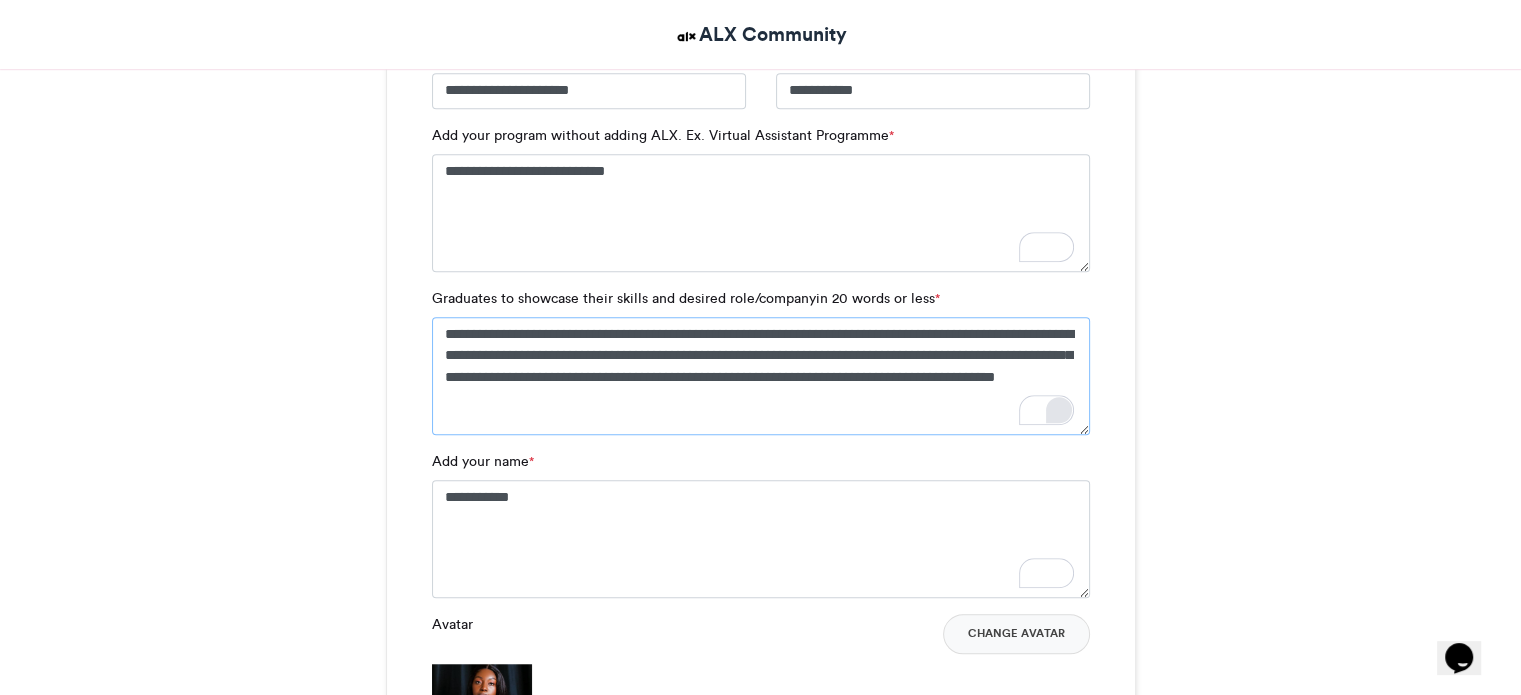 type on "**********" 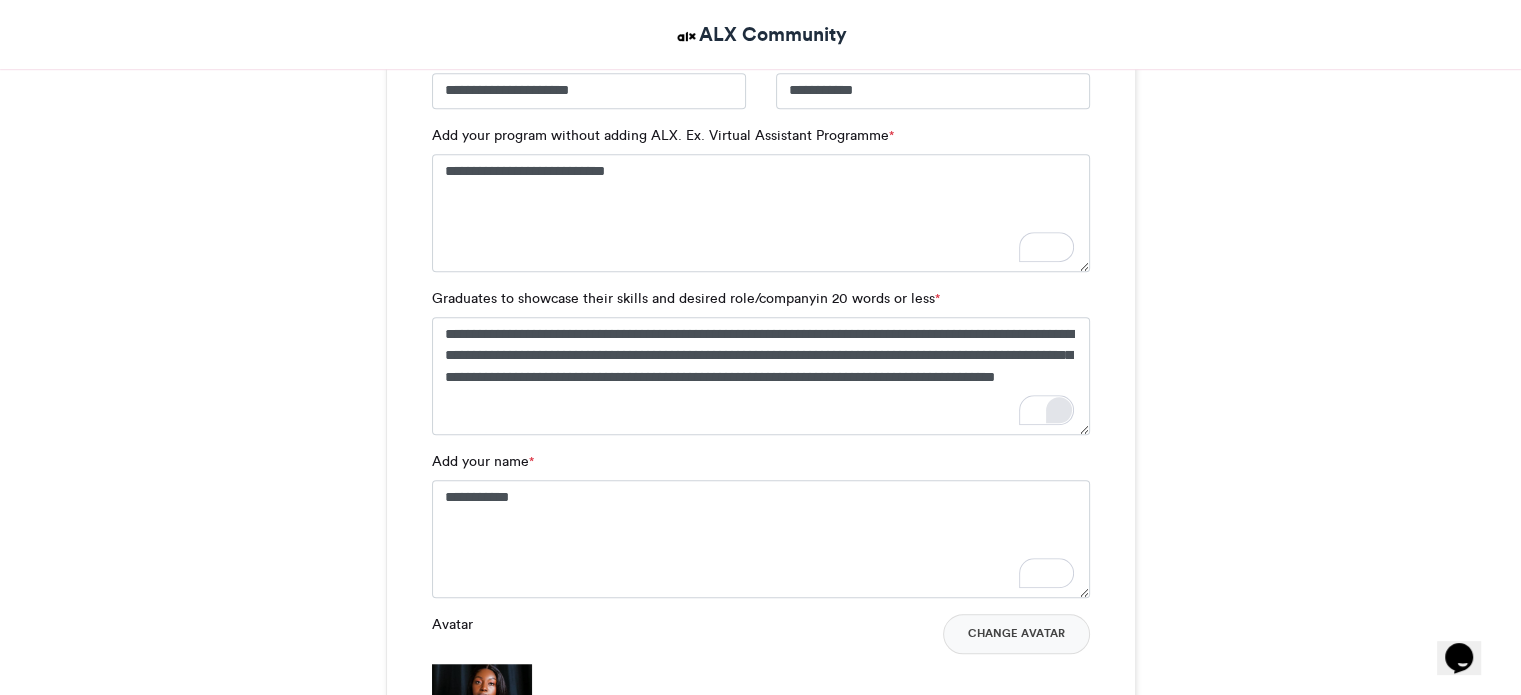 click on "ALX Community
#ALXLevelUp
#ALXLevelUp
ALX Community 24-07-2024 43660 Views 18479  Entries" at bounding box center (760, 655) 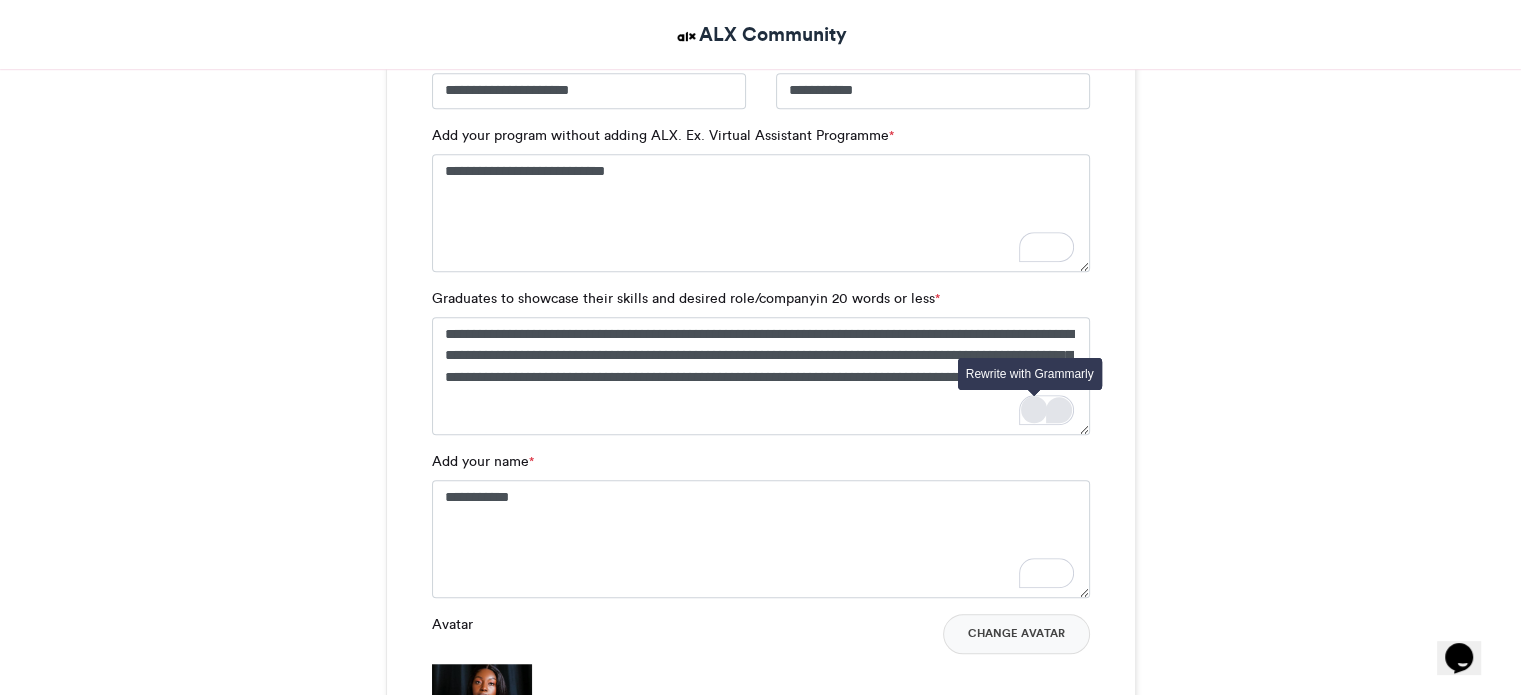 click at bounding box center (1034, 409) 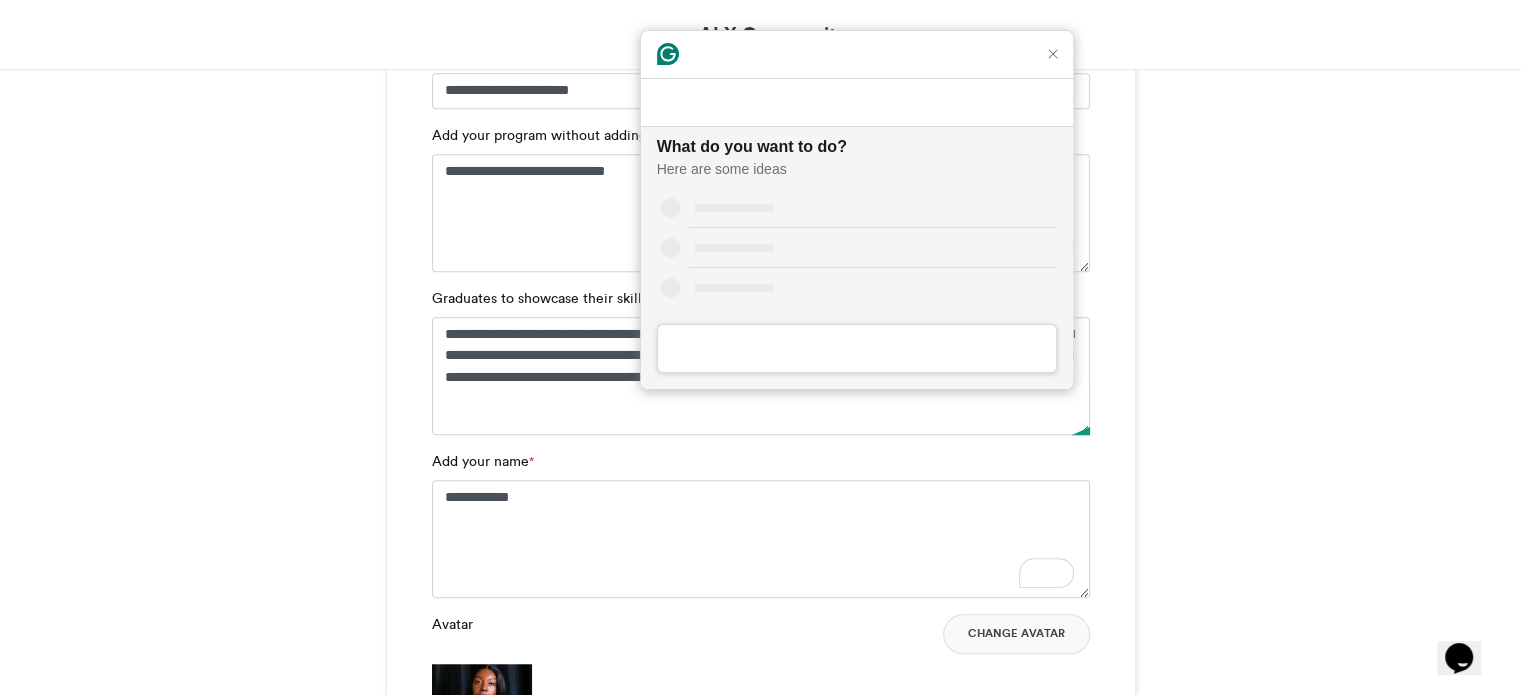 scroll, scrollTop: 0, scrollLeft: 0, axis: both 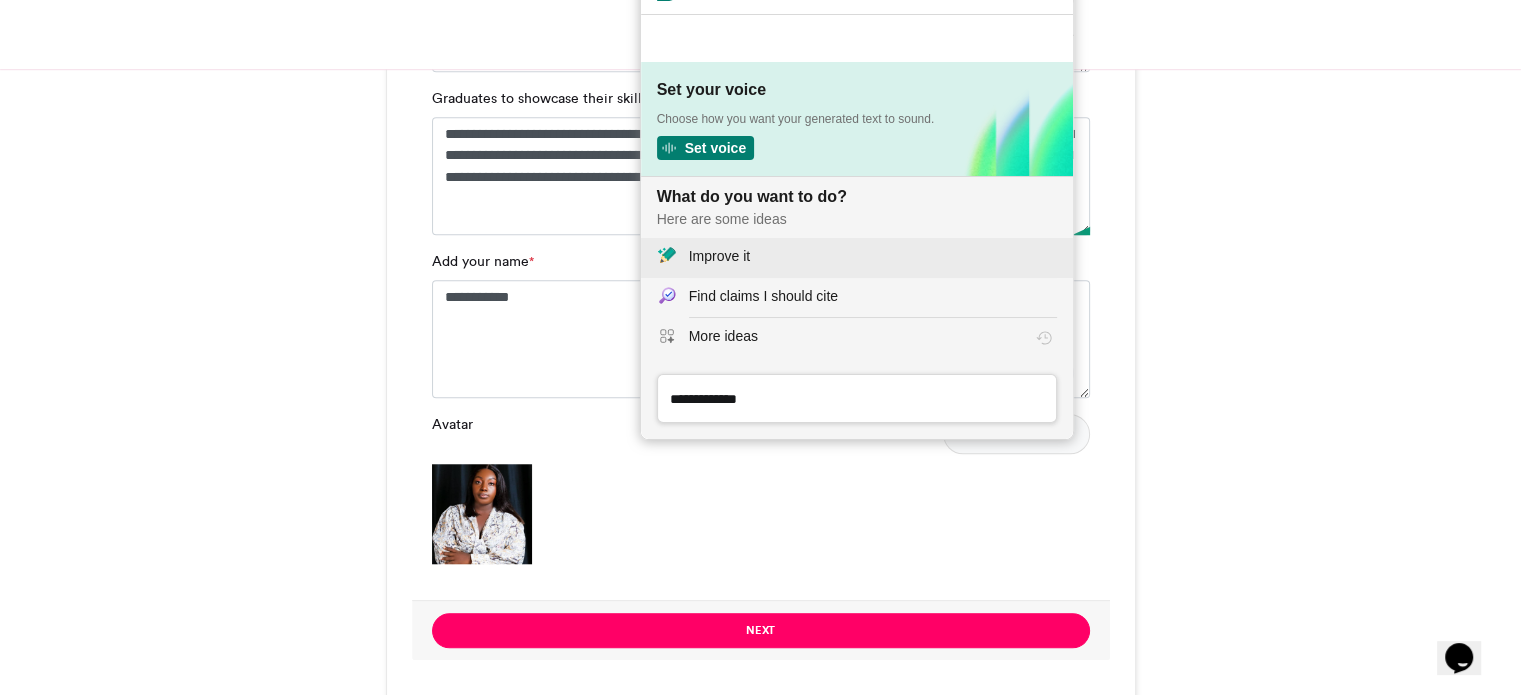 click on "Improve it" 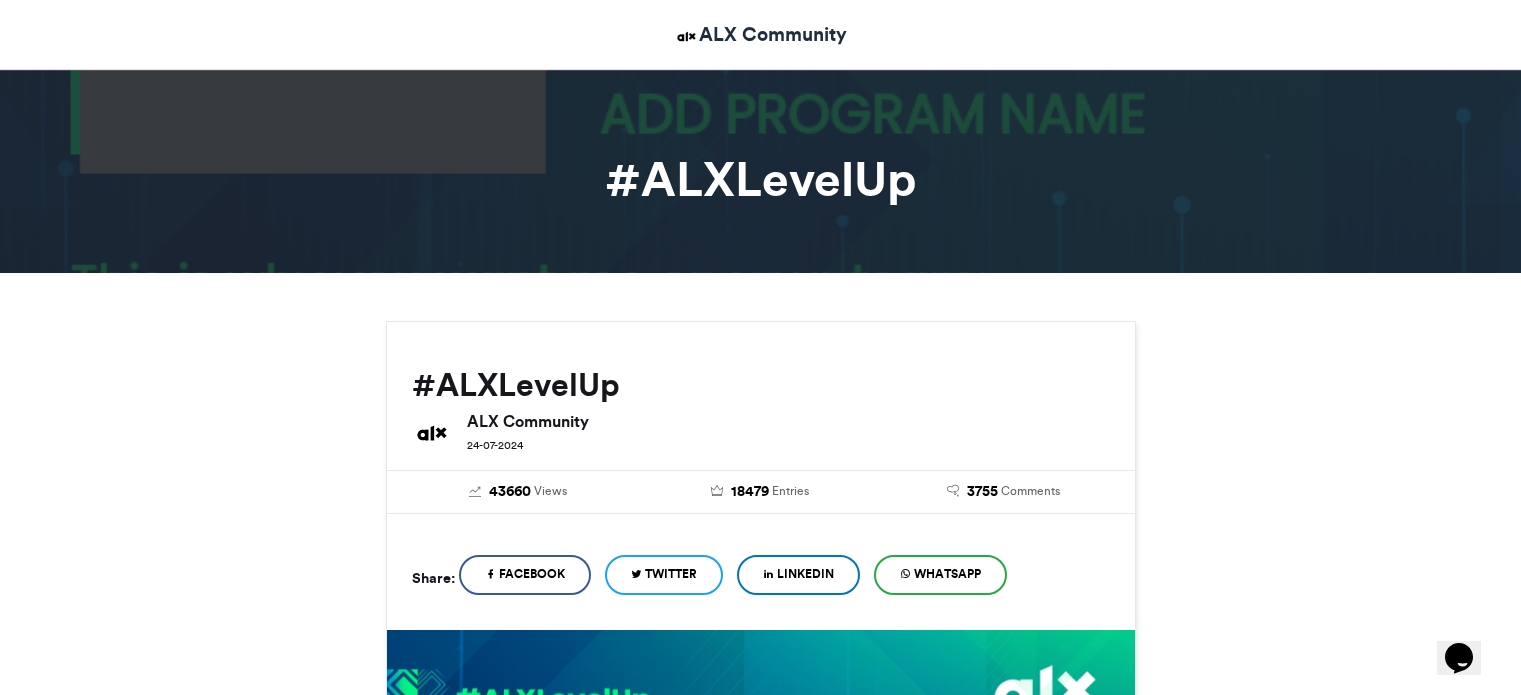 scroll, scrollTop: 900, scrollLeft: 0, axis: vertical 